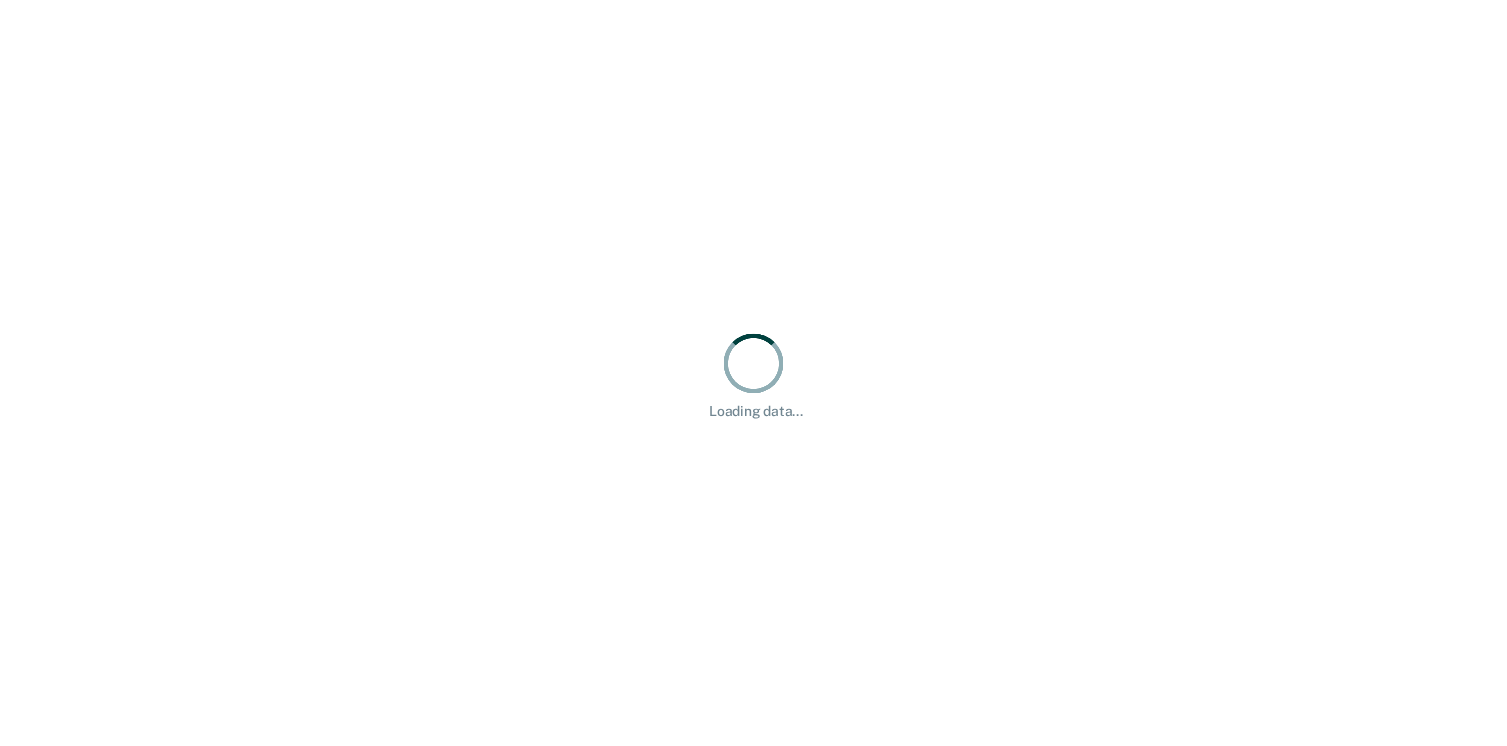 scroll, scrollTop: 0, scrollLeft: 0, axis: both 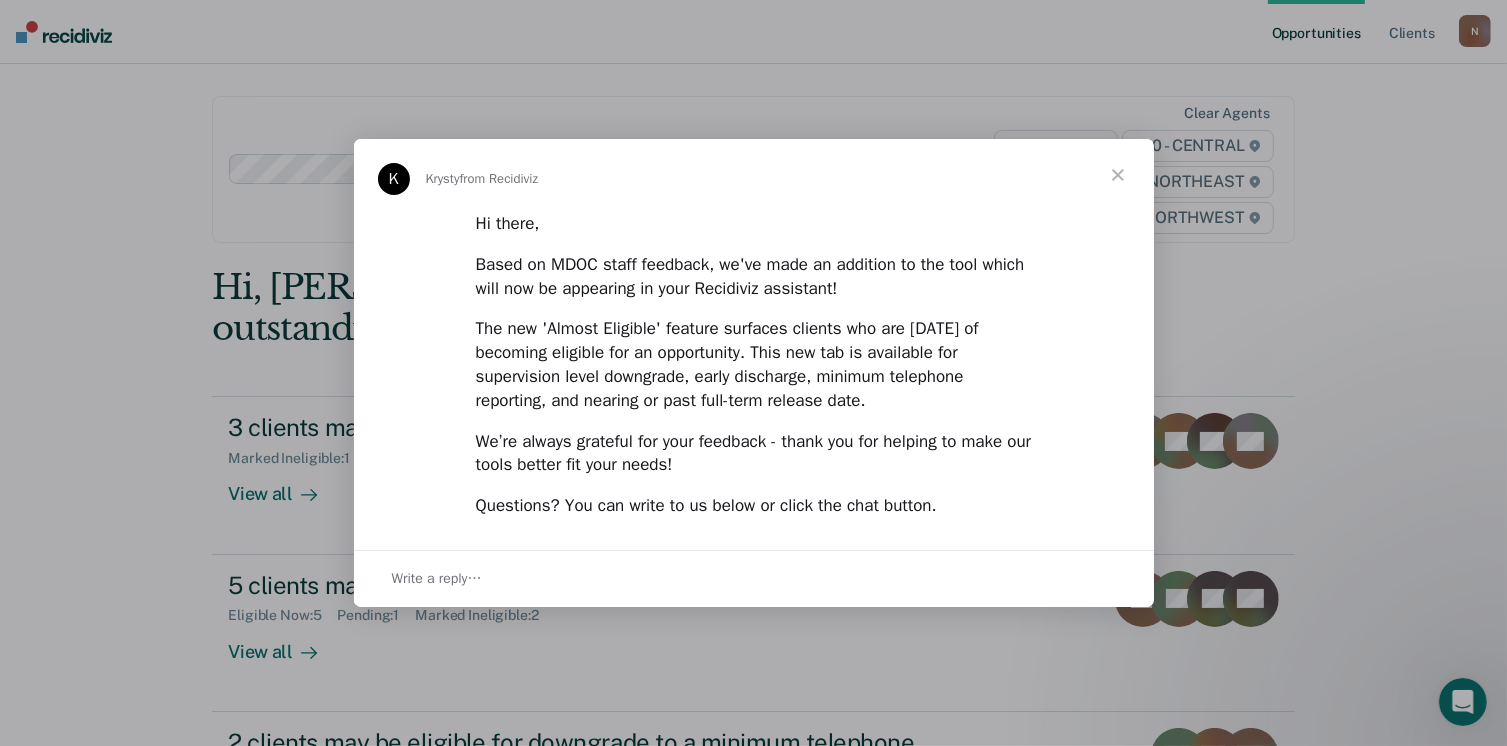 click at bounding box center (1118, 175) 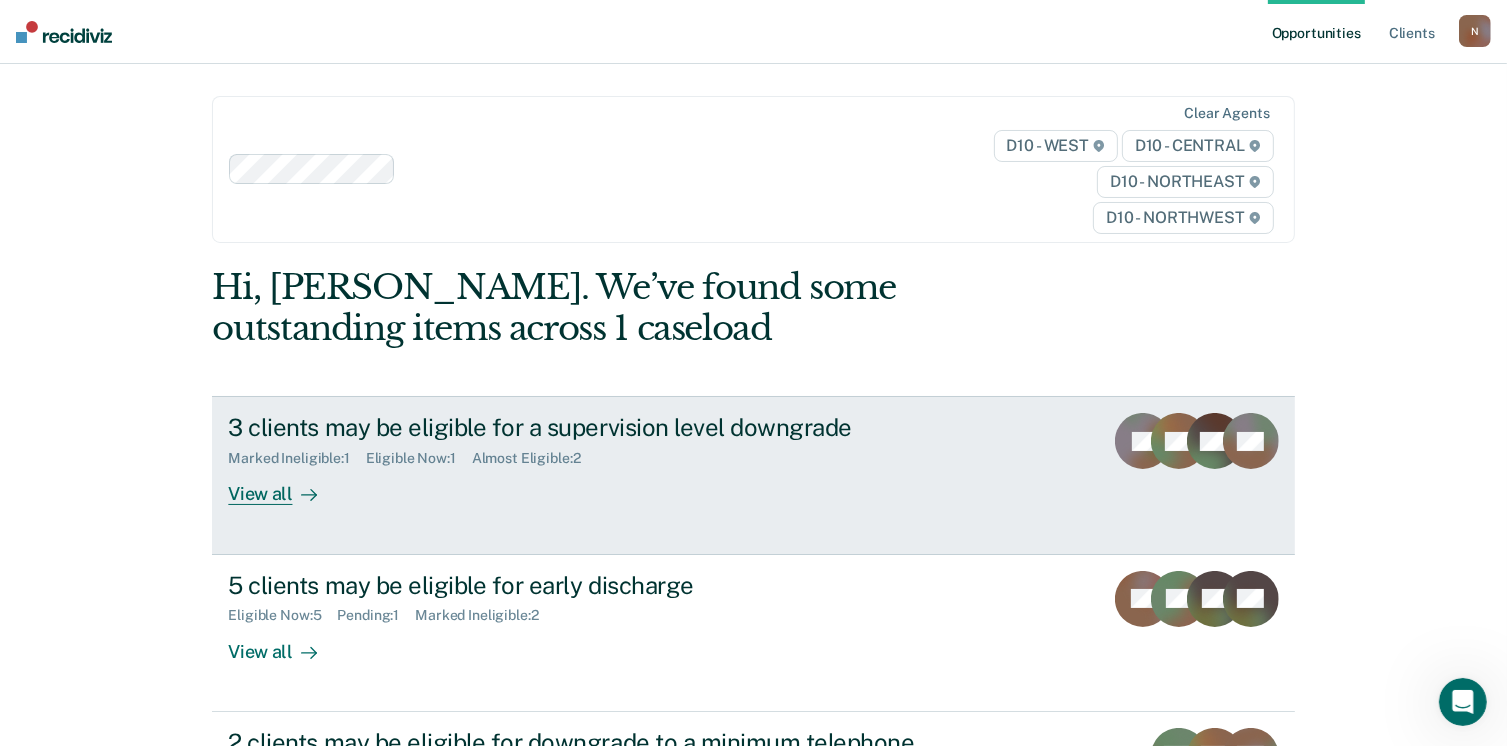 click on "3 clients may be eligible for a supervision level downgrade Marked Ineligible :  1 Eligible Now :  1 Almost Eligible :  2 View all" at bounding box center (603, 459) 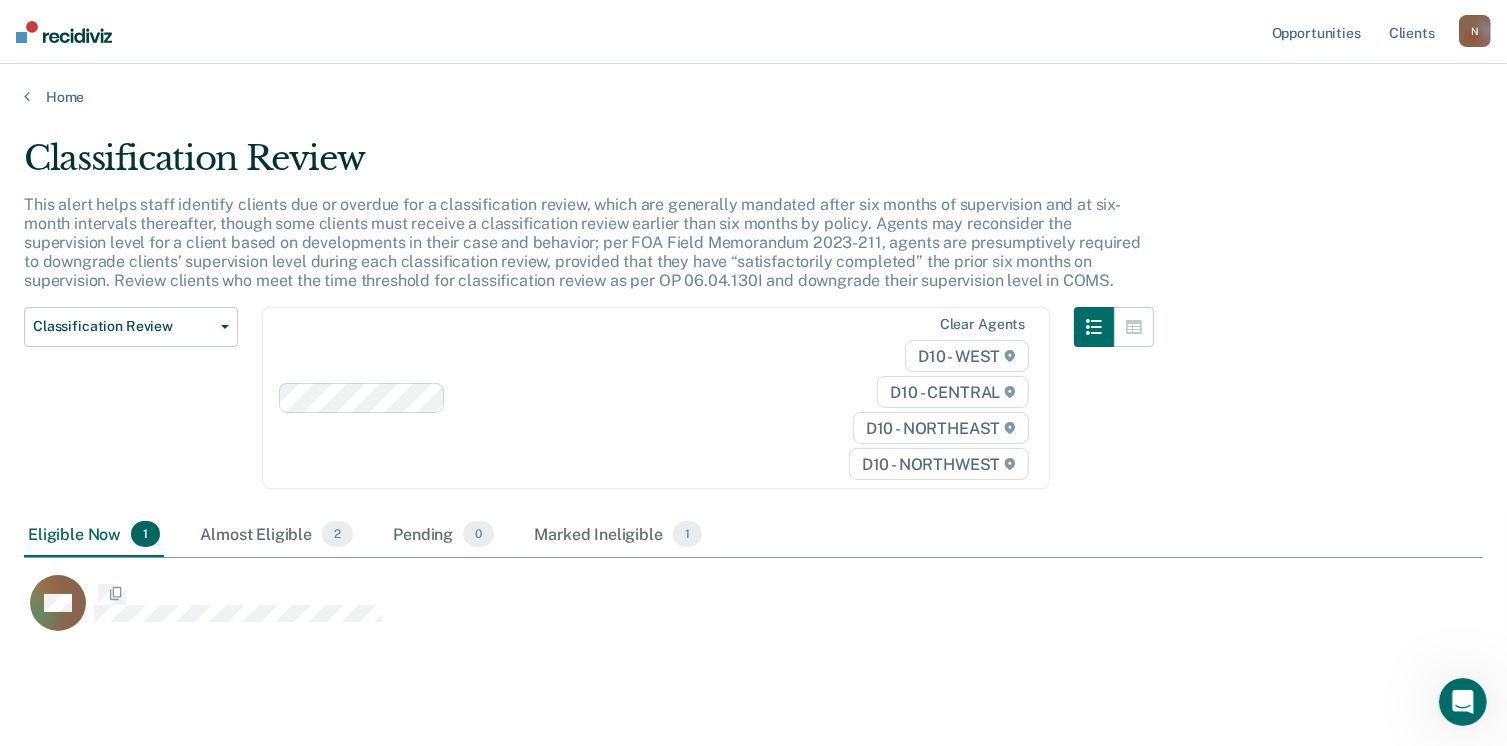 scroll, scrollTop: 16, scrollLeft: 16, axis: both 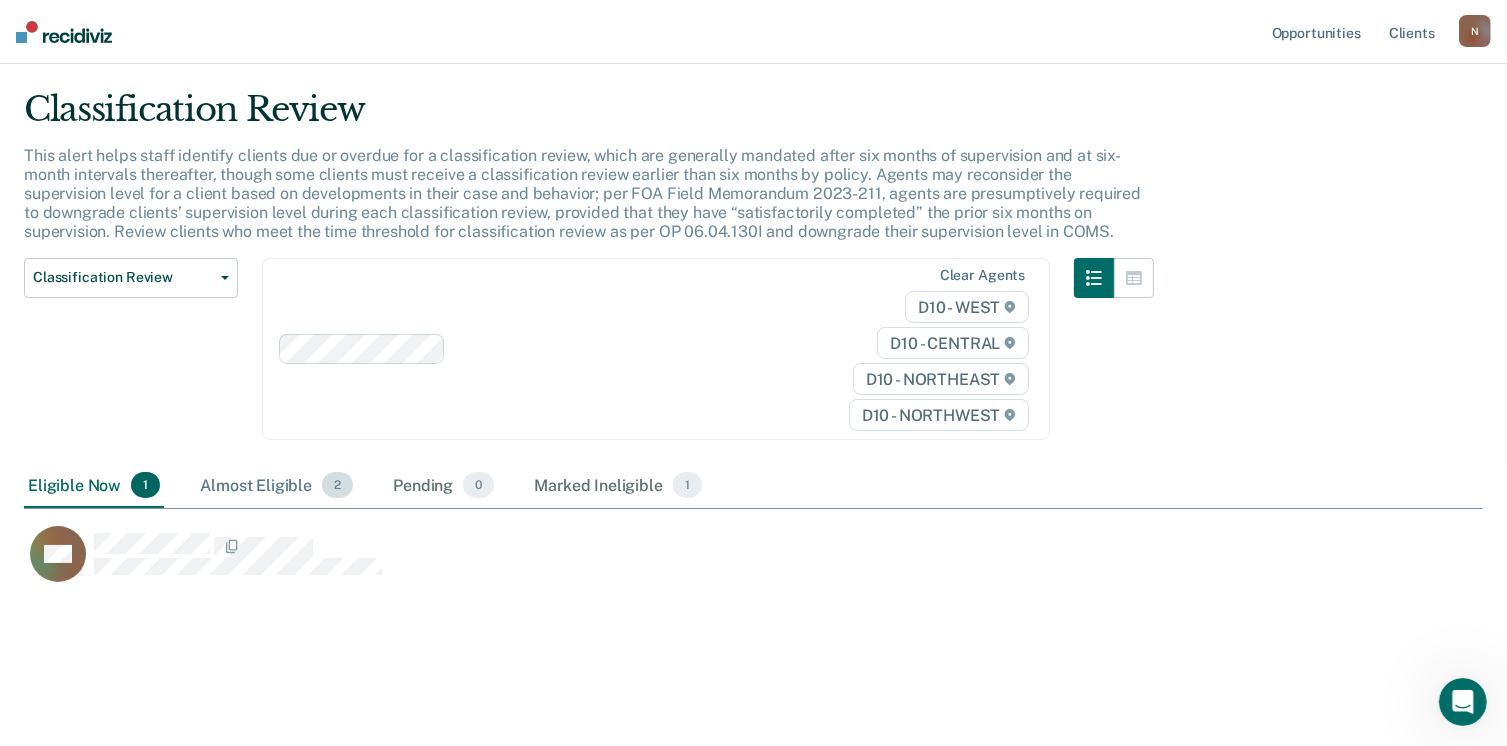 click on "Almost Eligible 2" at bounding box center [276, 486] 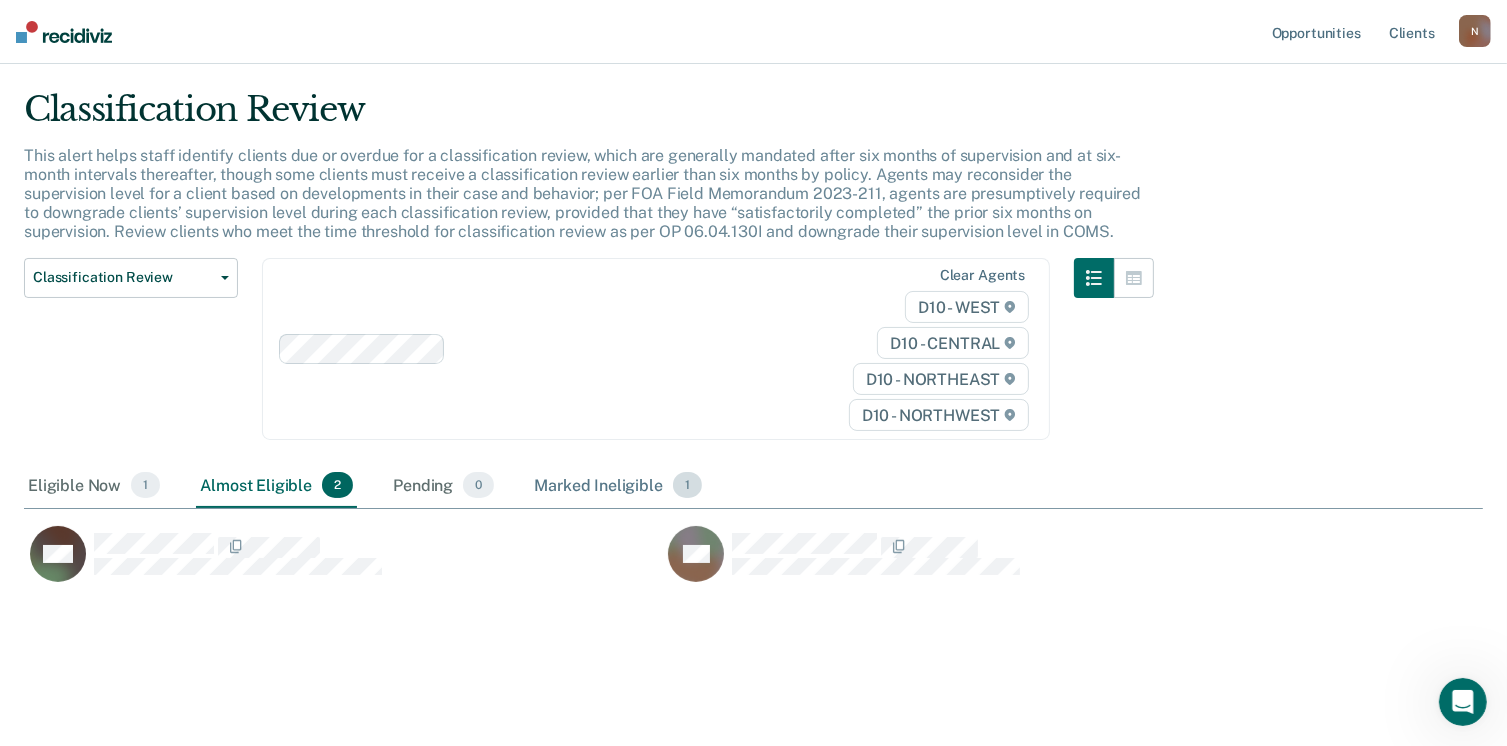 click on "Marked Ineligible 1" at bounding box center [618, 486] 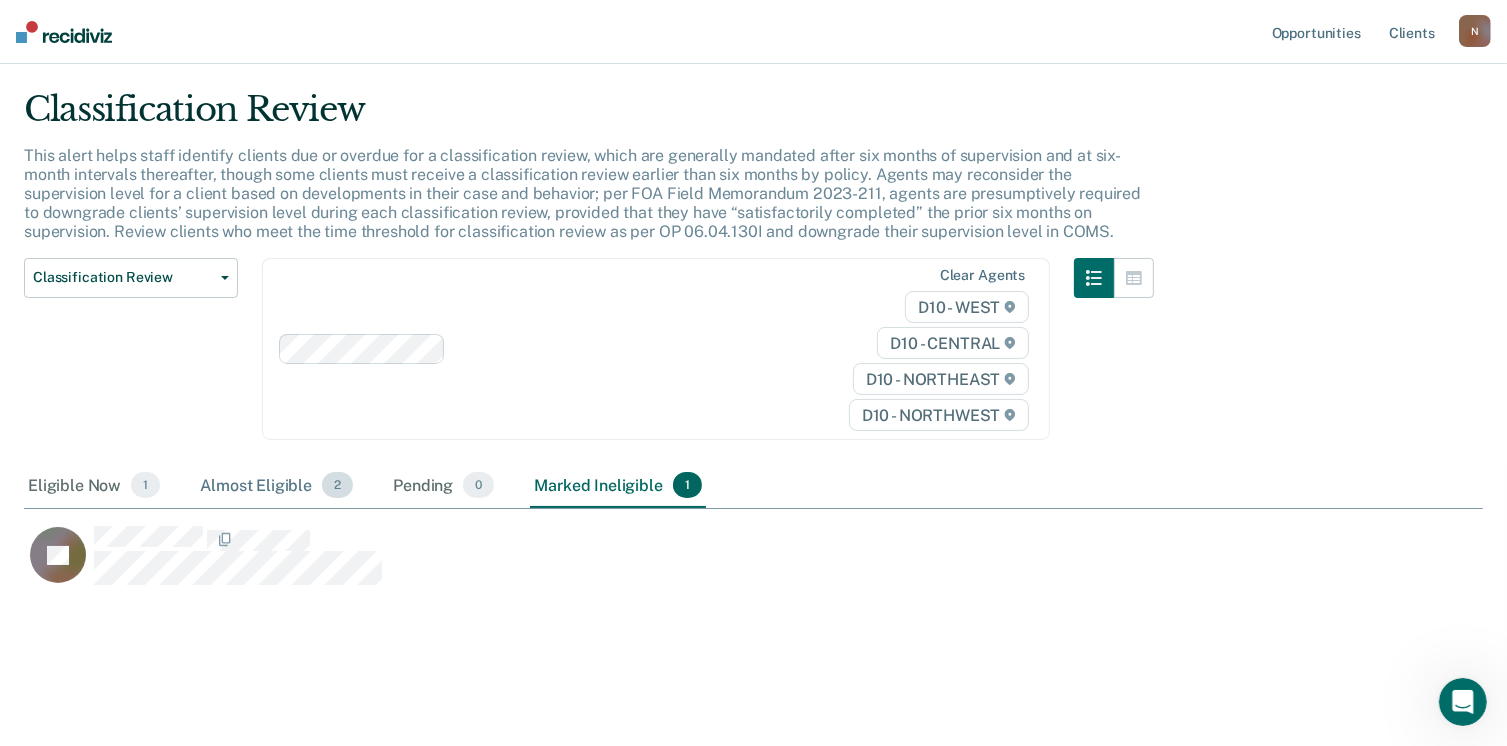 click on "Almost Eligible 2" at bounding box center [276, 486] 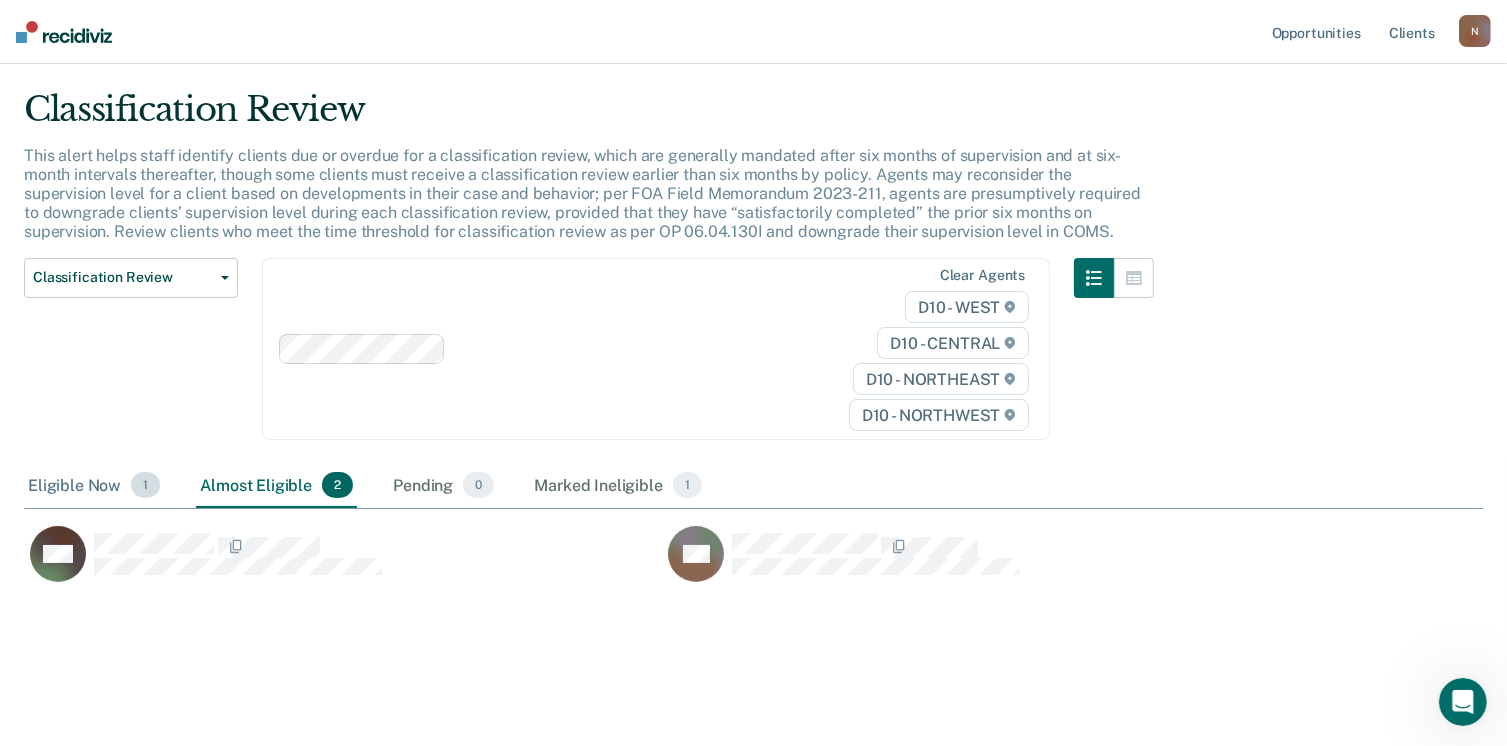 click on "Eligible Now 1" at bounding box center (94, 486) 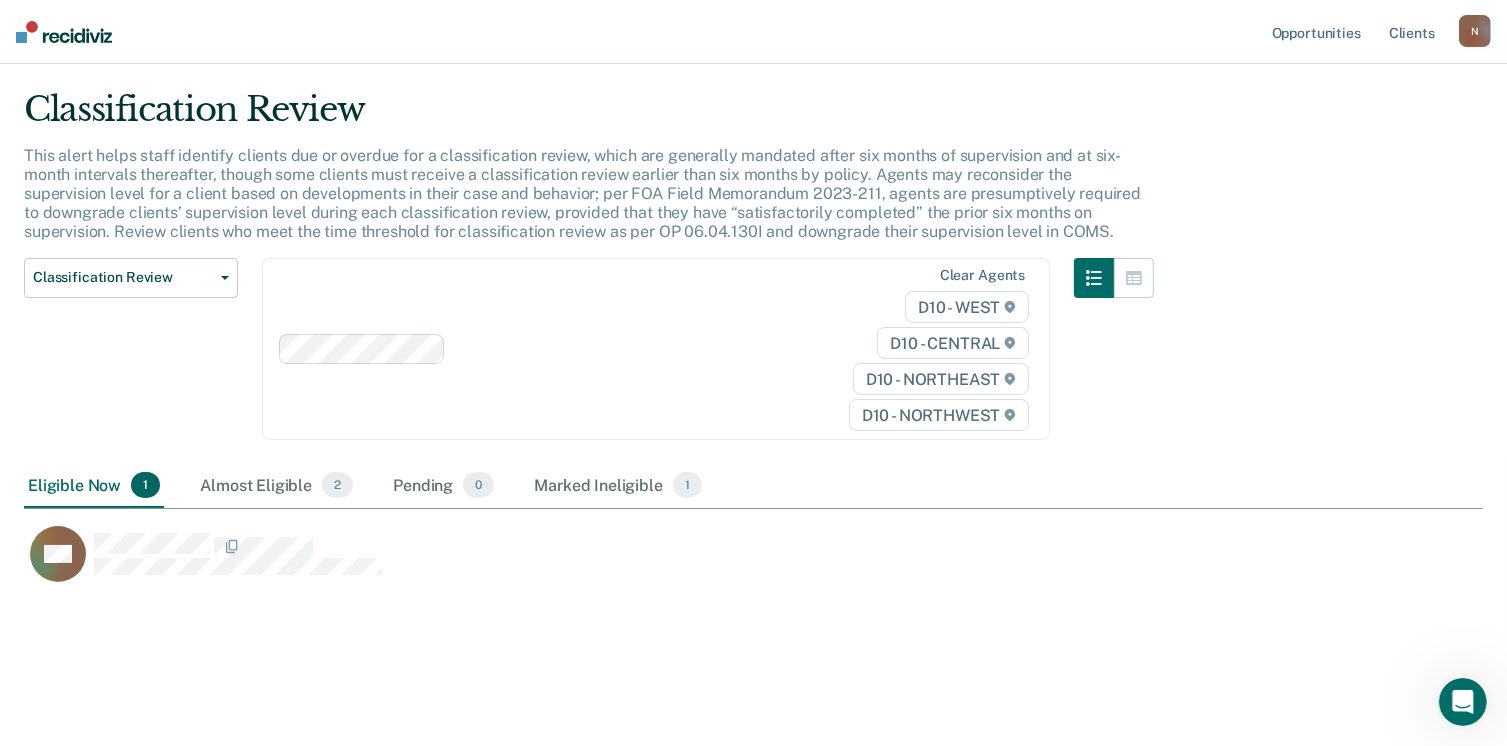 click on "Classification Review   This alert helps staff identify clients due or overdue for a classification review, which are generally mandated after six months of supervision and at six-month intervals thereafter, though some clients must receive a classification review earlier than six months by policy. Agents may reconsider the supervision level for a client based on developments in their case and behavior; per FOA Field Memorandum 2023-211, agents are presumptively required to downgrade clients’ supervision level during each classification review, provided that they have “satisfactorily completed” the prior six months on supervision. Review clients who meet the time threshold for classification review as per OP 06.04.130I and downgrade their supervision level in COMS. Classification Review Classification Review Early Discharge Minimum Telephone Reporting Overdue for Discharge Supervision Level Mismatch Clear   agents D10 - WEST   D10 - CENTRAL   D10 - NORTHEAST   D10 - NORTHWEST   Eligible Now 1 2 0 1" at bounding box center [753, 376] 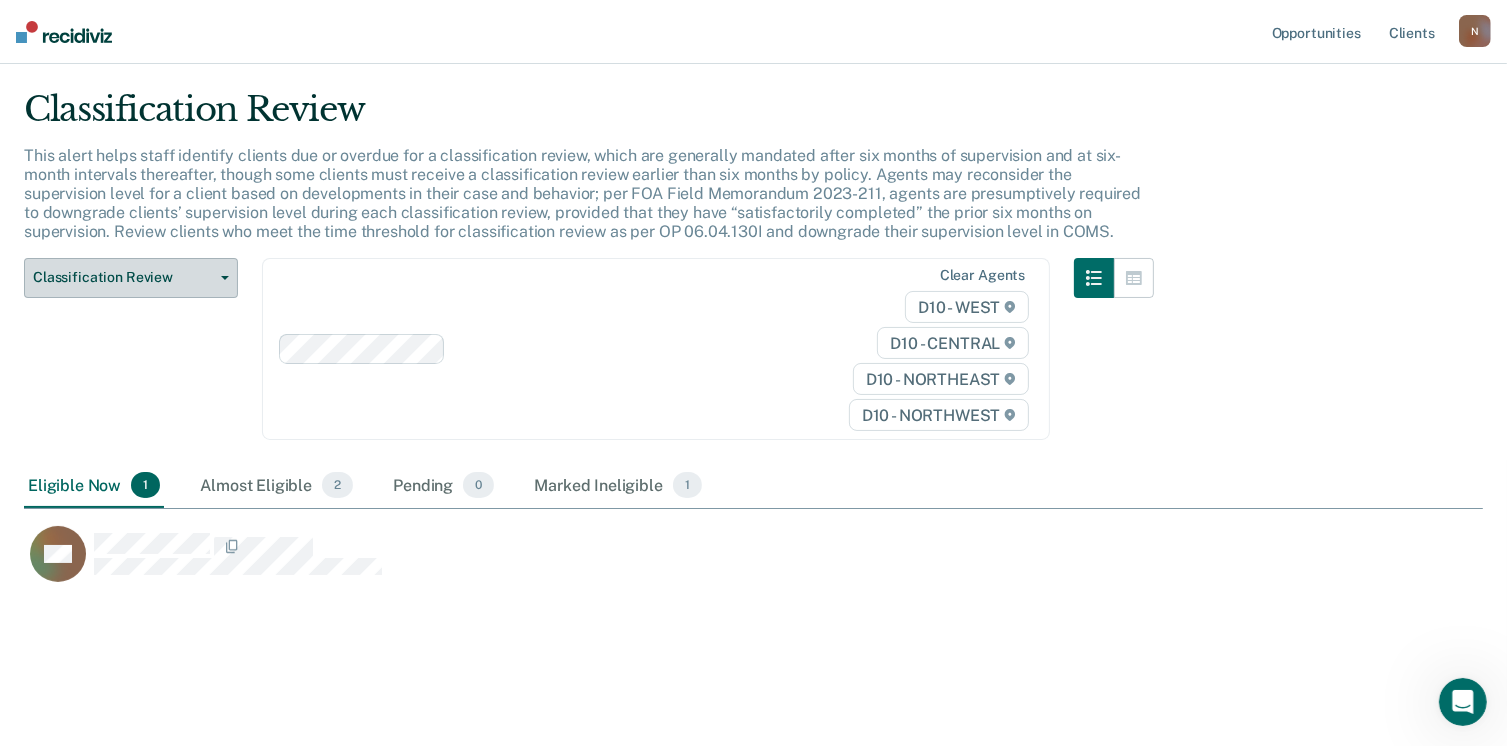 click on "Classification Review" at bounding box center [131, 278] 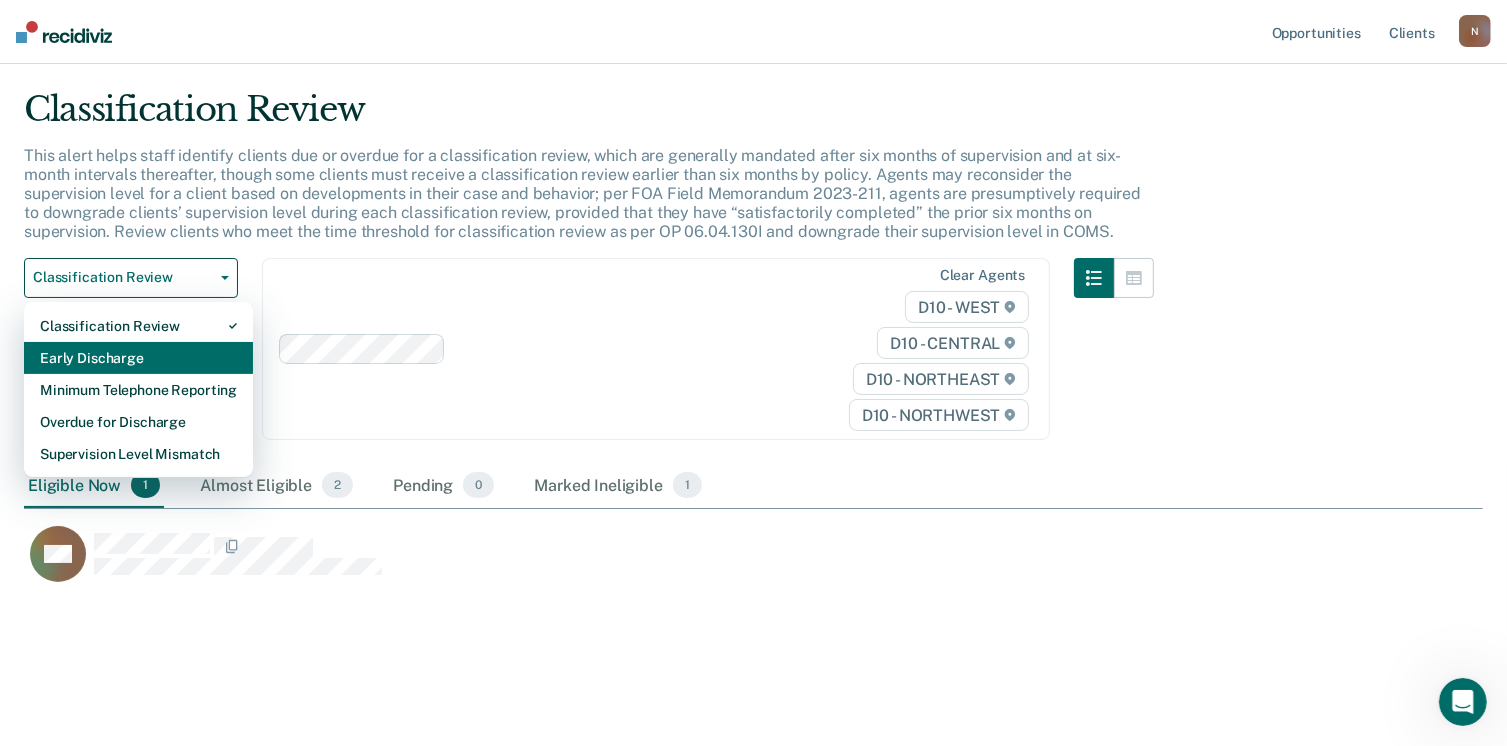 click on "Early Discharge" at bounding box center [138, 358] 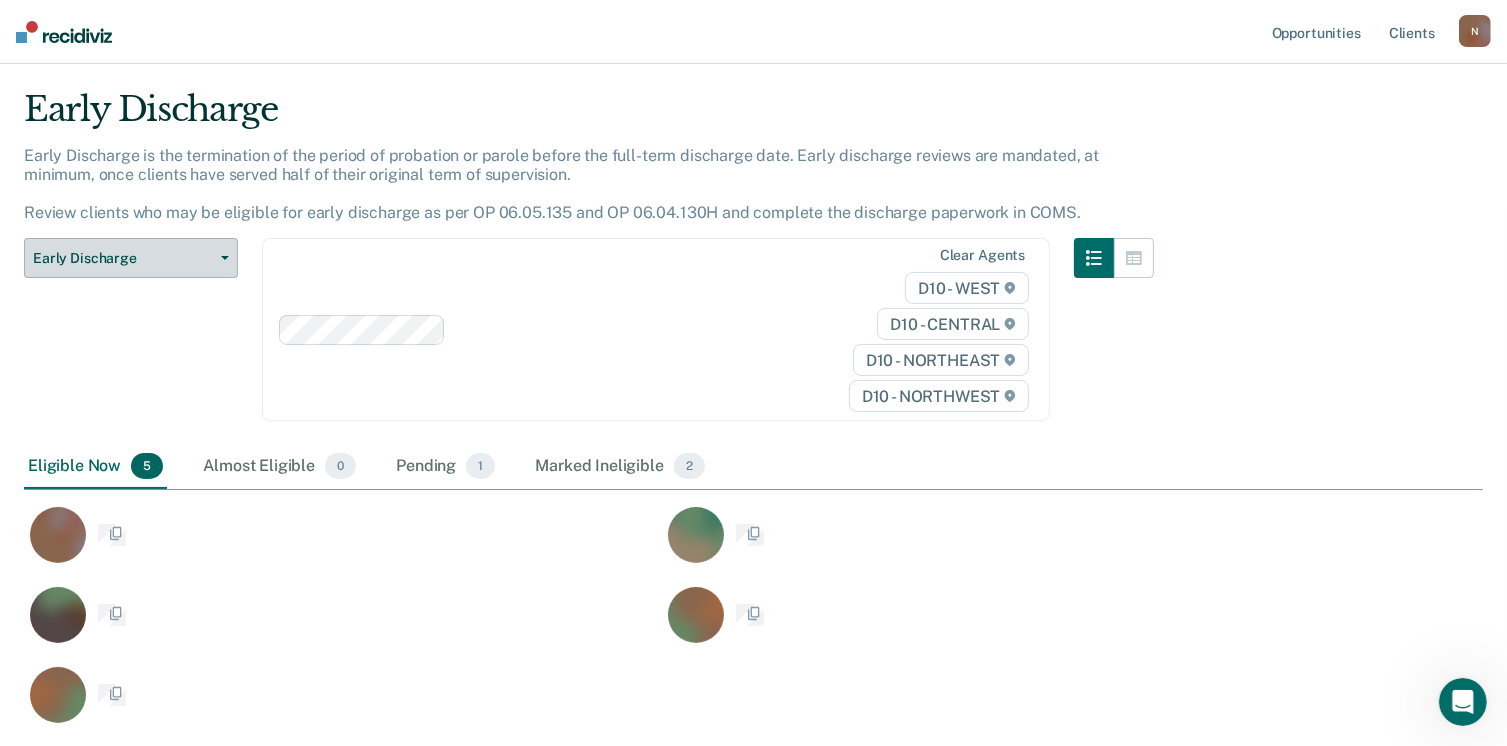 scroll, scrollTop: 0, scrollLeft: 0, axis: both 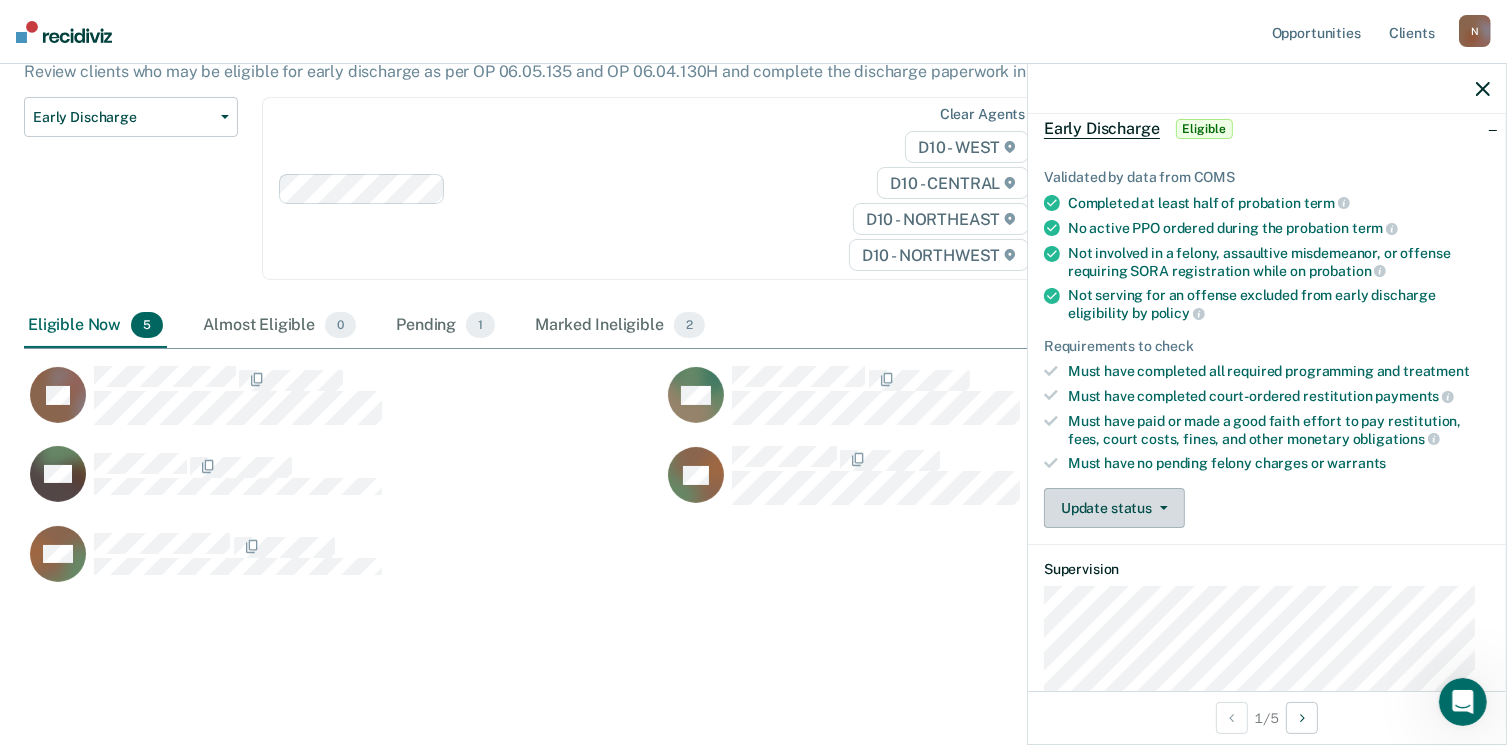 click on "Update status" at bounding box center [1114, 508] 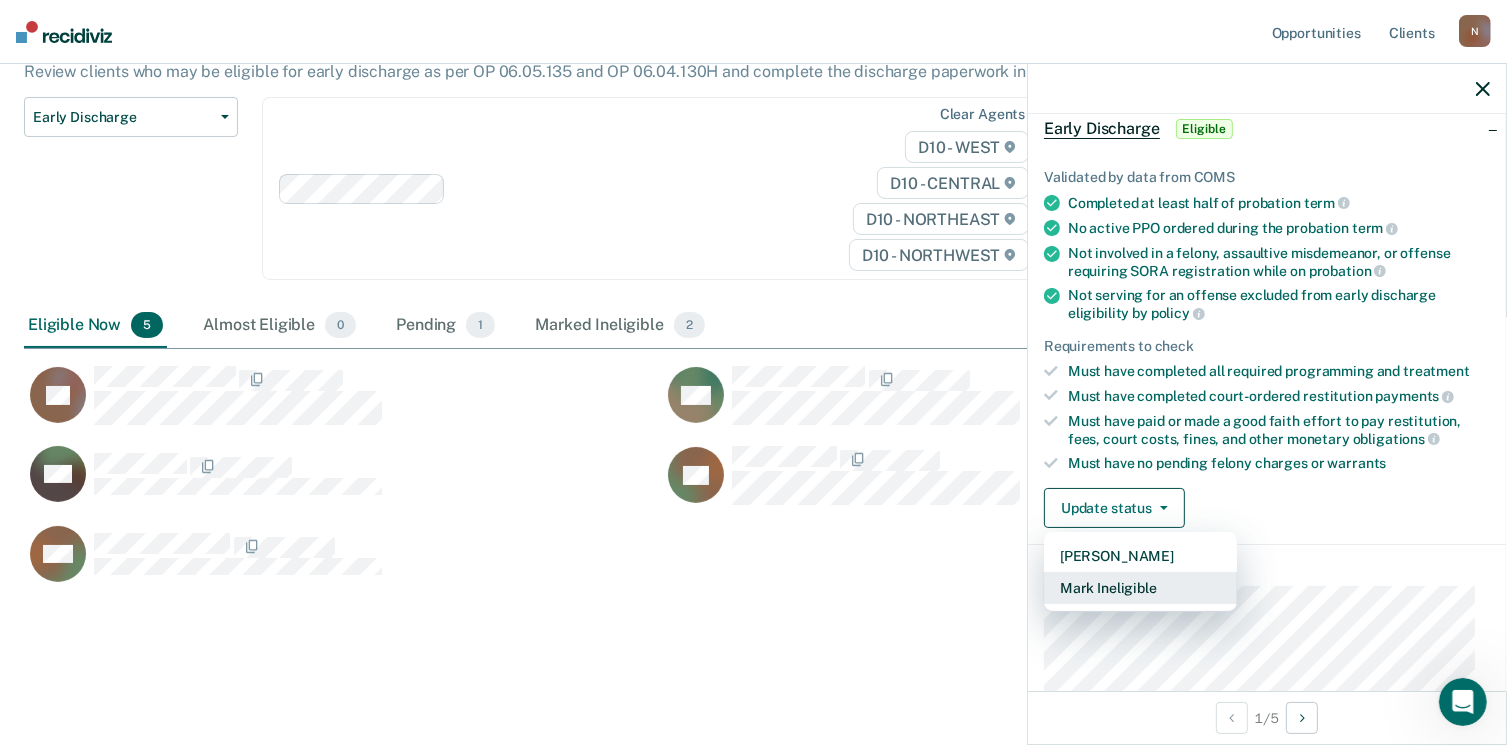 click on "Mark Ineligible" at bounding box center (1140, 588) 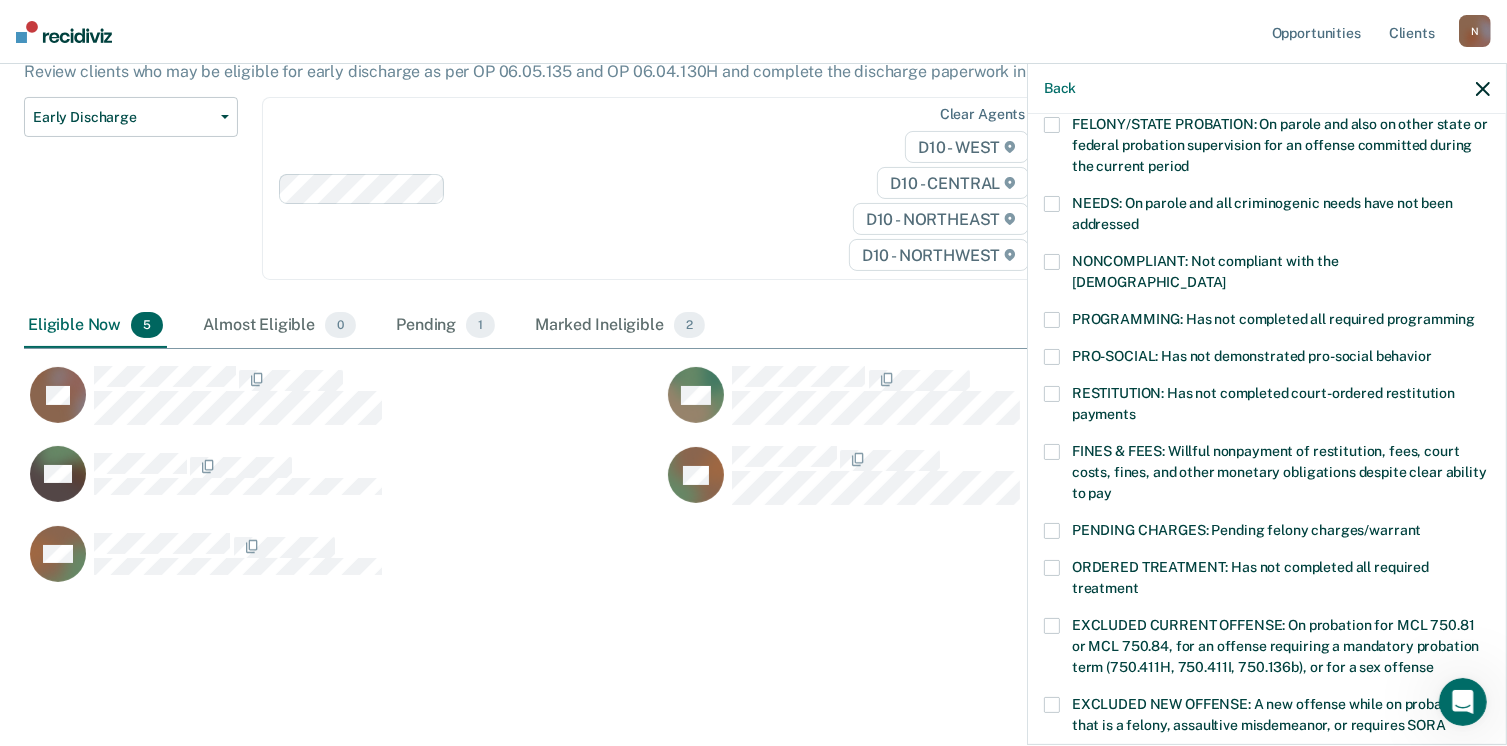 scroll, scrollTop: 300, scrollLeft: 0, axis: vertical 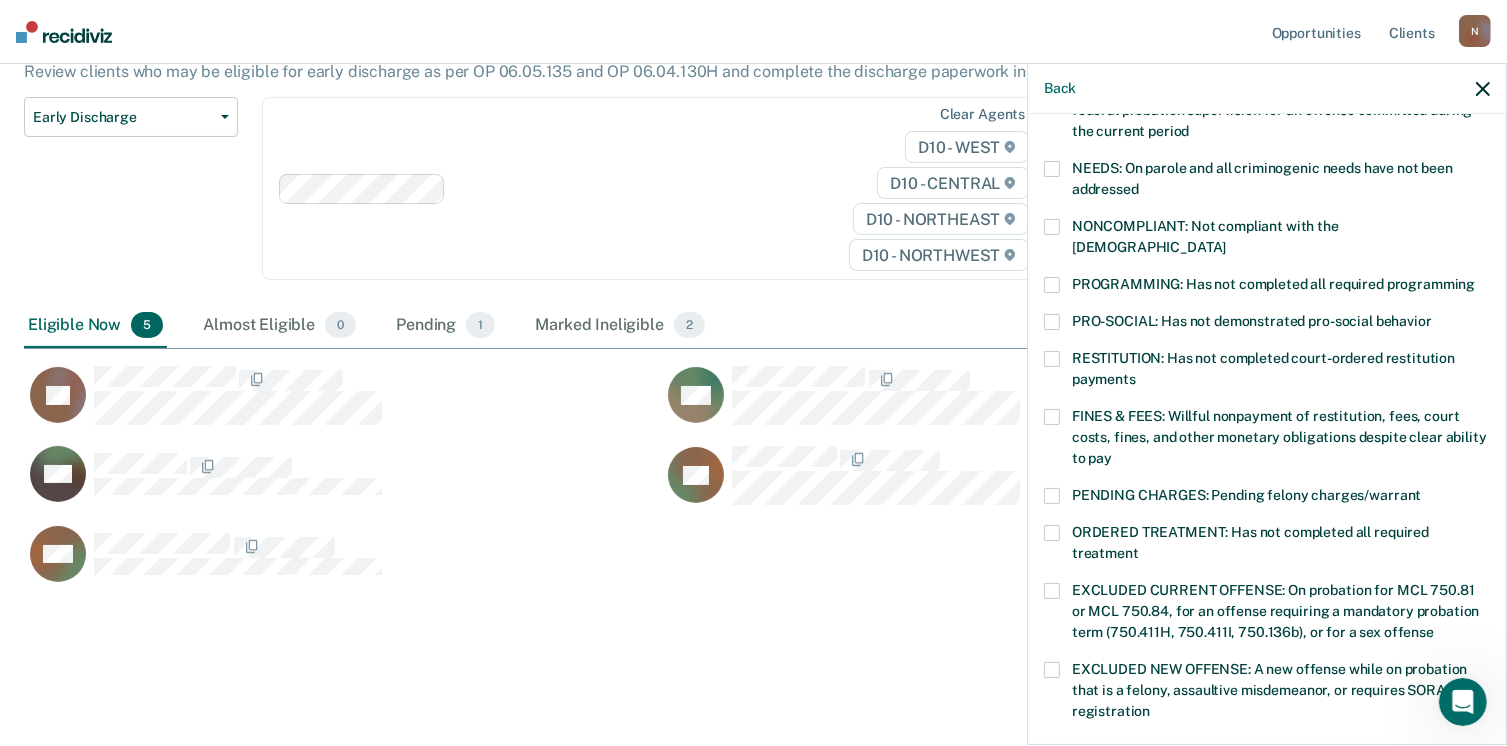 click at bounding box center [1052, 285] 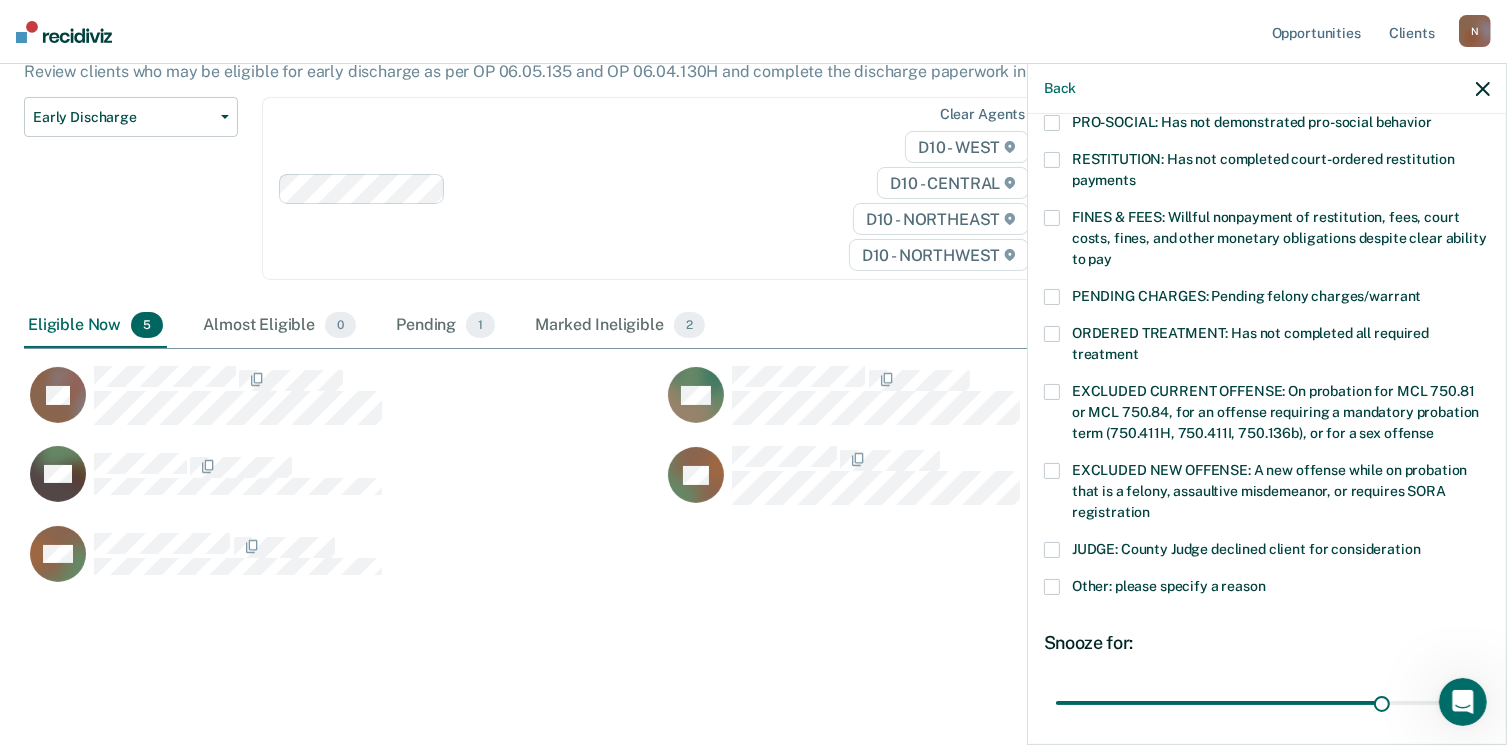 scroll, scrollTop: 500, scrollLeft: 0, axis: vertical 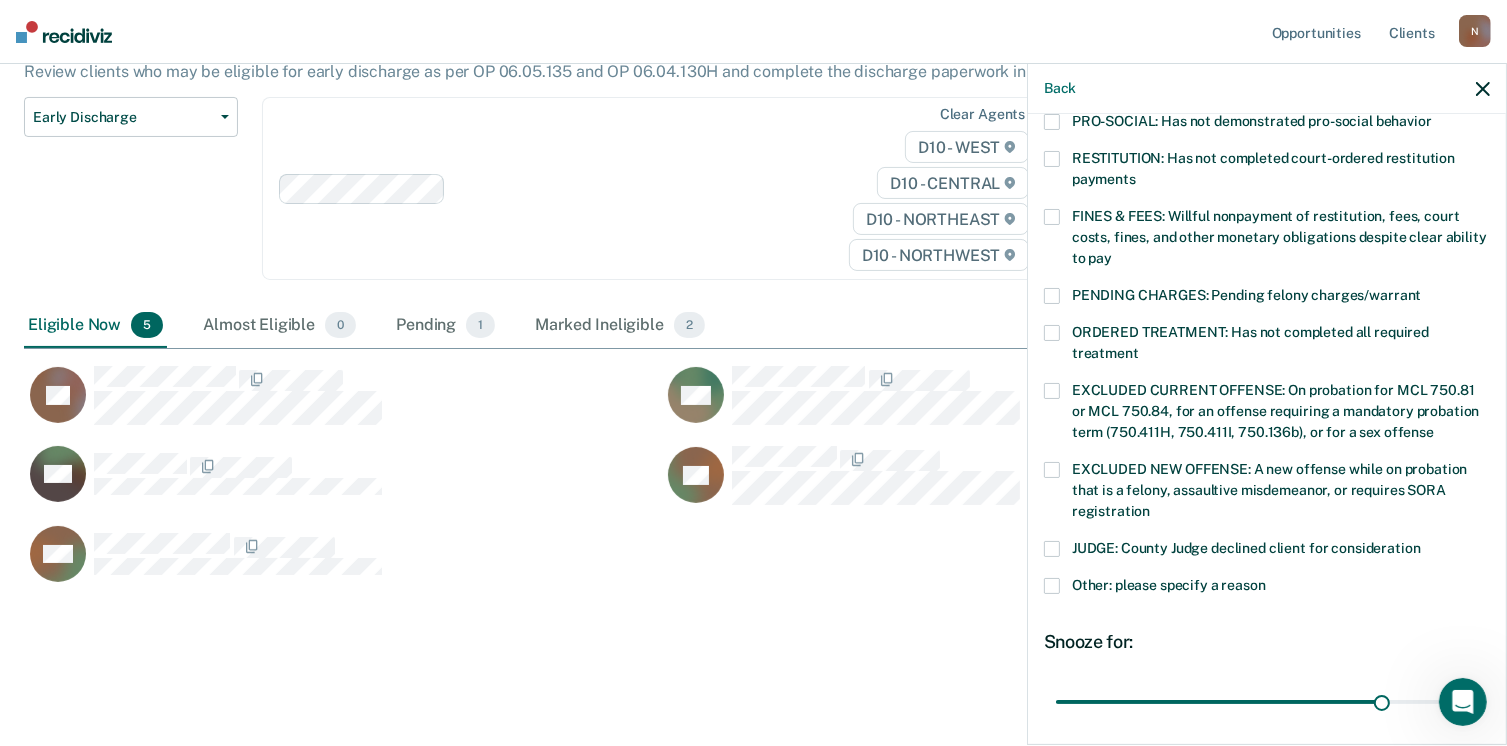 click at bounding box center [1052, 333] 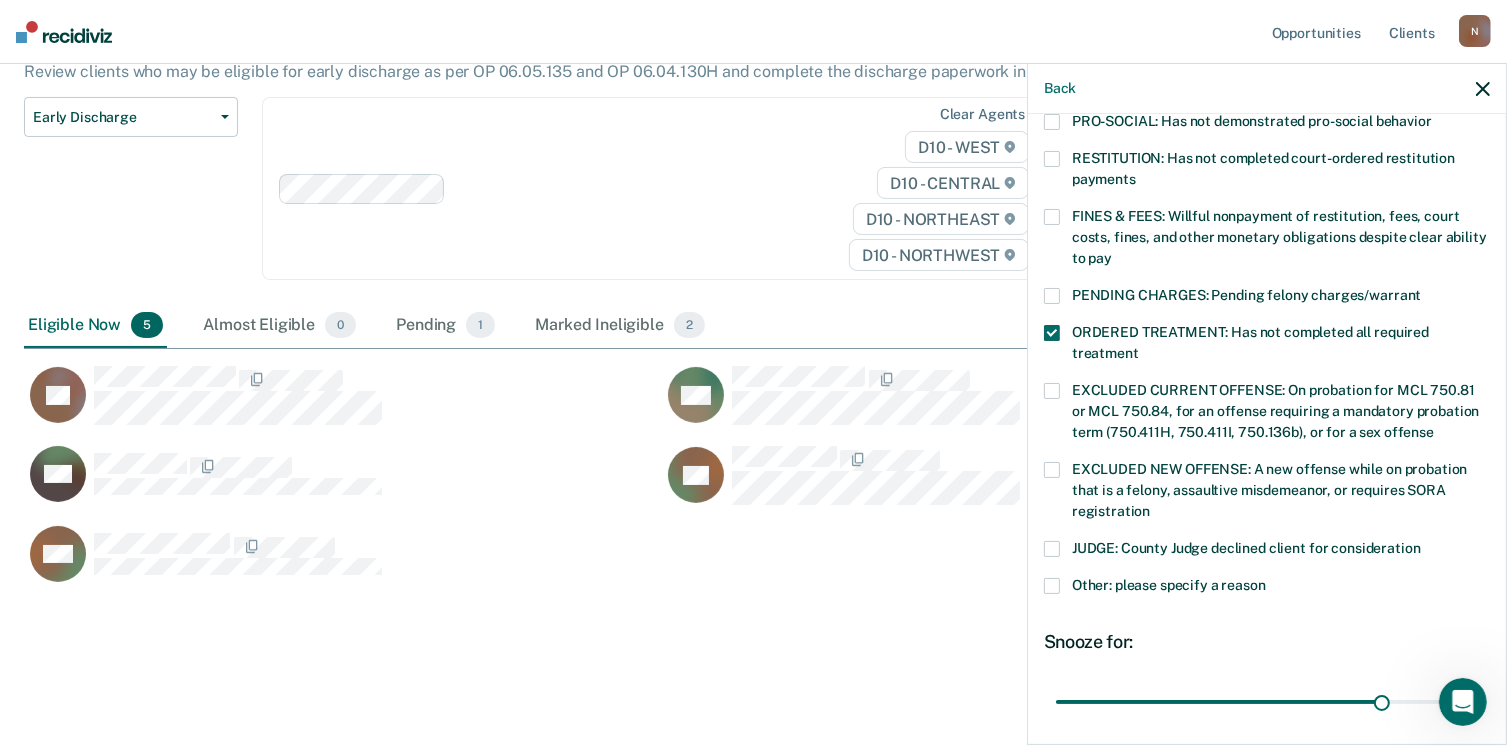 scroll, scrollTop: 600, scrollLeft: 0, axis: vertical 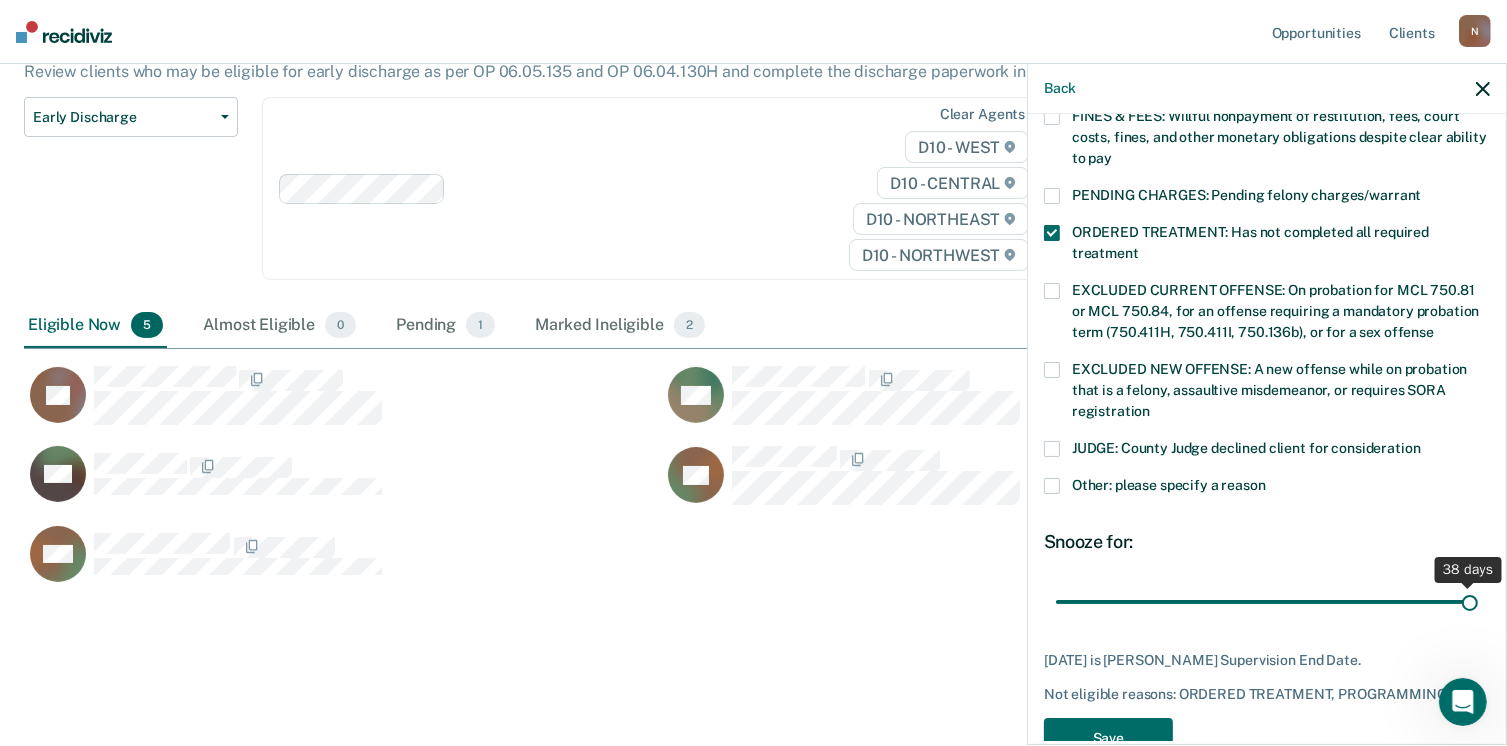 drag, startPoint x: 1369, startPoint y: 577, endPoint x: 1528, endPoint y: 608, distance: 161.99382 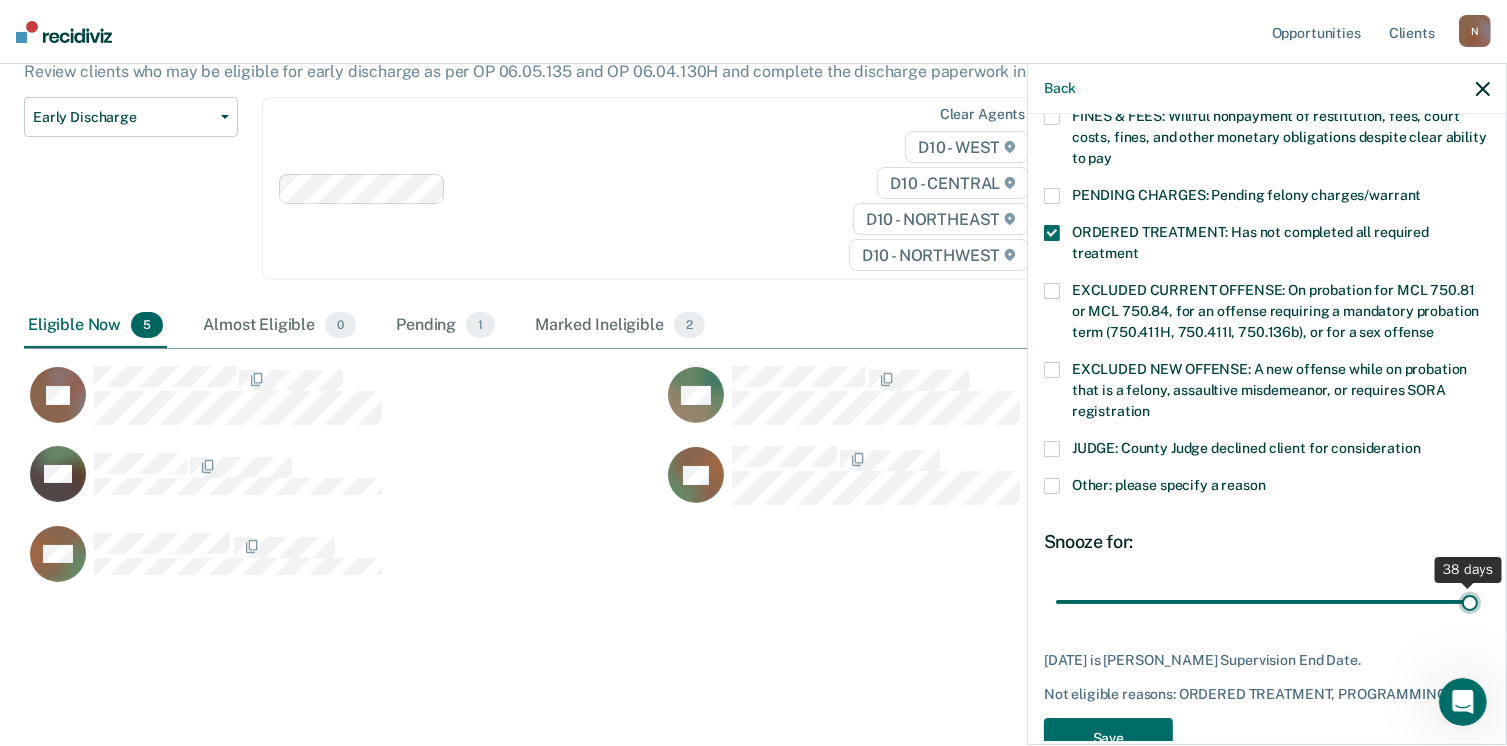type on "38" 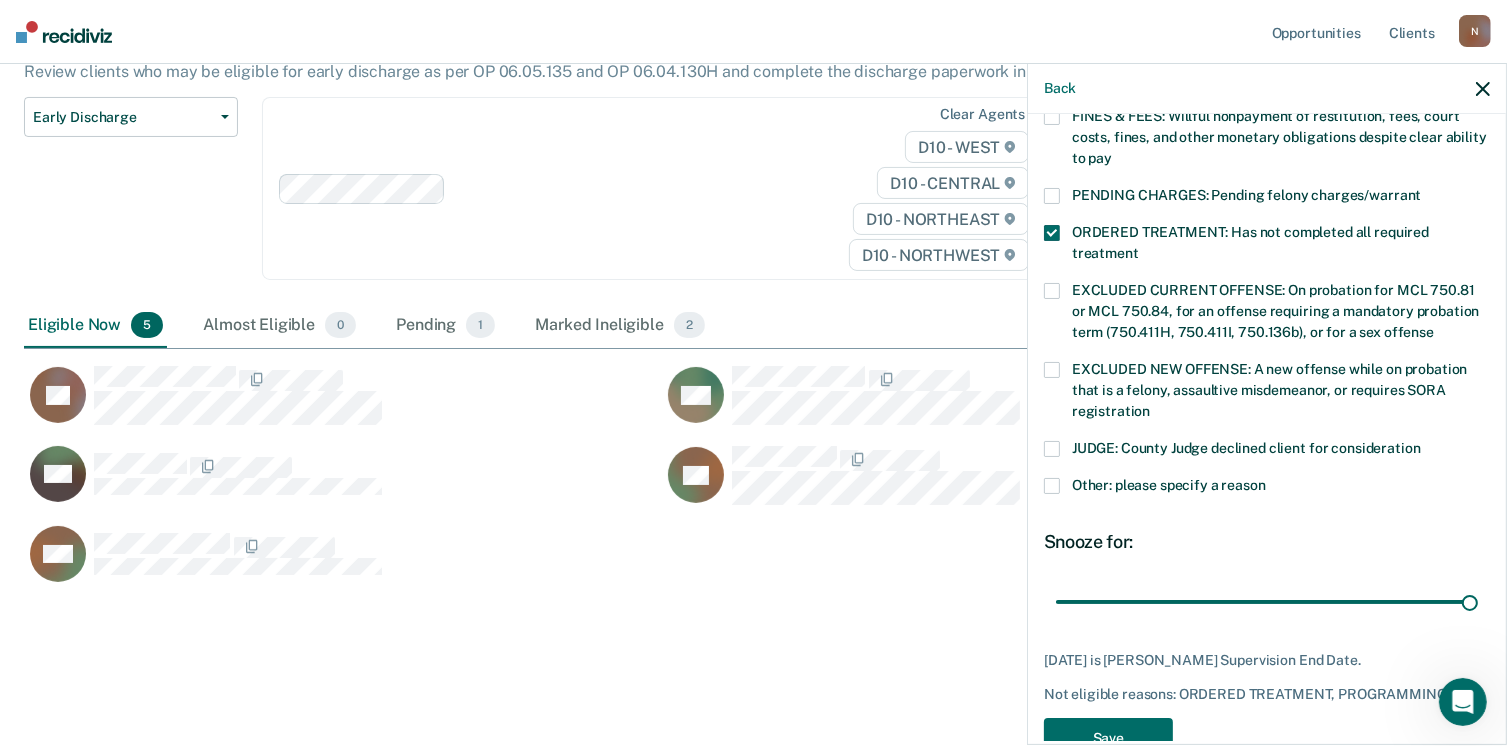 click at bounding box center (1052, 486) 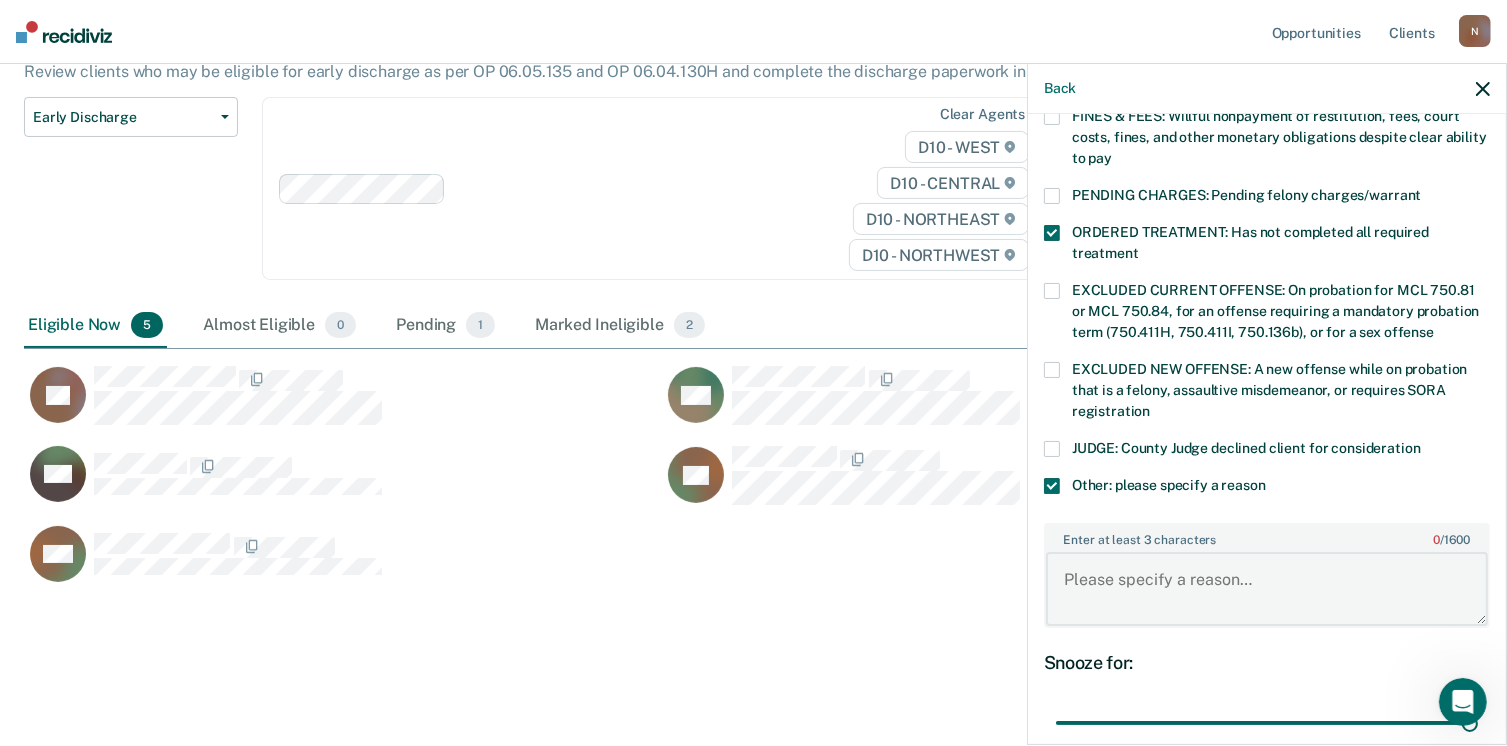 click on "Enter at least 3 characters 0  /  1600" at bounding box center (1267, 589) 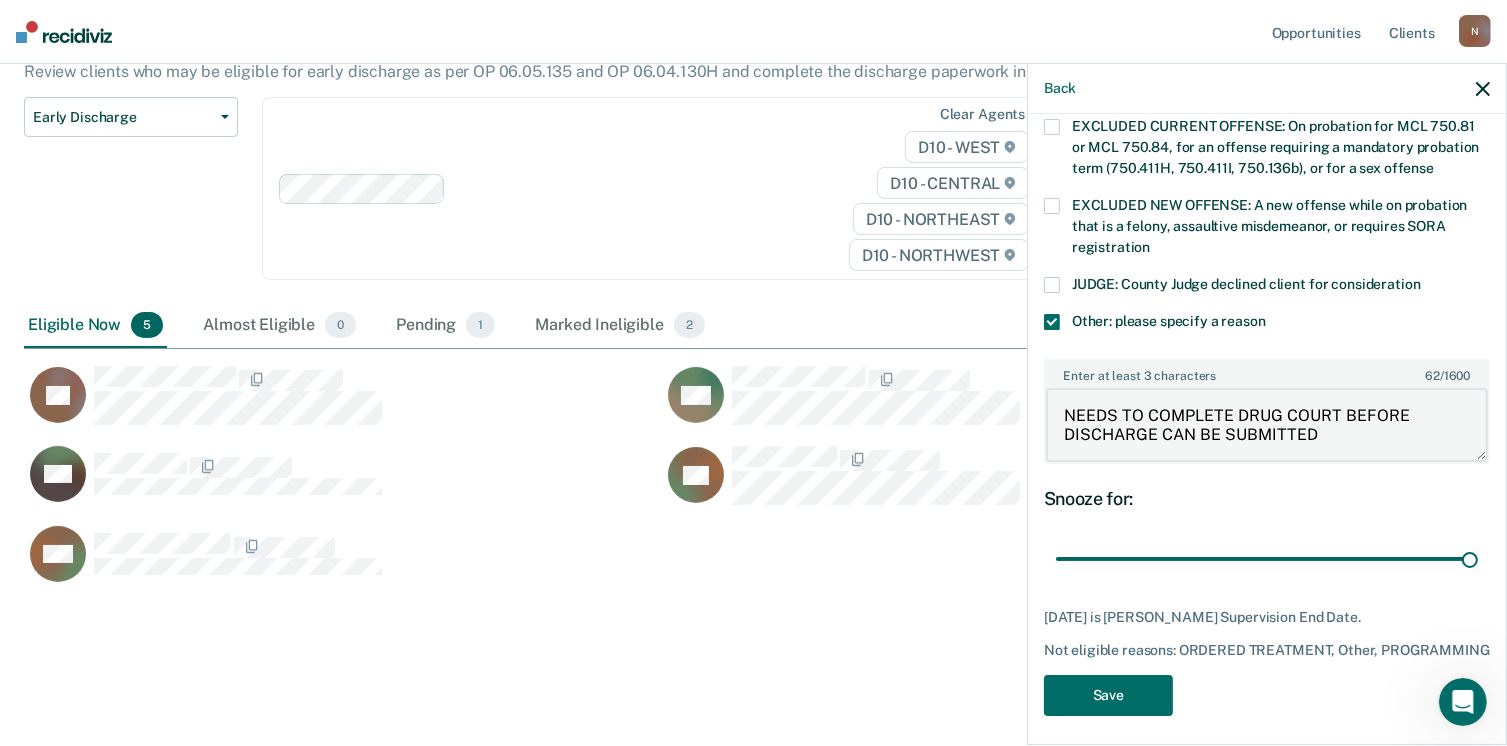 scroll, scrollTop: 766, scrollLeft: 0, axis: vertical 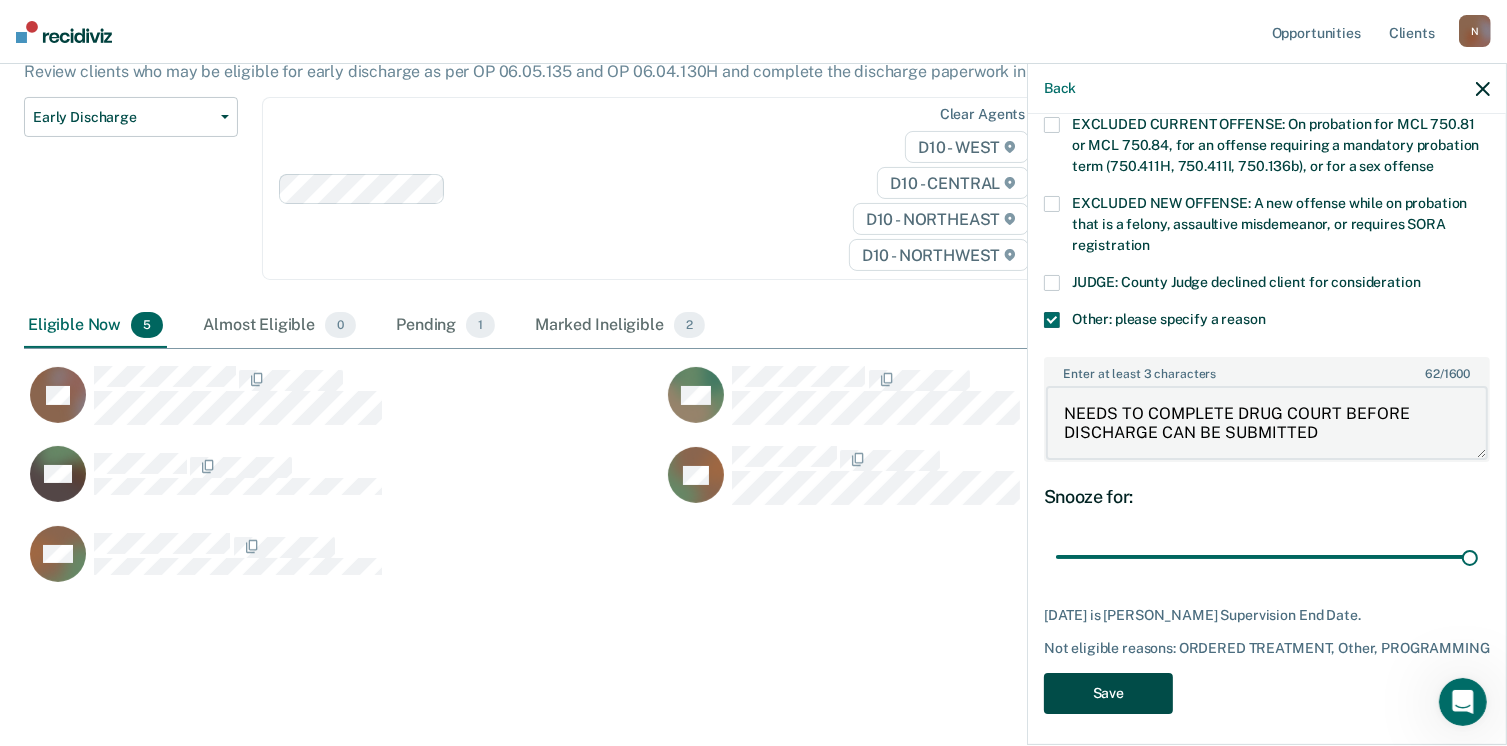type on "NEEDS TO COMPLETE DRUG COURT BEFORE DISCHARGE CAN BE SUBMITTED" 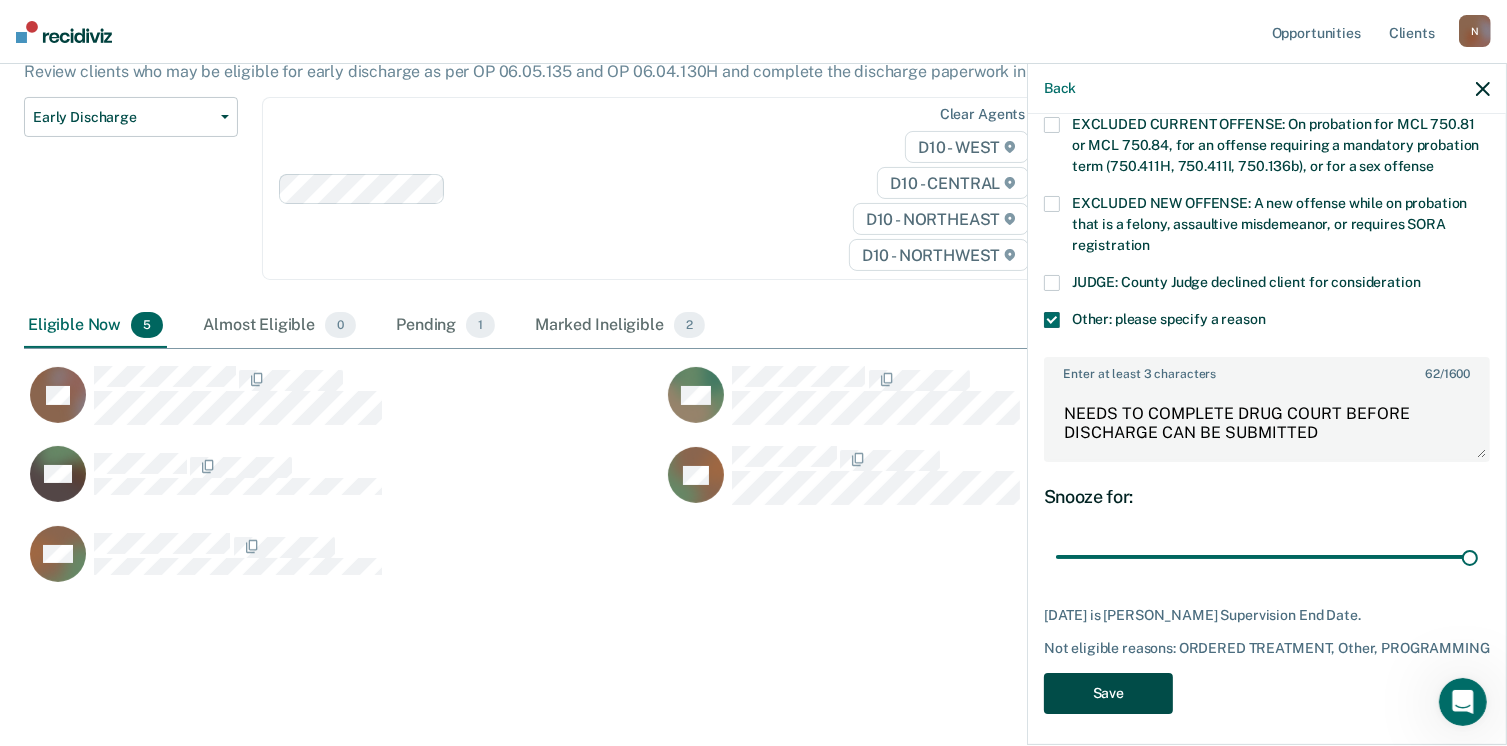 click on "Save" at bounding box center [1108, 693] 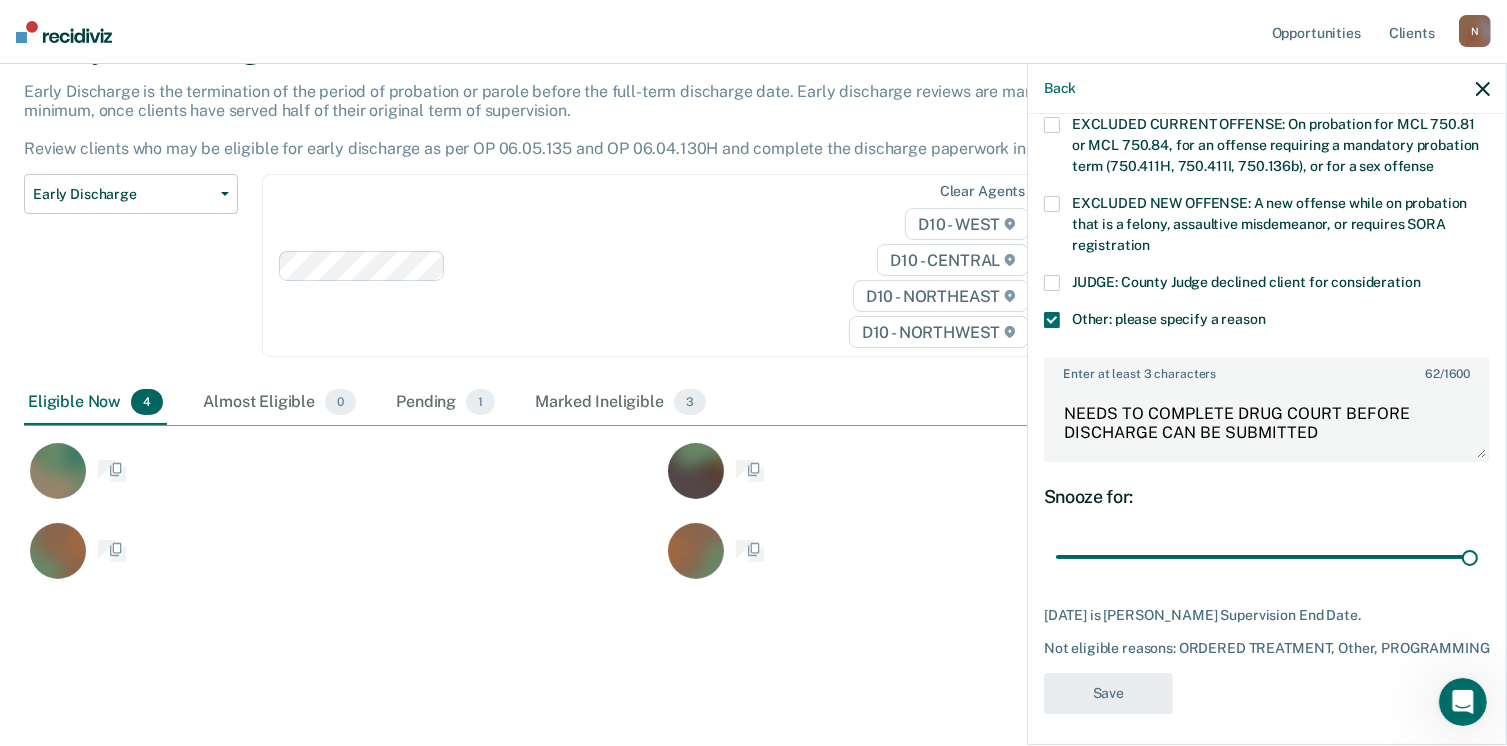 scroll, scrollTop: 110, scrollLeft: 0, axis: vertical 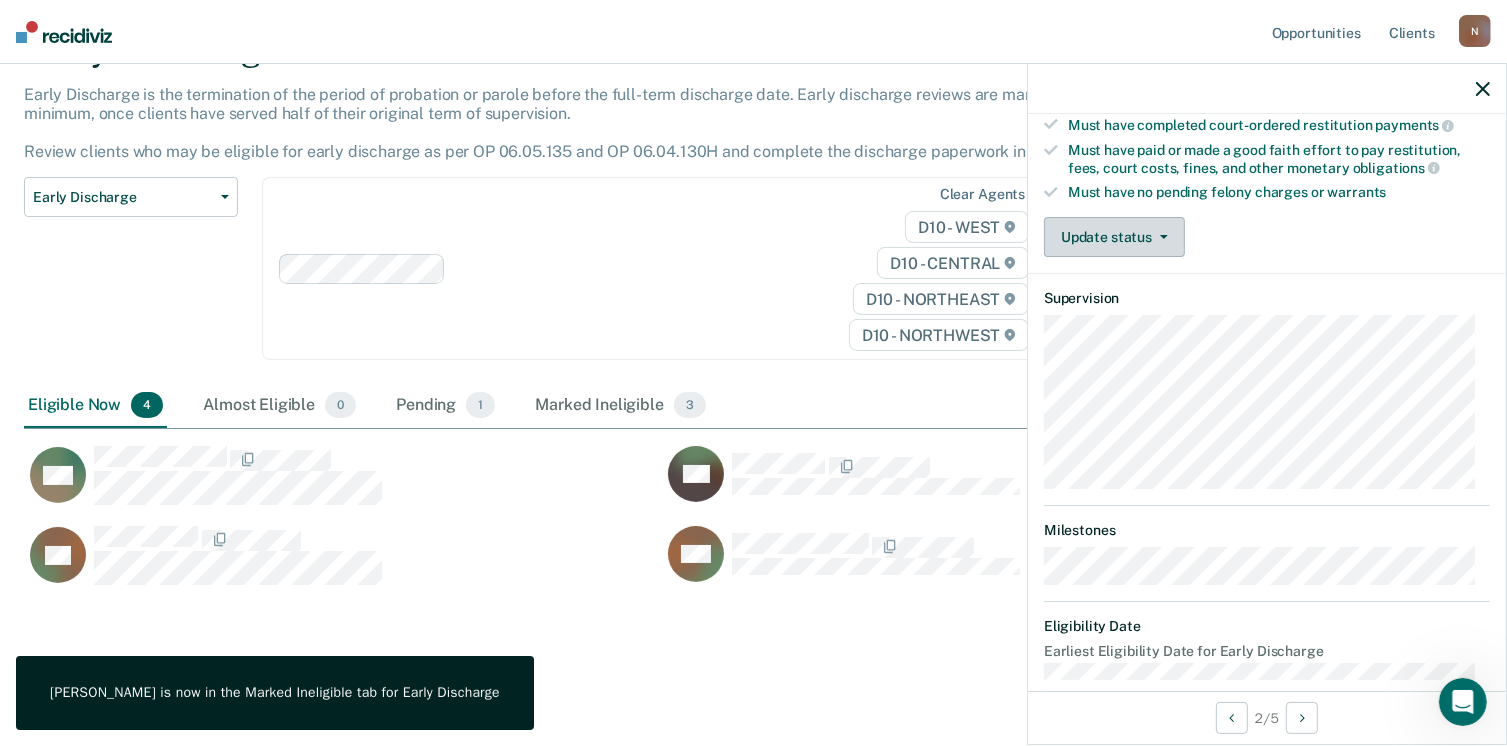 click on "Update status" at bounding box center [1114, 237] 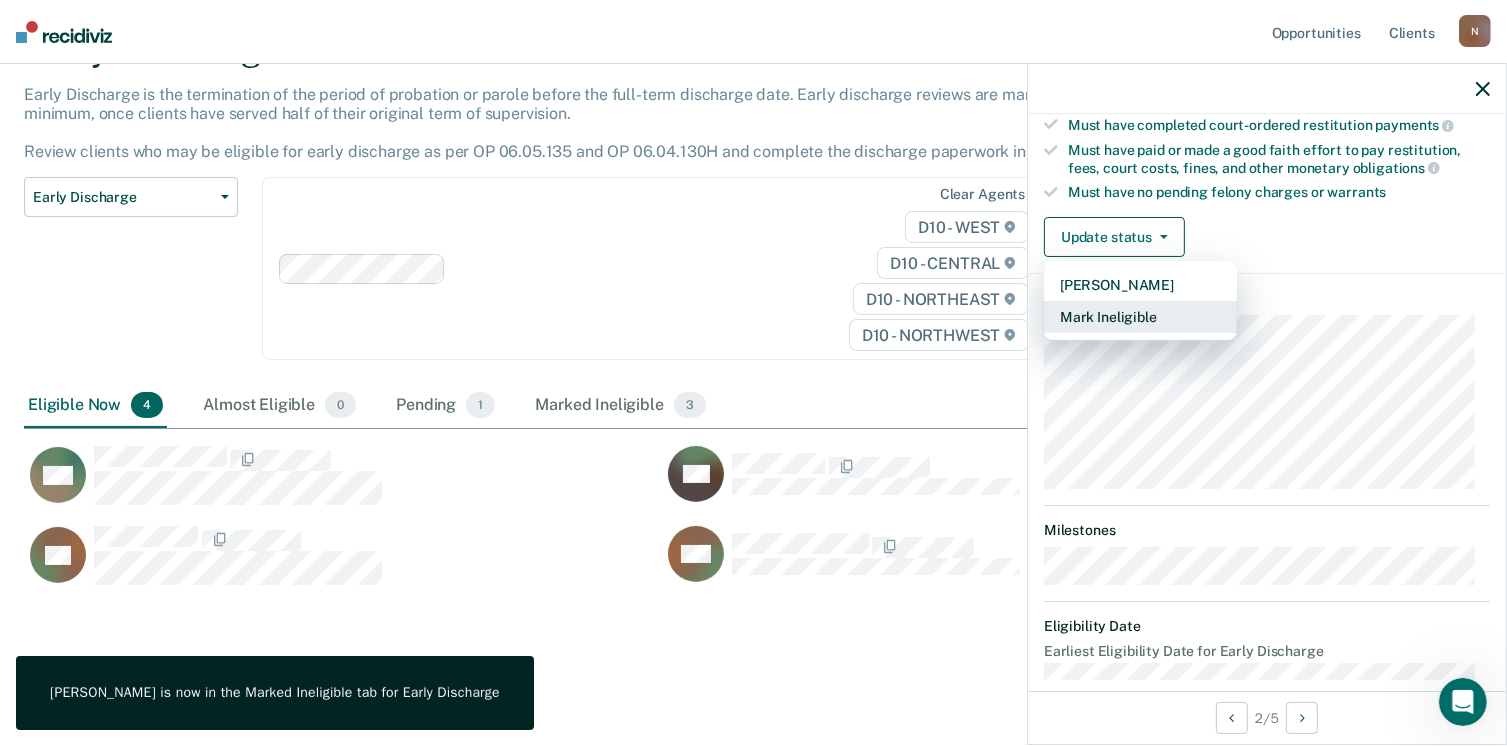 click on "Mark Ineligible" at bounding box center (1140, 317) 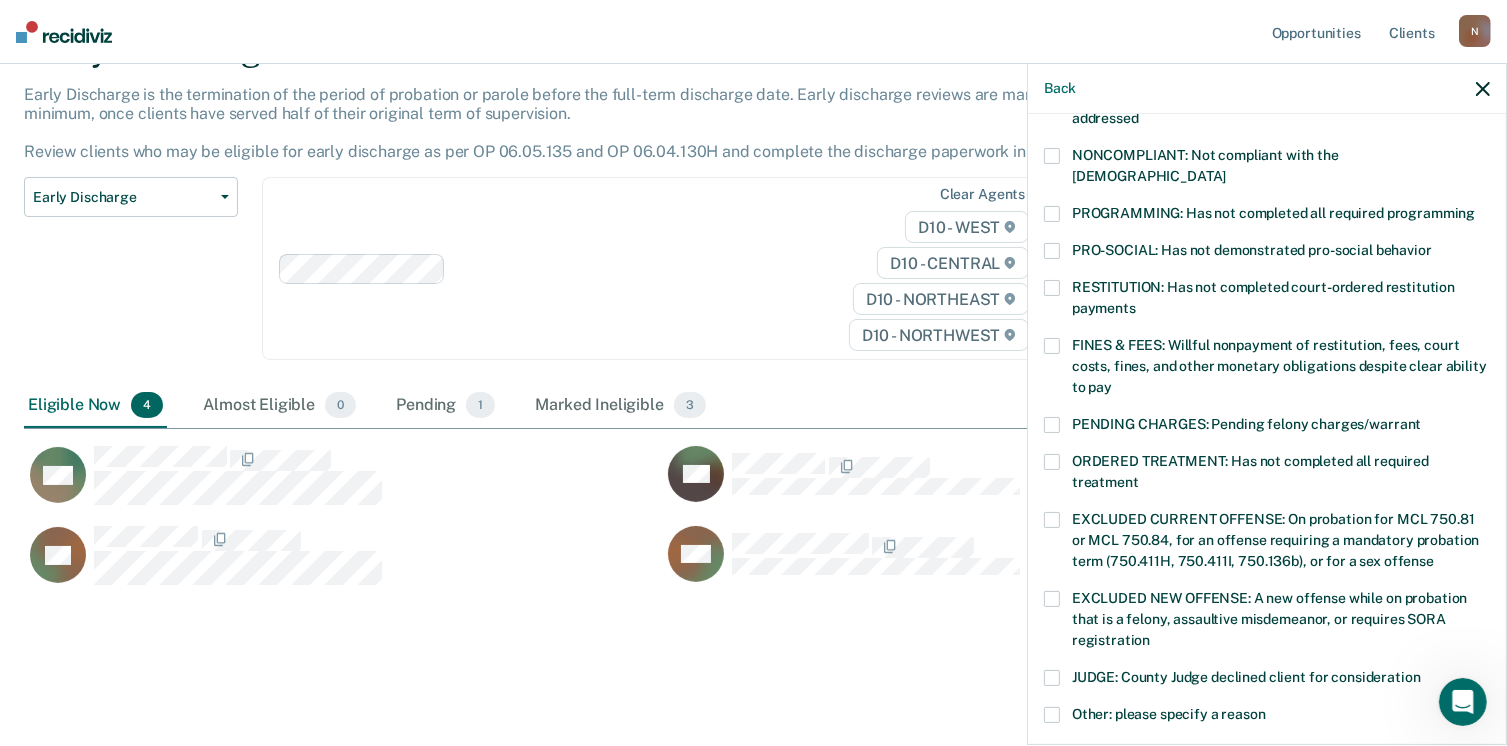 click at bounding box center [1052, 462] 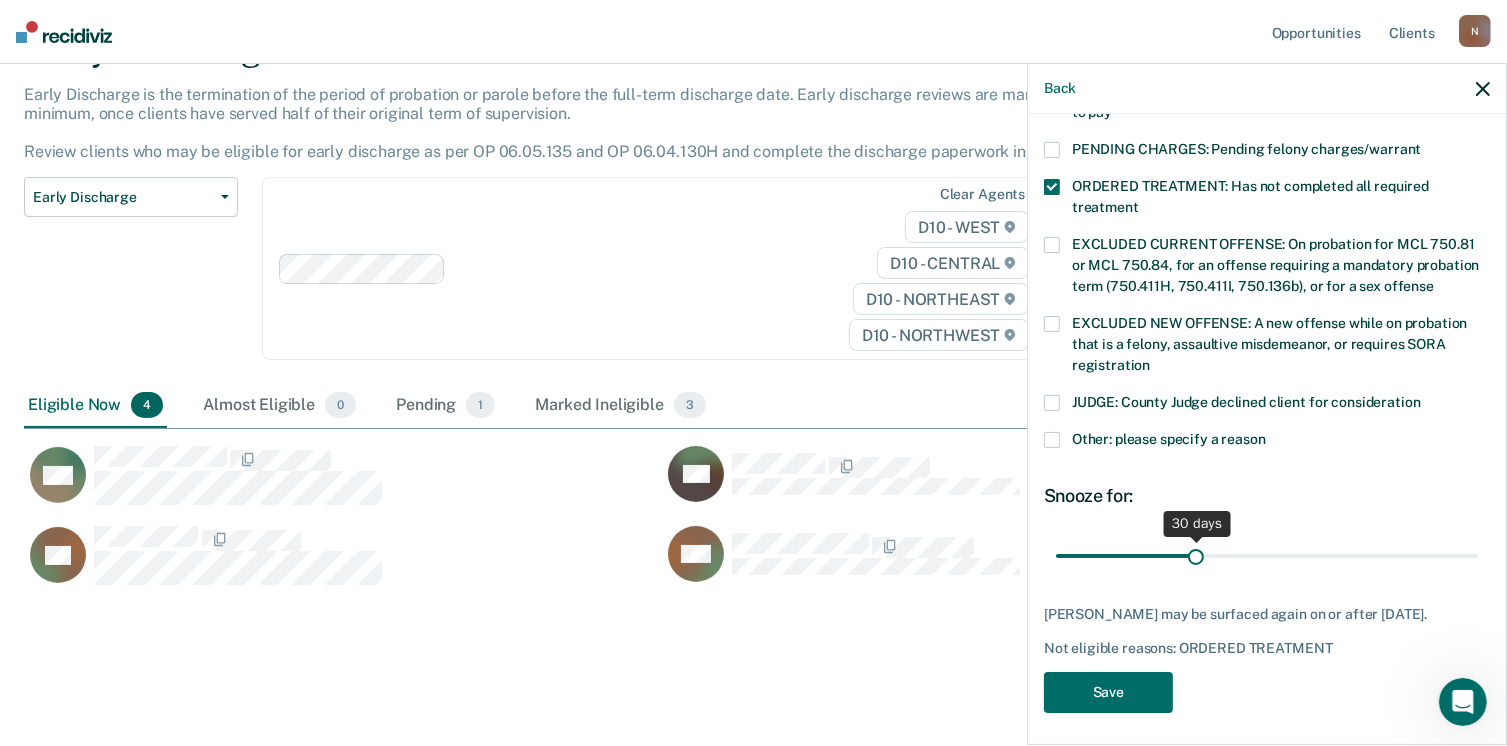 scroll, scrollTop: 647, scrollLeft: 0, axis: vertical 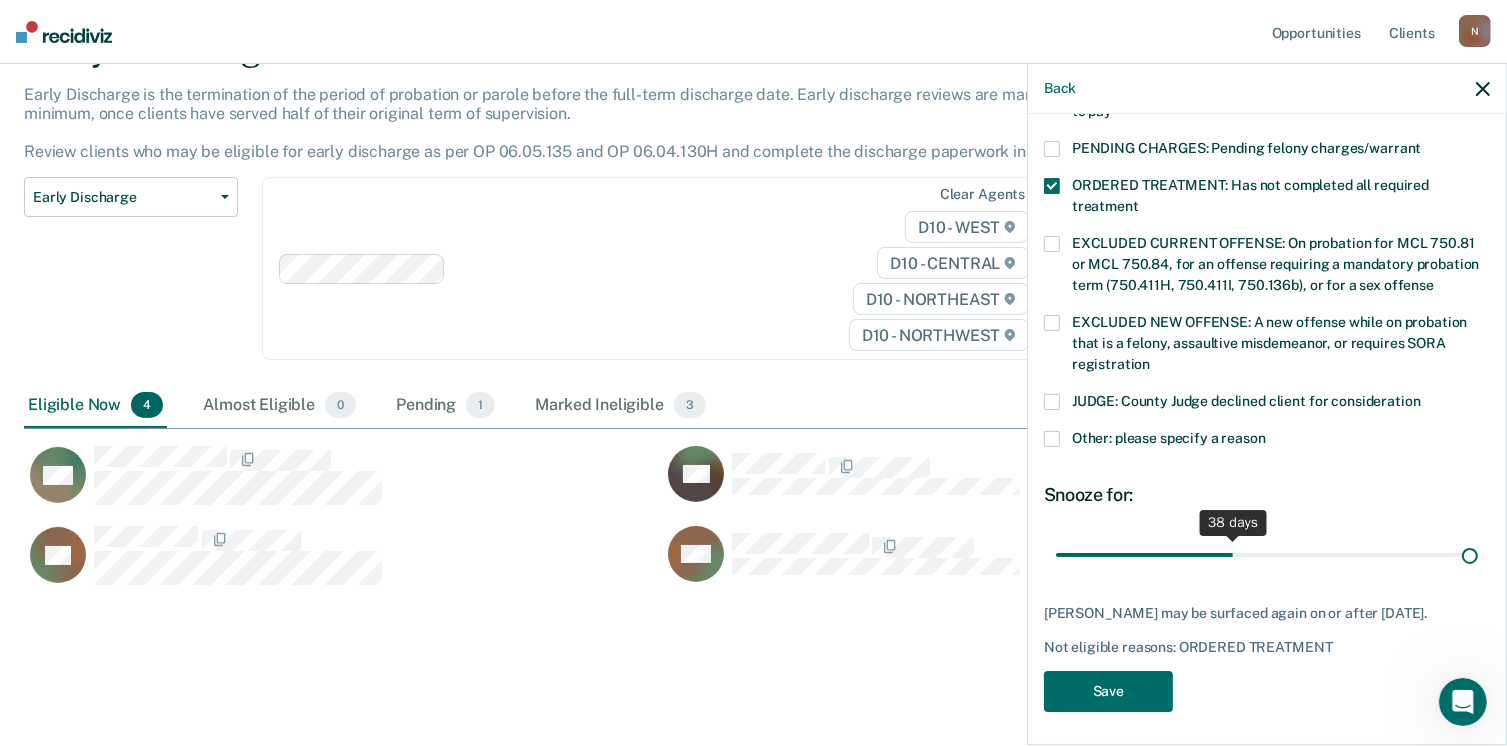 drag, startPoint x: 1192, startPoint y: 538, endPoint x: 1528, endPoint y: 555, distance: 336.42978 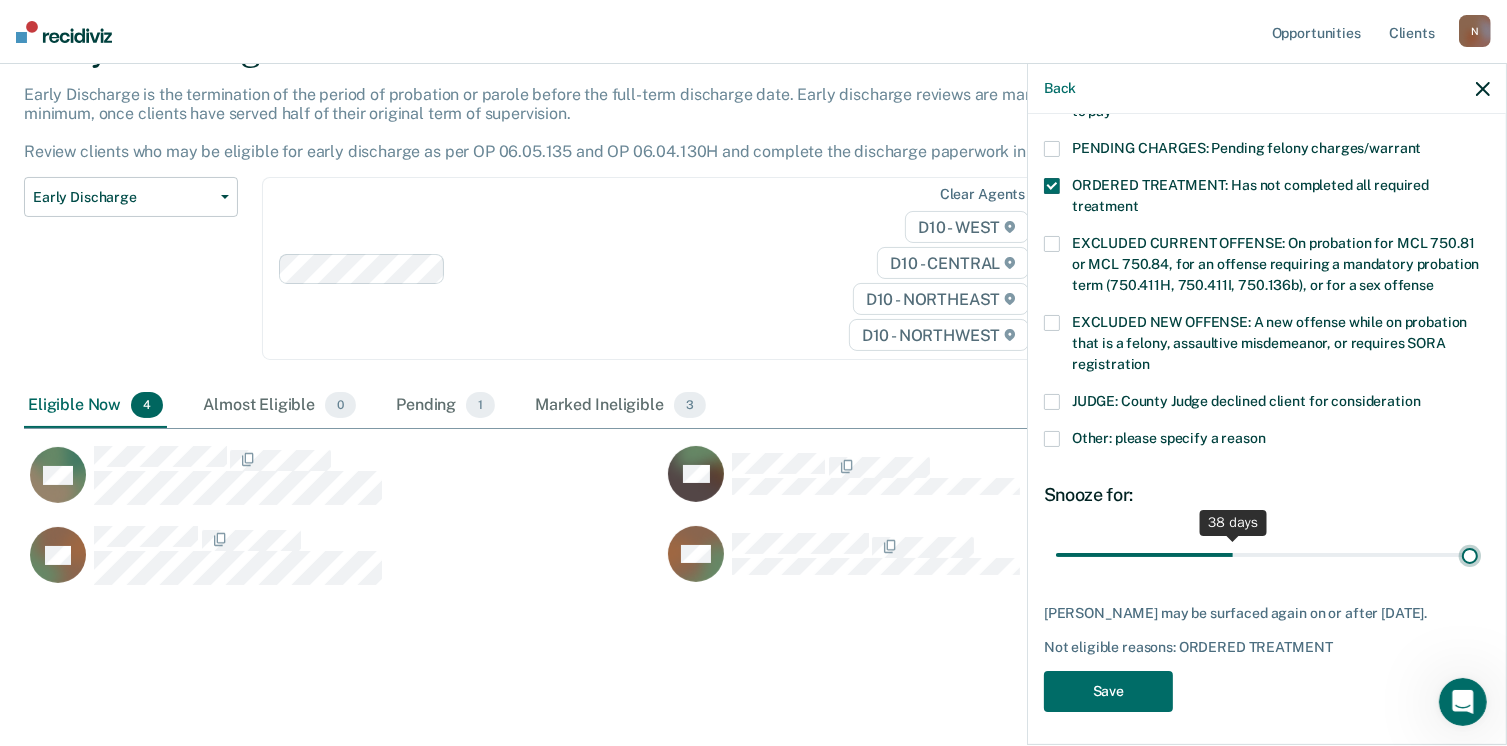 type on "90" 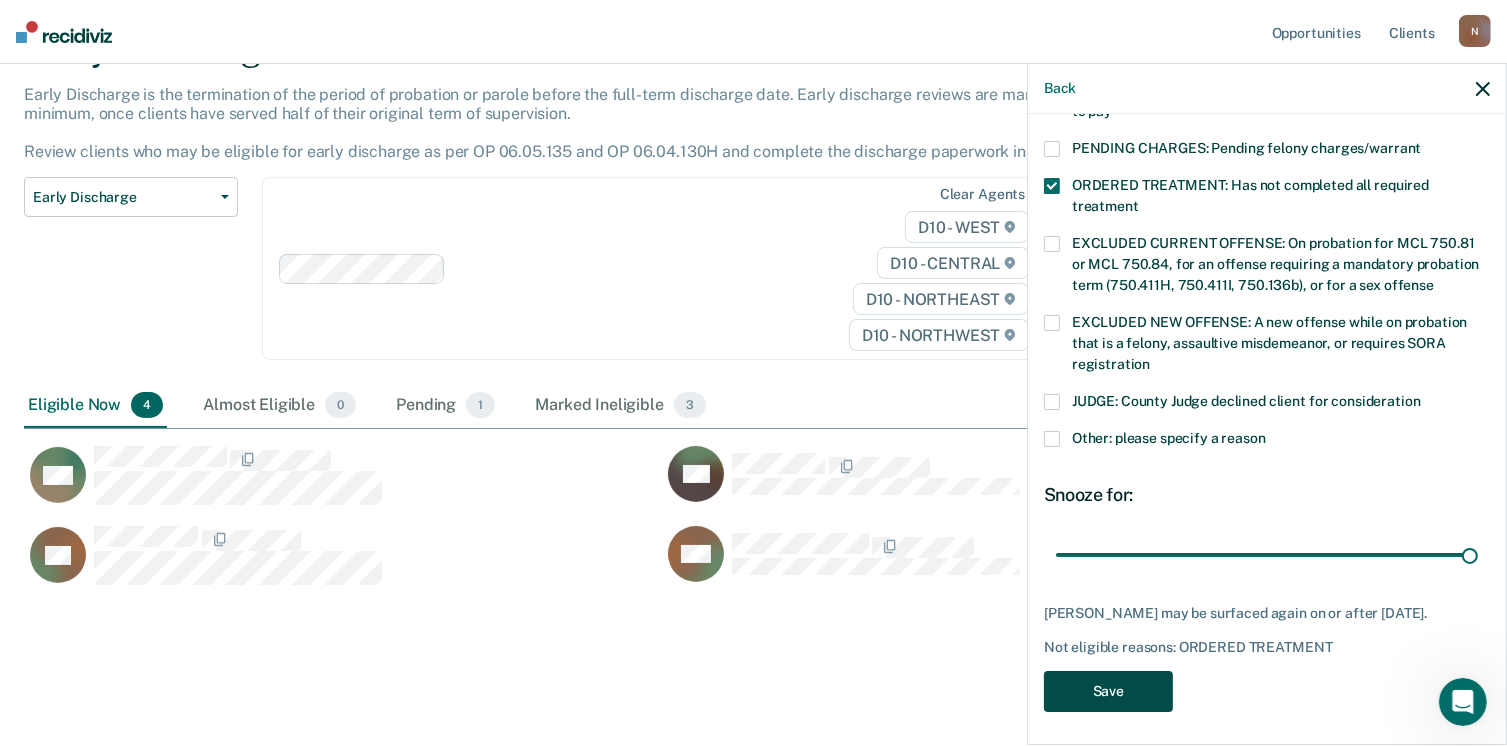 click on "Save" at bounding box center (1108, 691) 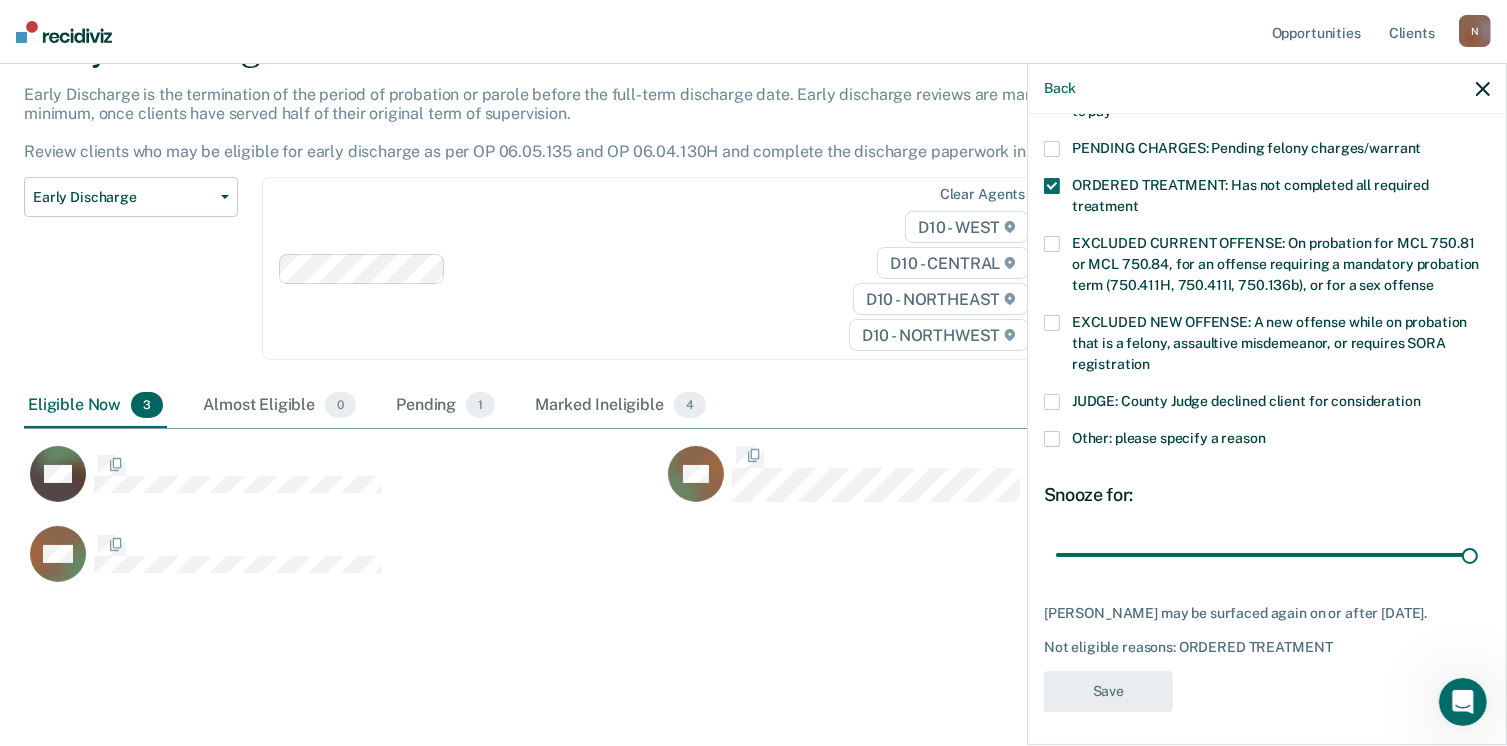 scroll, scrollTop: 540, scrollLeft: 0, axis: vertical 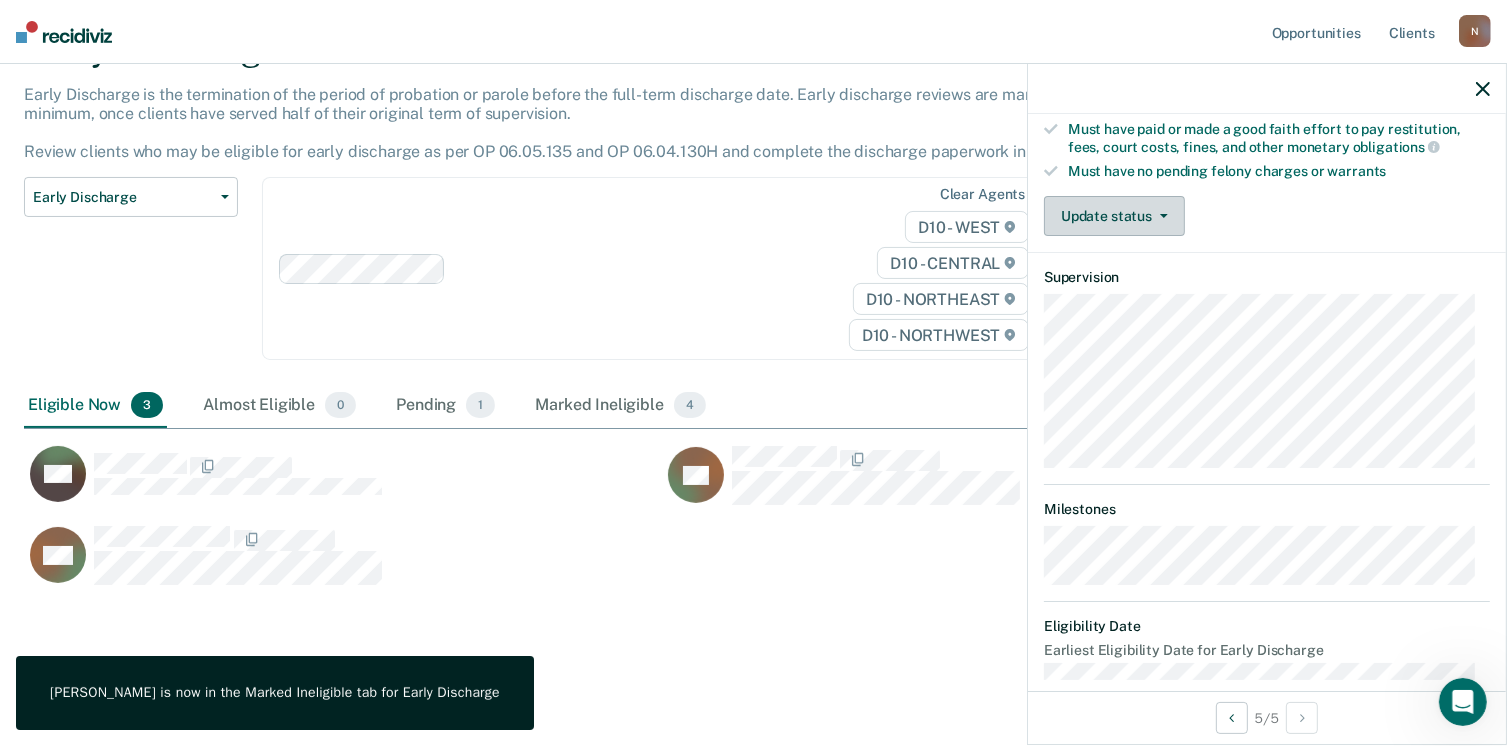 click on "Update status" at bounding box center [1114, 216] 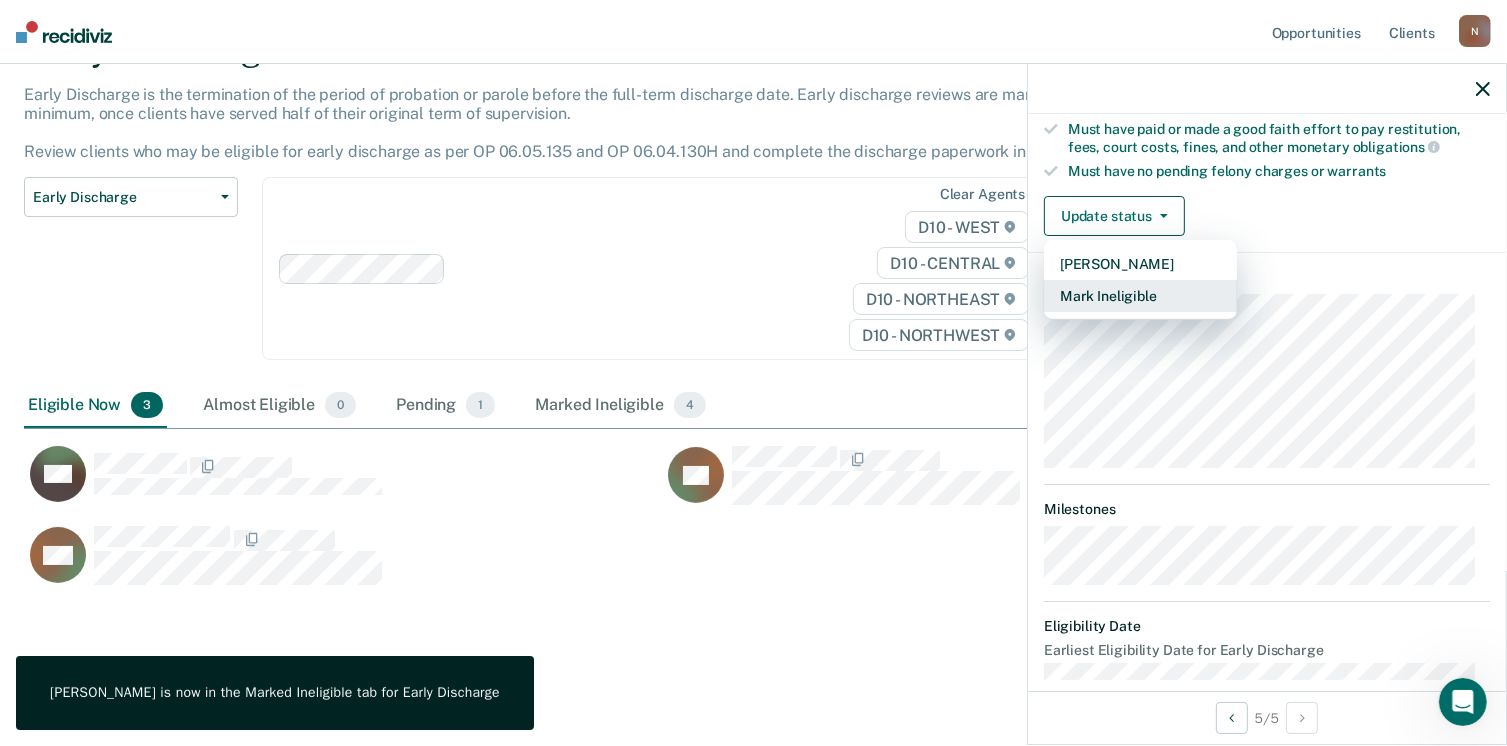 click on "Mark Ineligible" at bounding box center [1140, 296] 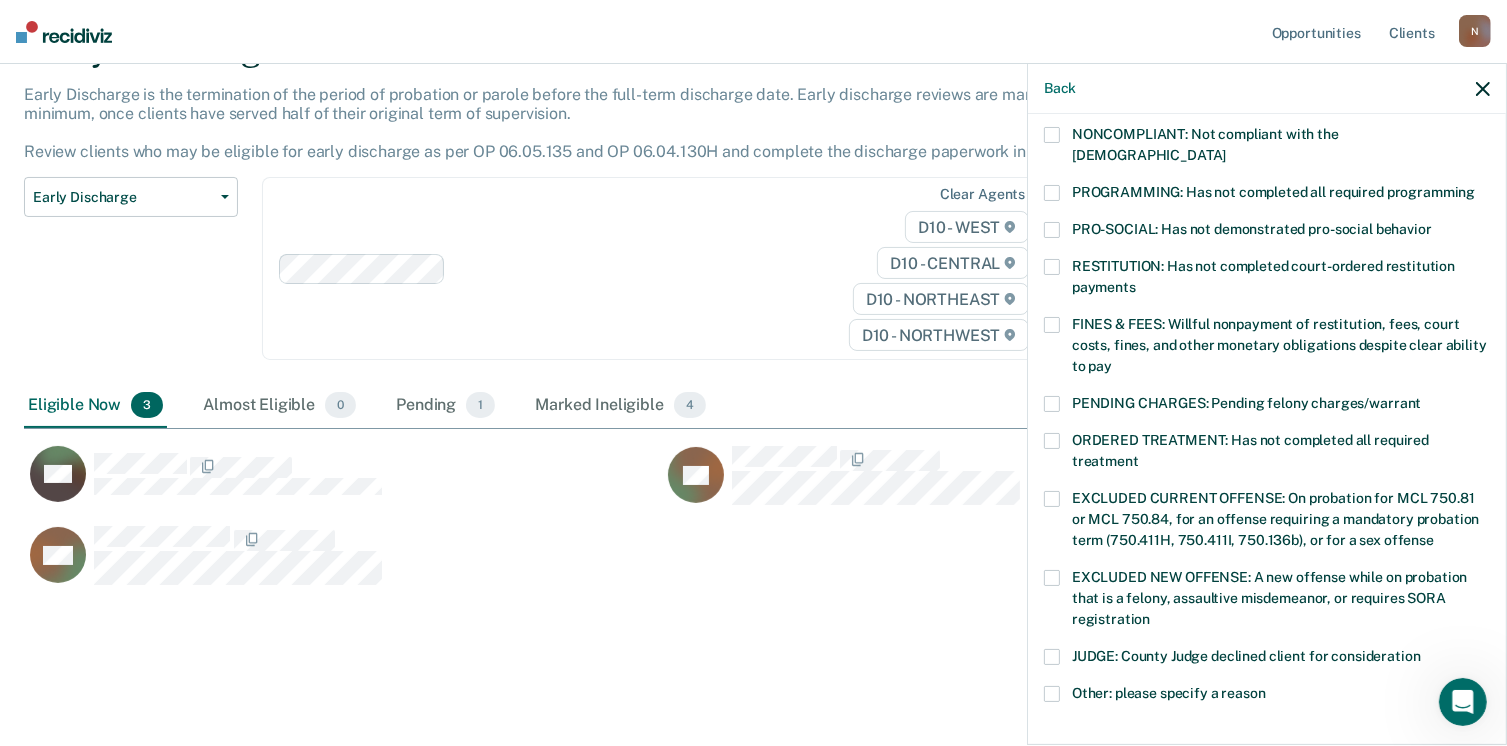click at bounding box center [1052, 267] 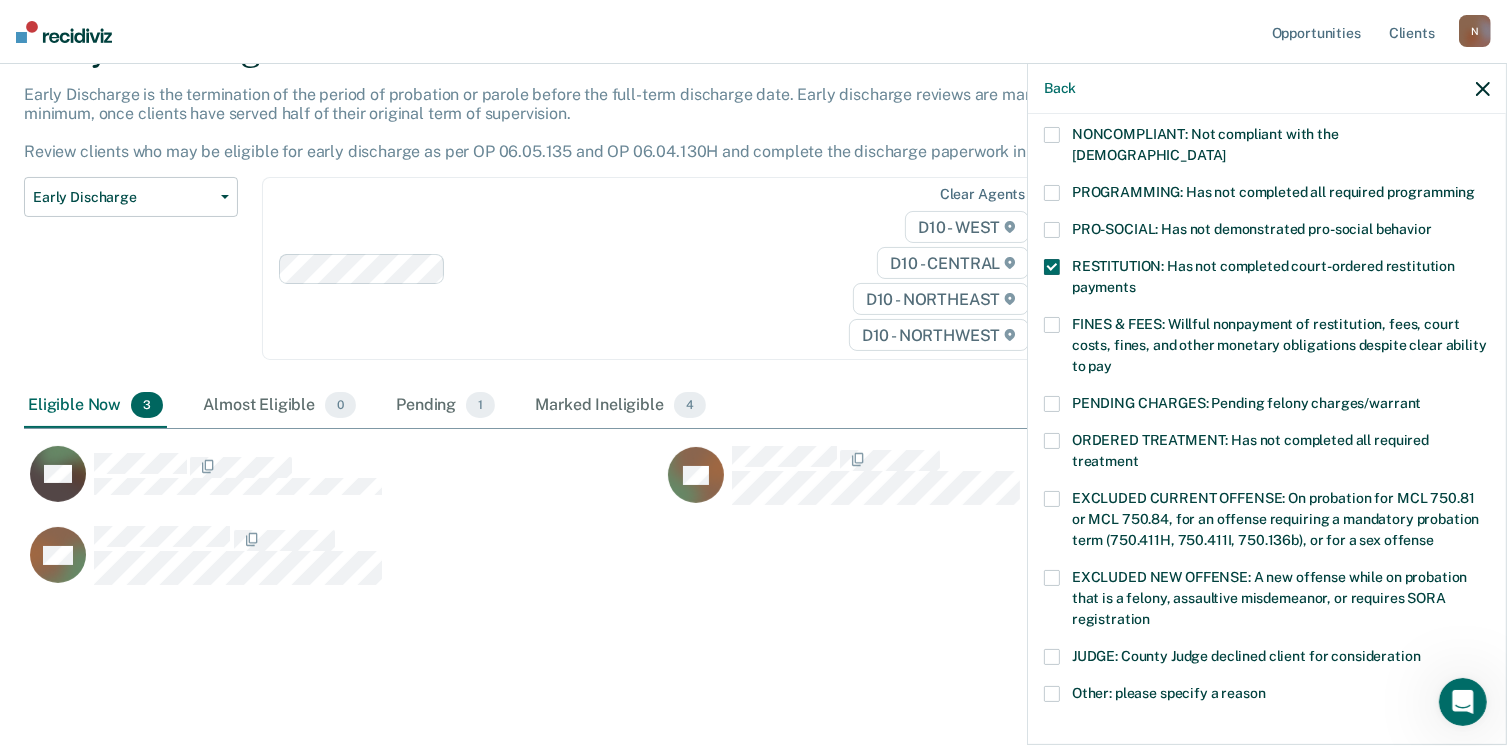 click at bounding box center [1052, 325] 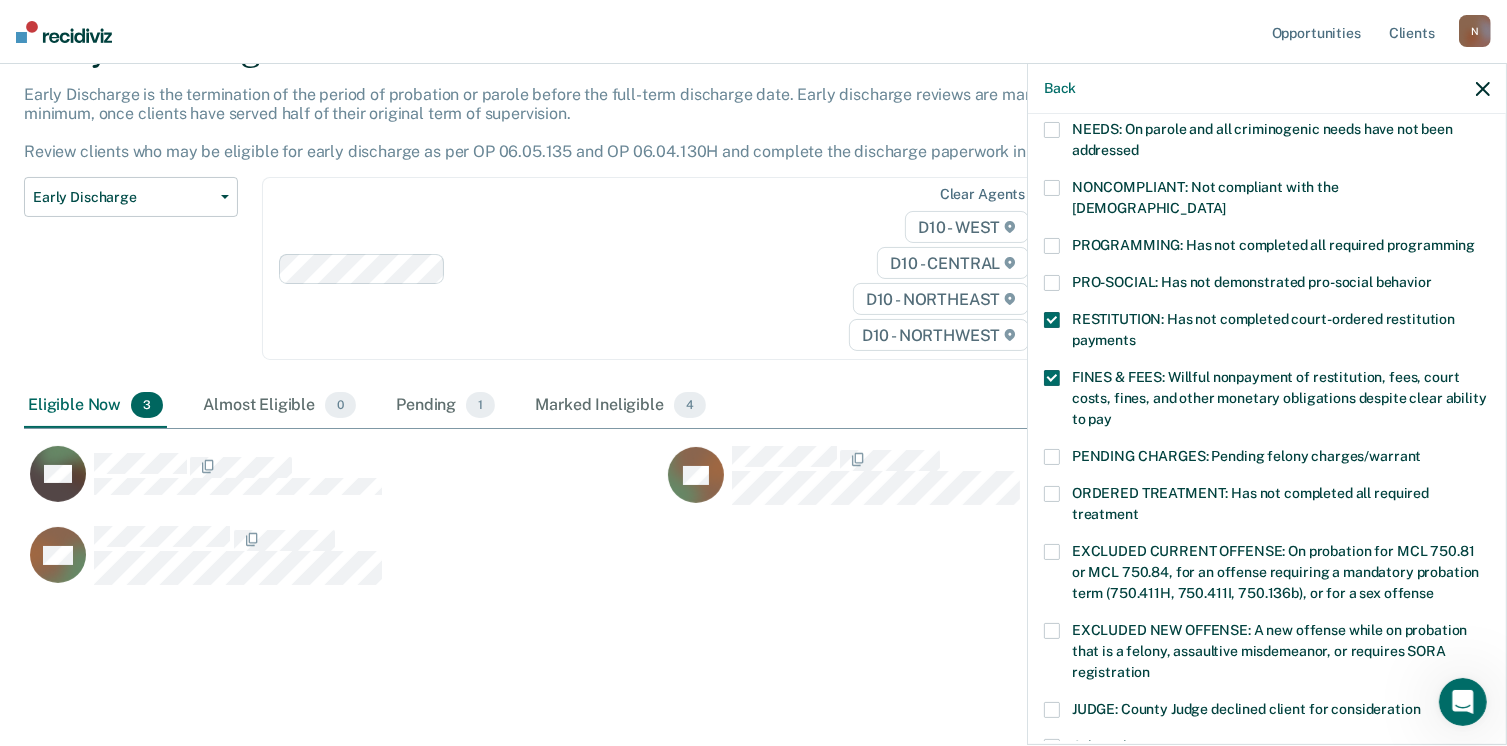 scroll, scrollTop: 192, scrollLeft: 0, axis: vertical 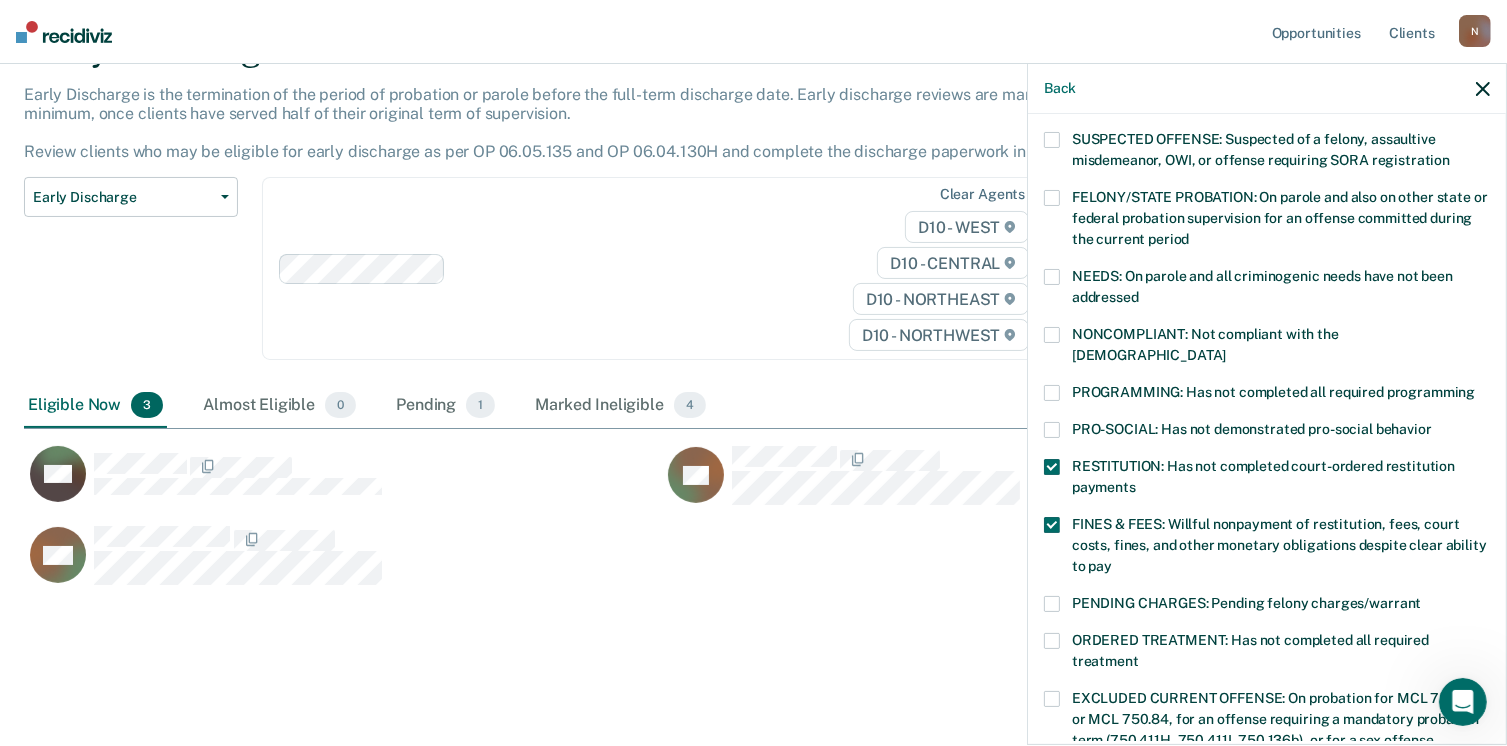 click at bounding box center (1052, 393) 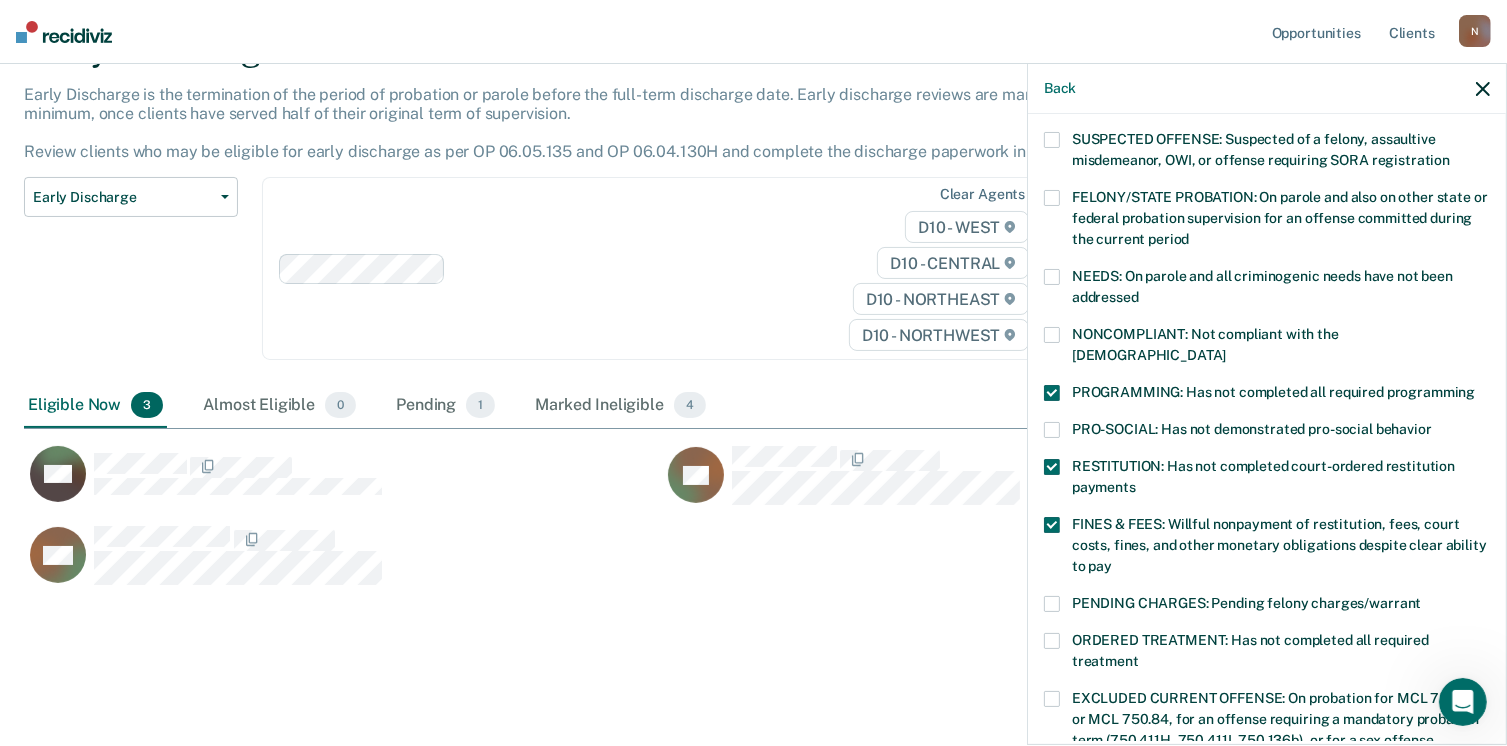 scroll, scrollTop: 664, scrollLeft: 0, axis: vertical 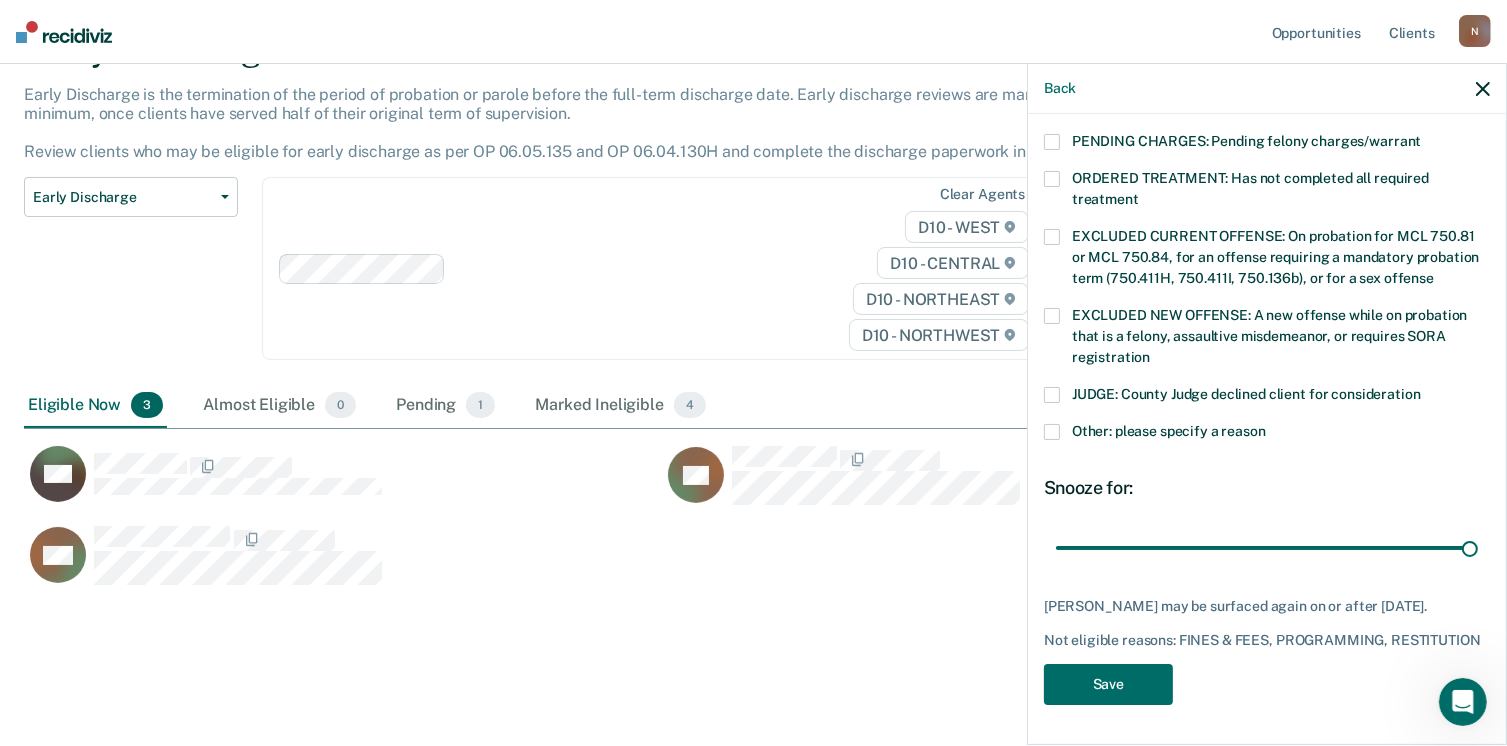 drag, startPoint x: 1195, startPoint y: 512, endPoint x: 1495, endPoint y: 535, distance: 300.88037 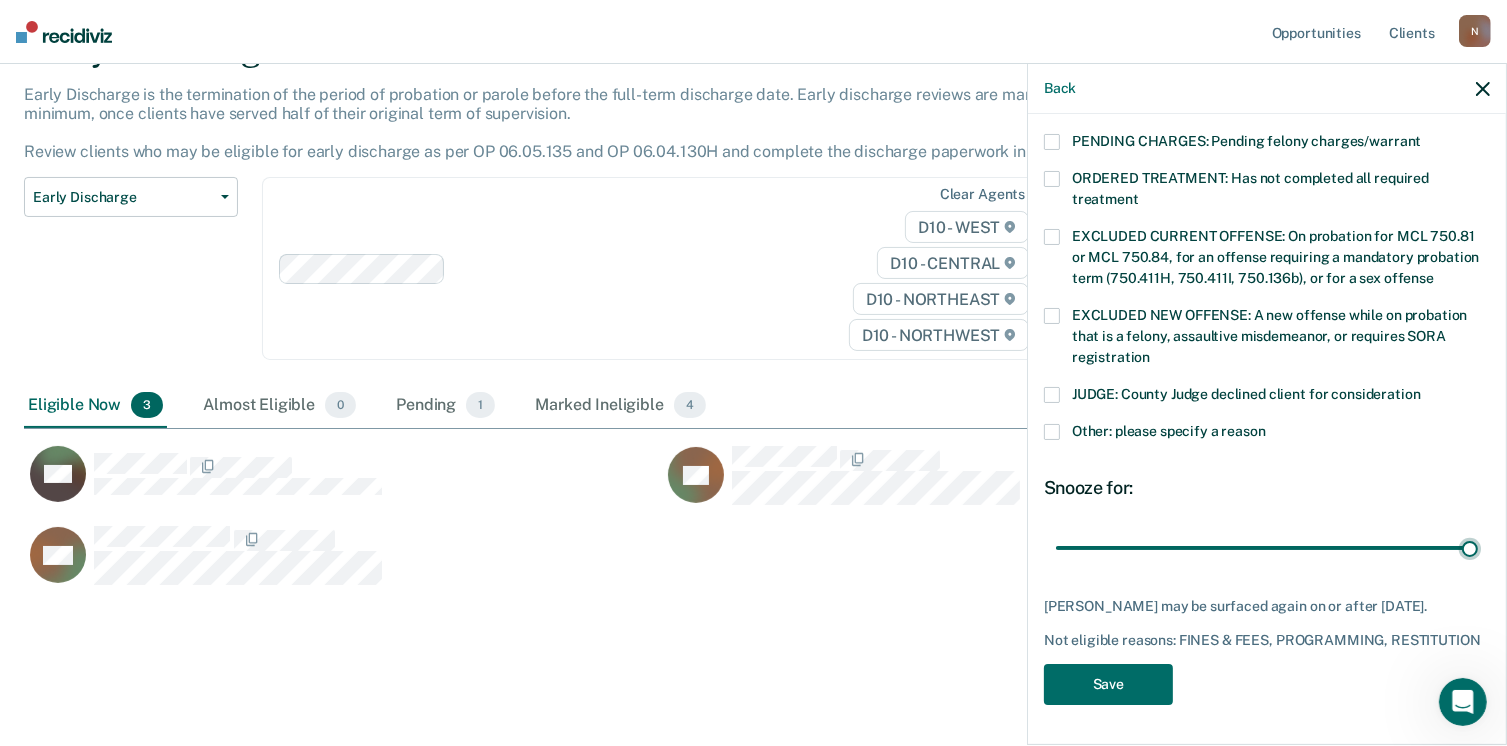 type on "90" 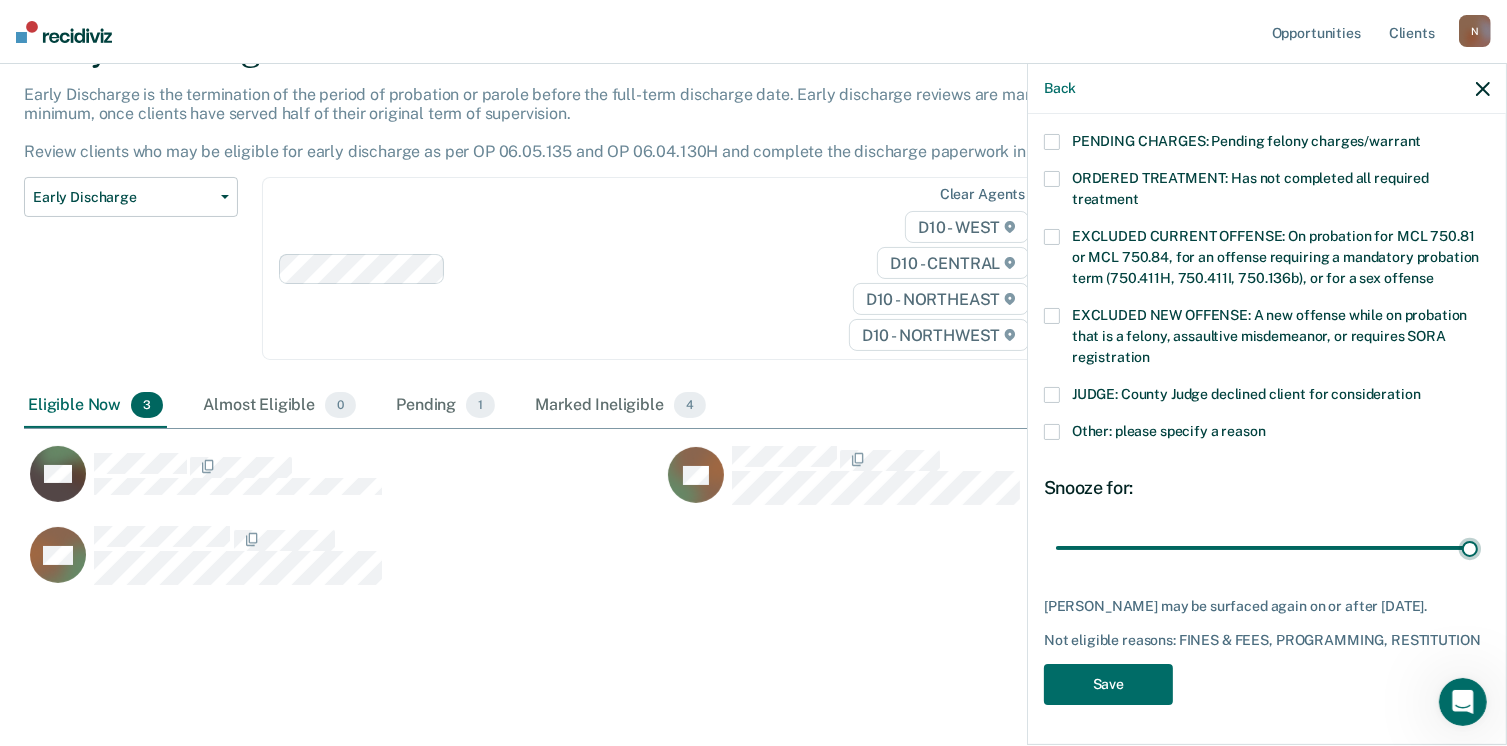 click at bounding box center (1267, 548) 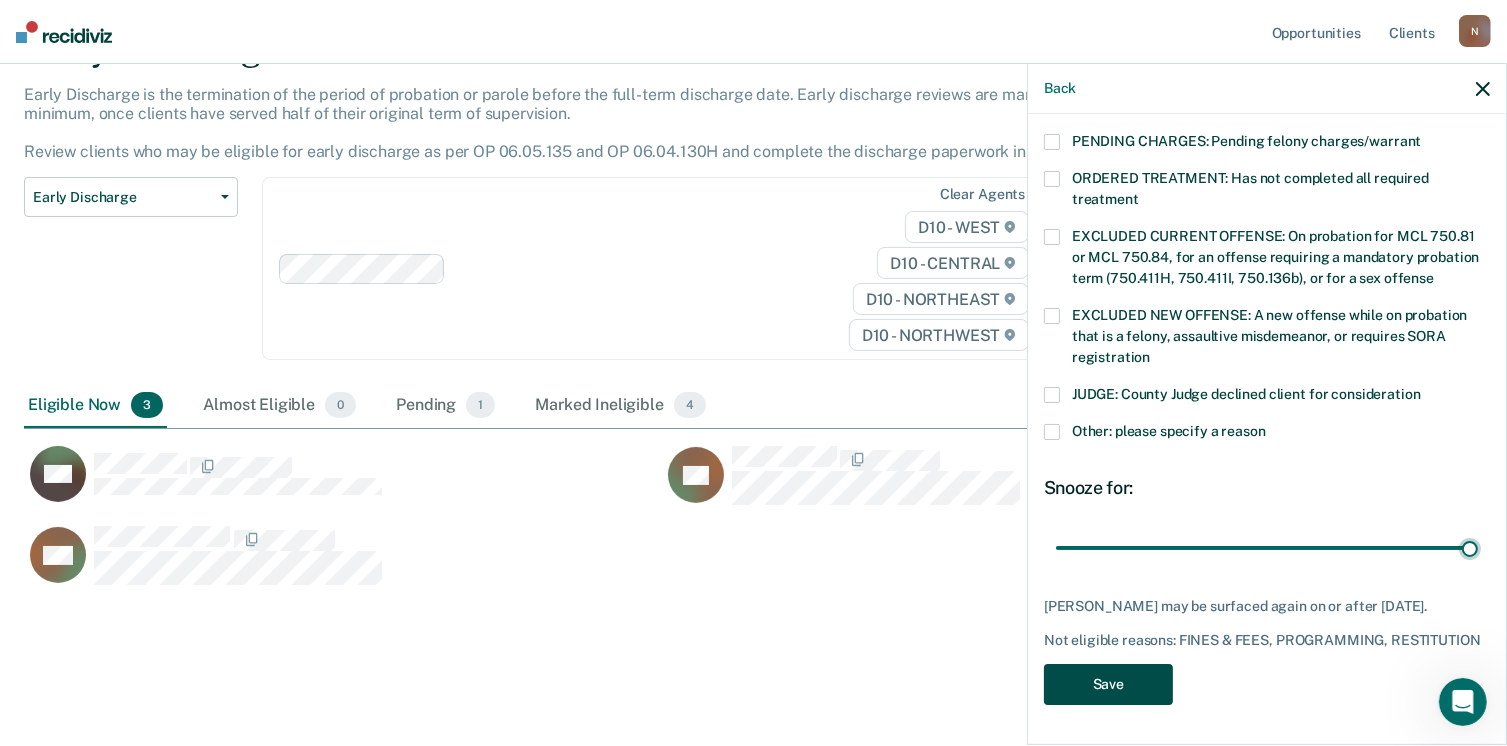 click on "Save" at bounding box center (1108, 684) 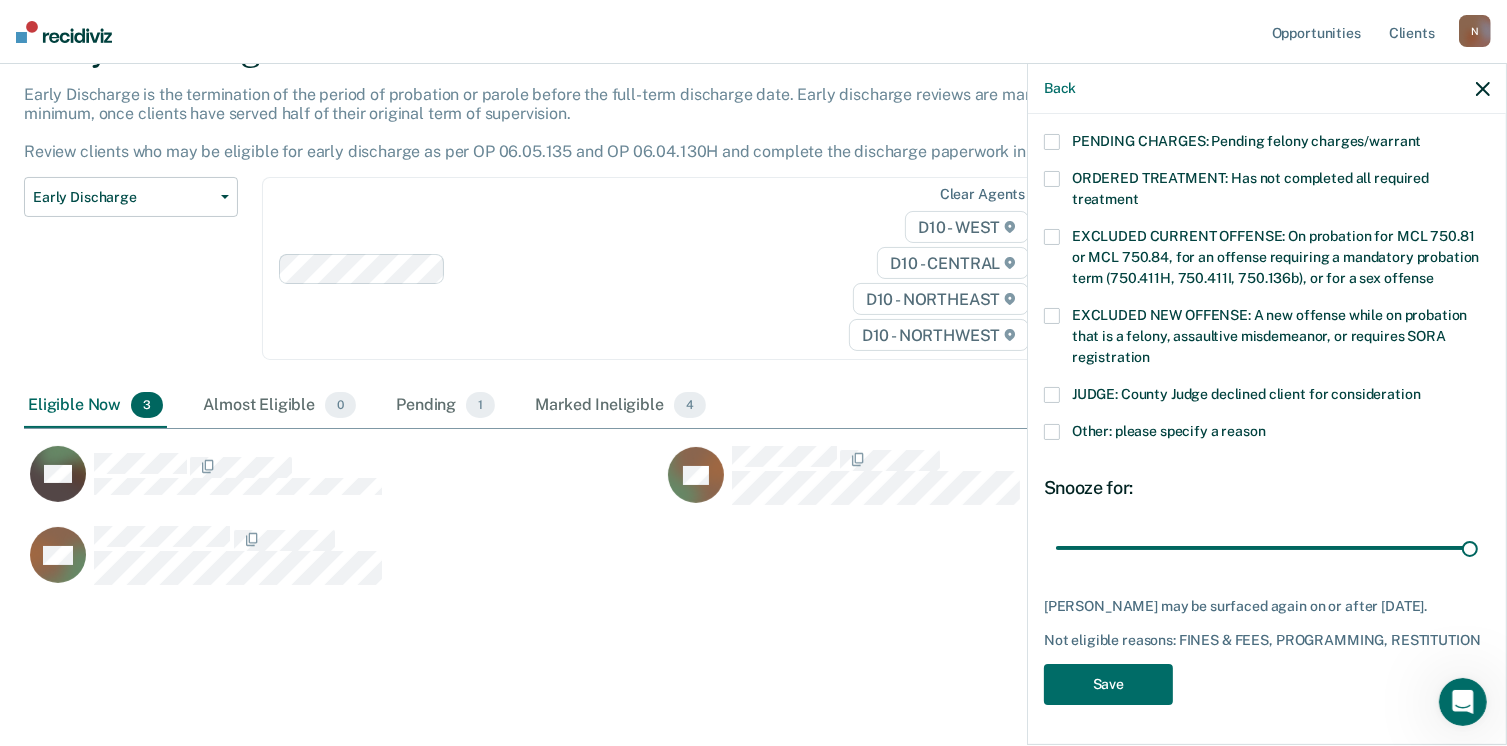 scroll, scrollTop: 473, scrollLeft: 1444, axis: both 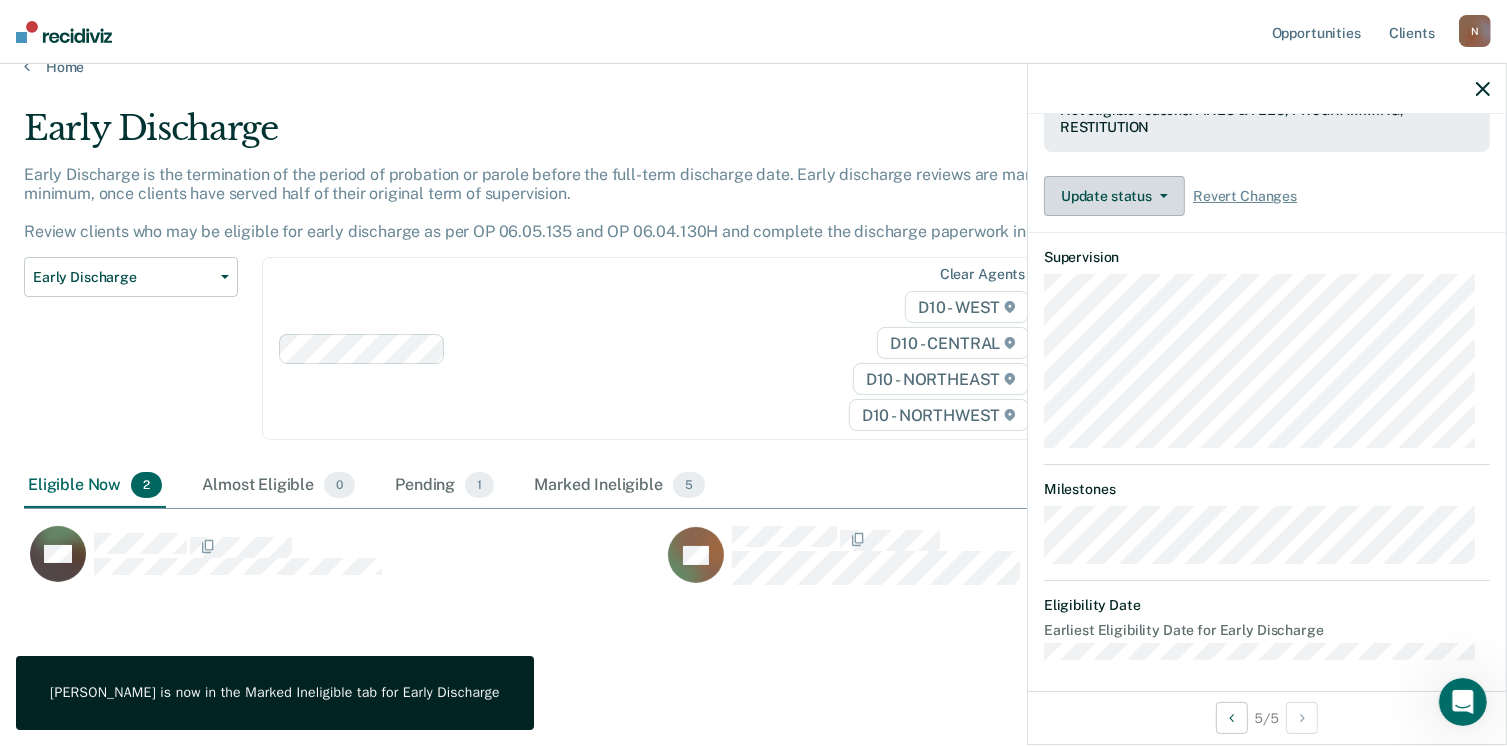 click at bounding box center (1160, 196) 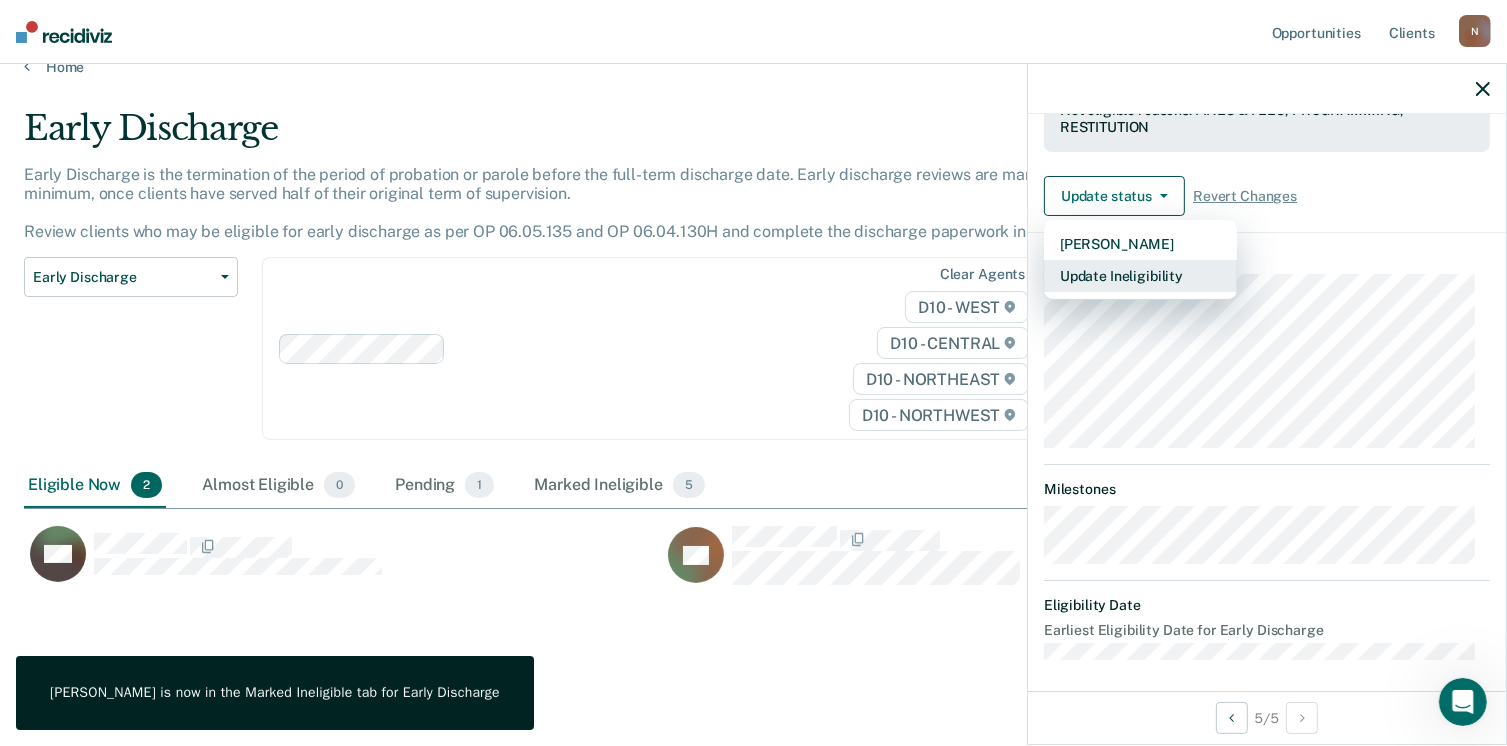 click on "Update Ineligibility" at bounding box center [1140, 276] 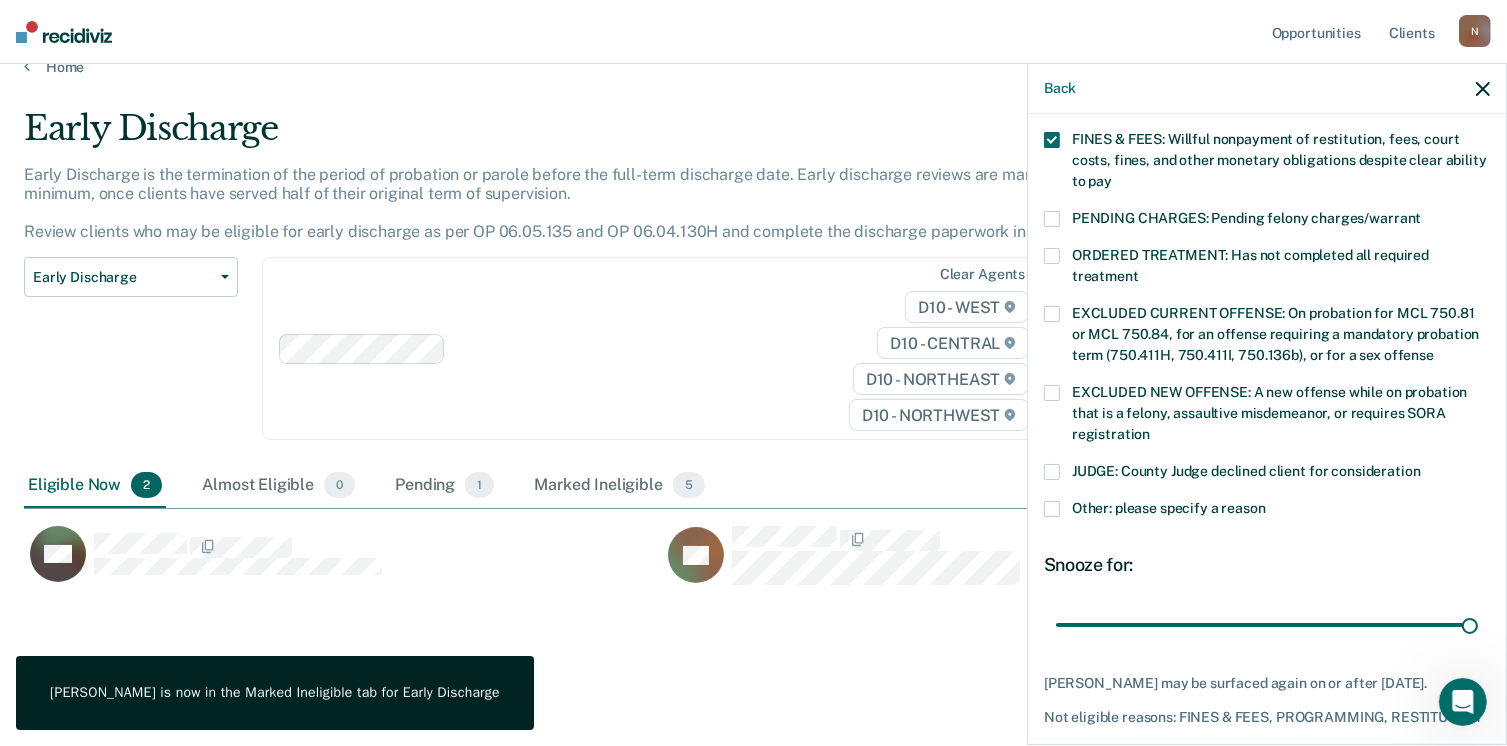click at bounding box center [1052, 472] 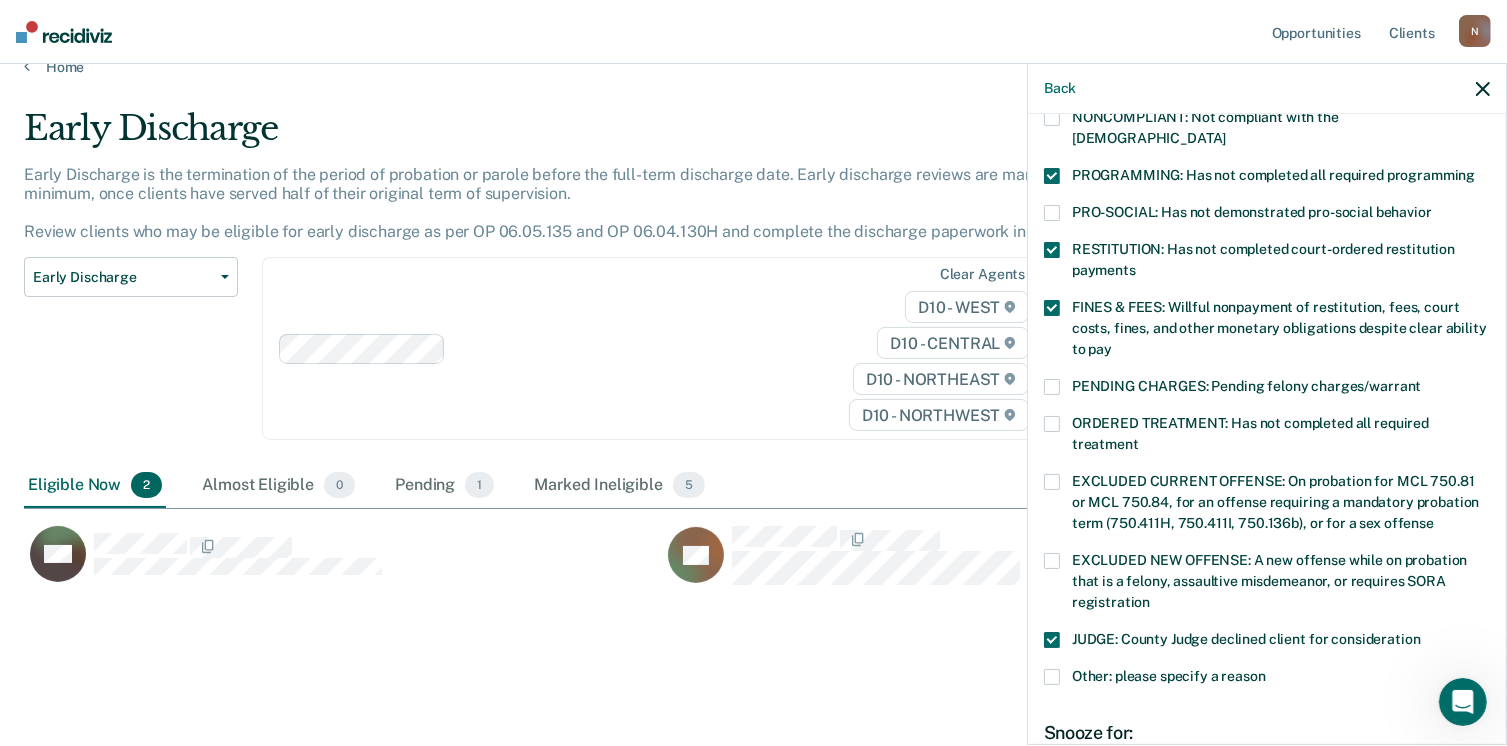 scroll, scrollTop: 377, scrollLeft: 0, axis: vertical 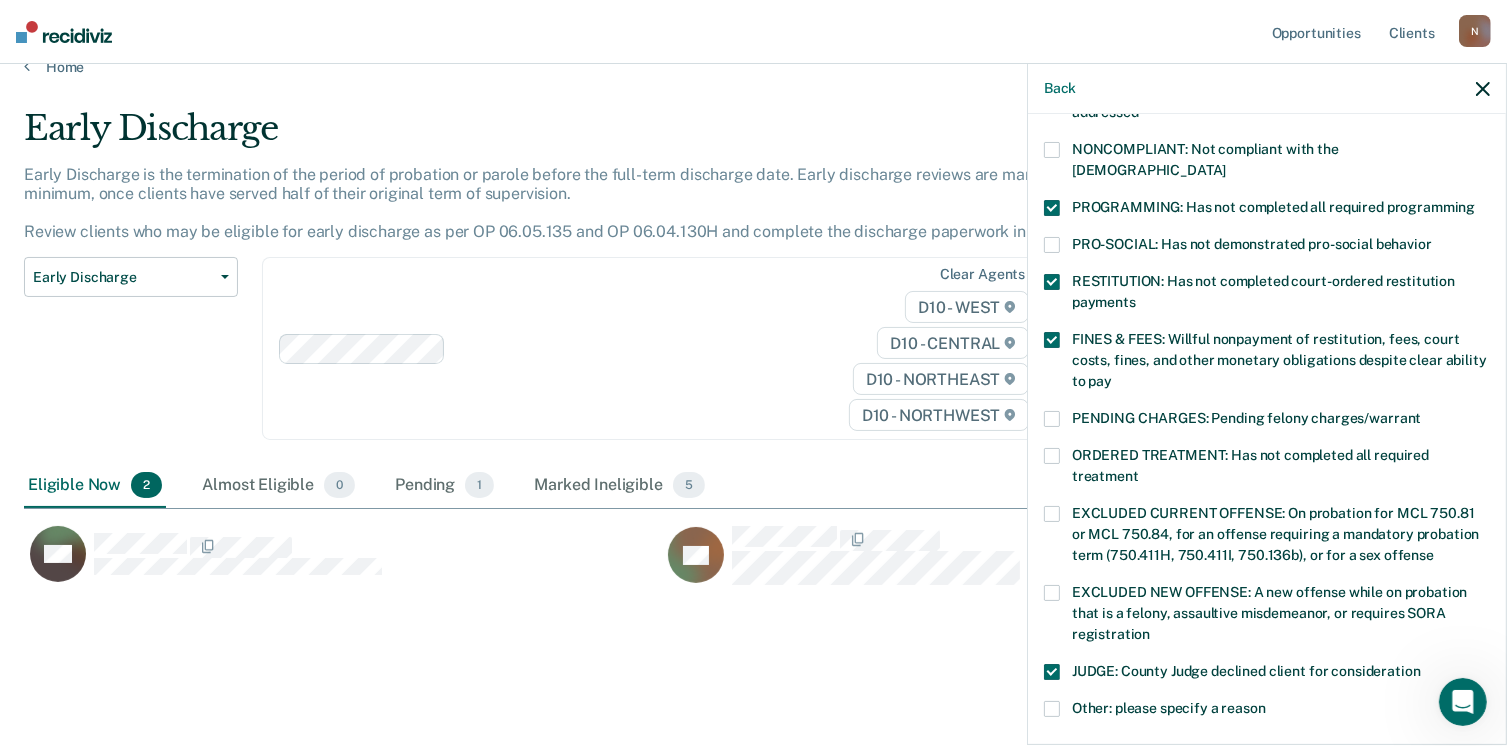 click at bounding box center (1052, 419) 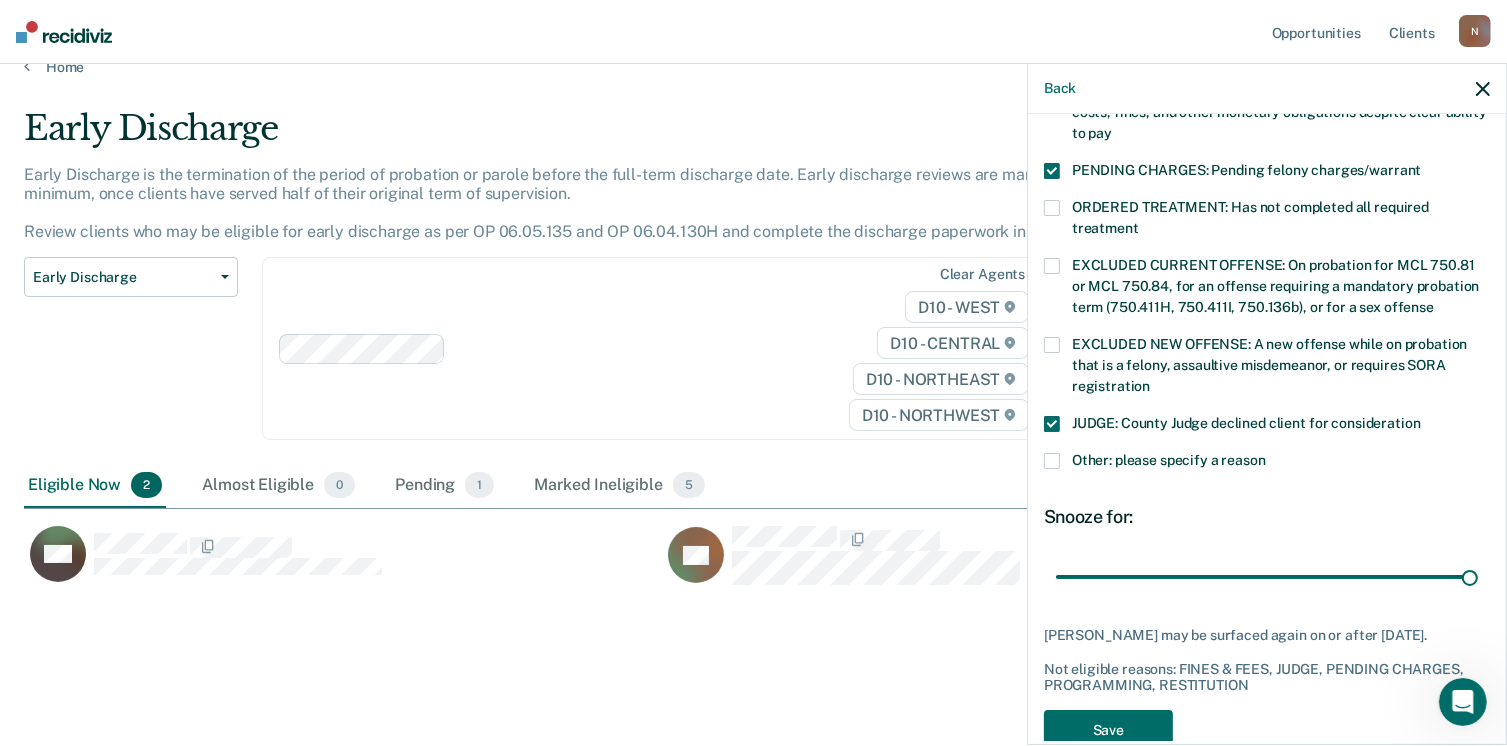 scroll, scrollTop: 664, scrollLeft: 0, axis: vertical 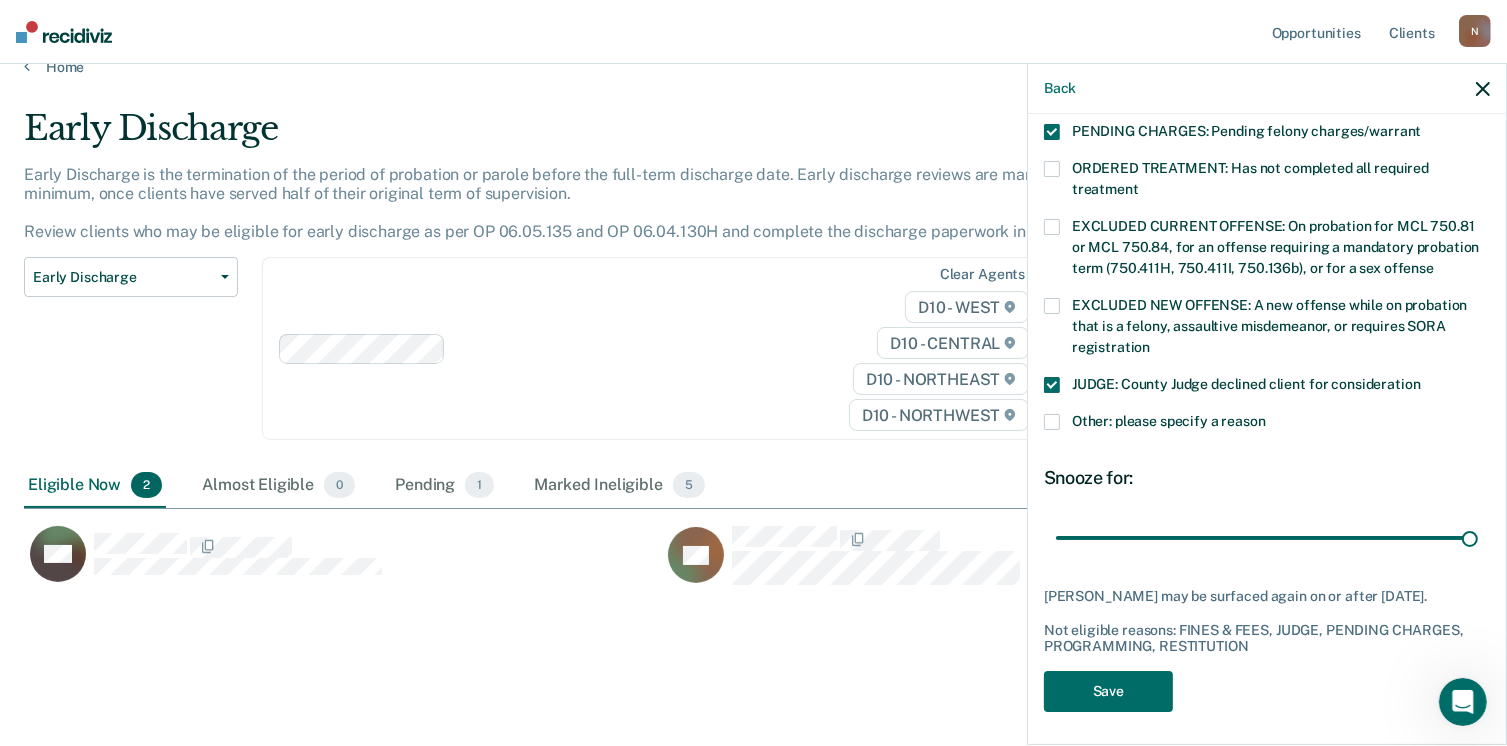 click at bounding box center [1052, 385] 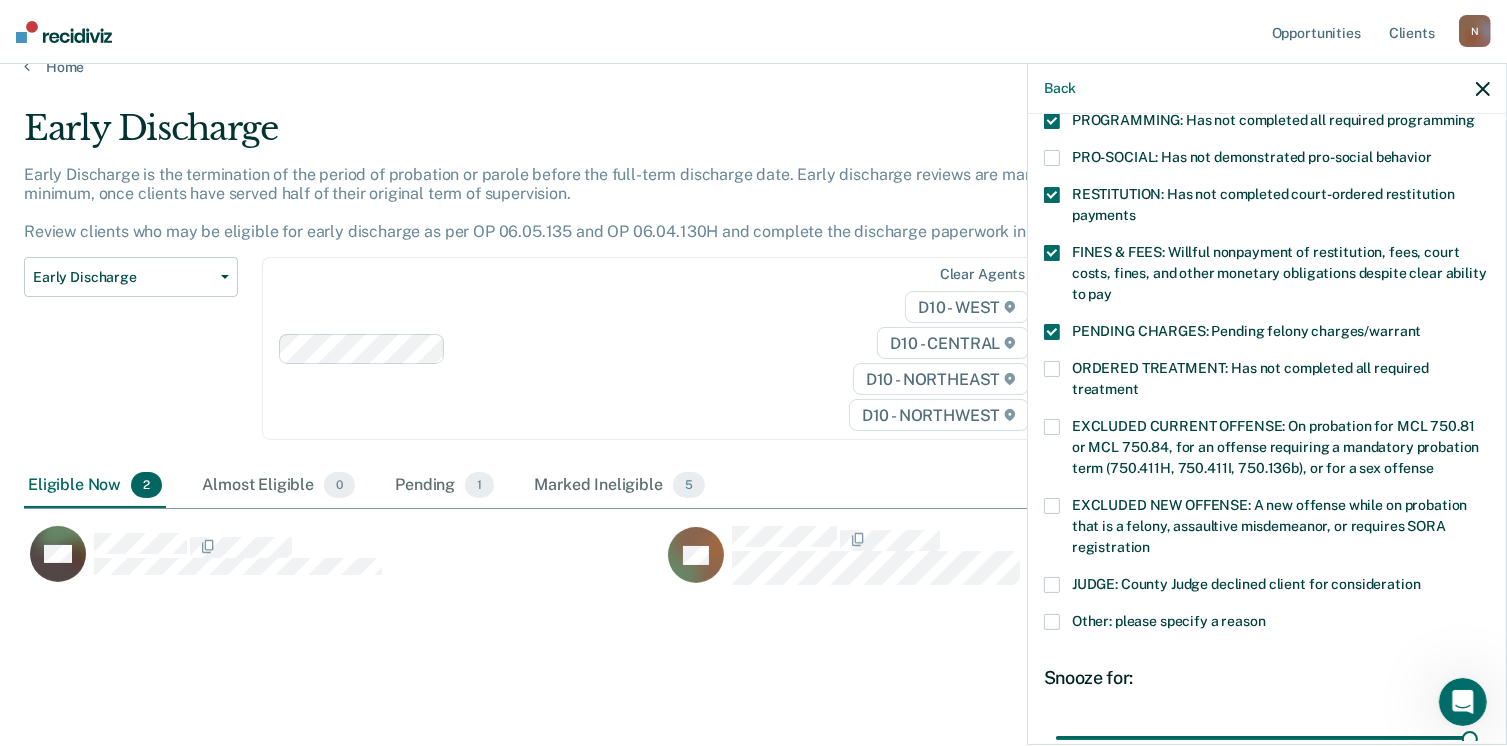 click at bounding box center [1052, 332] 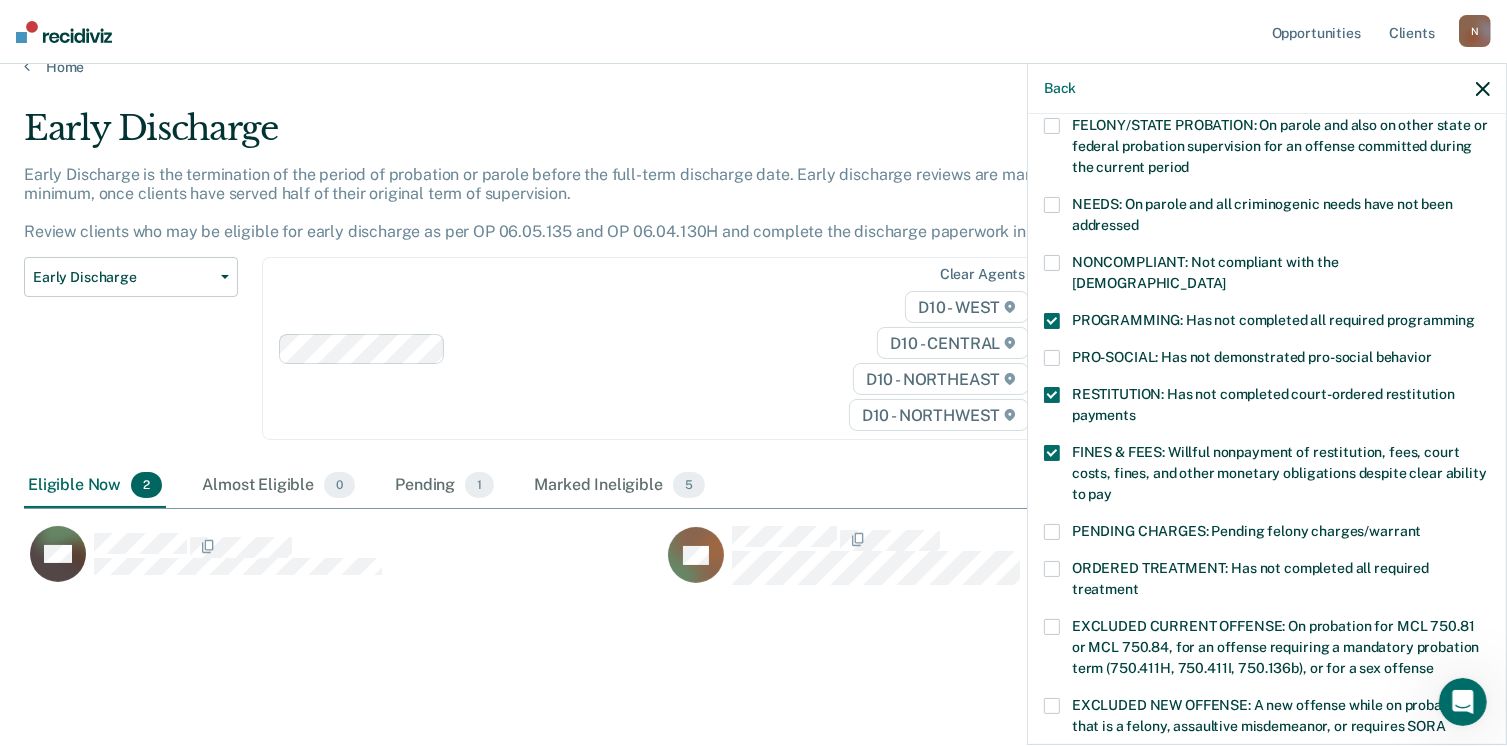 scroll, scrollTop: 664, scrollLeft: 0, axis: vertical 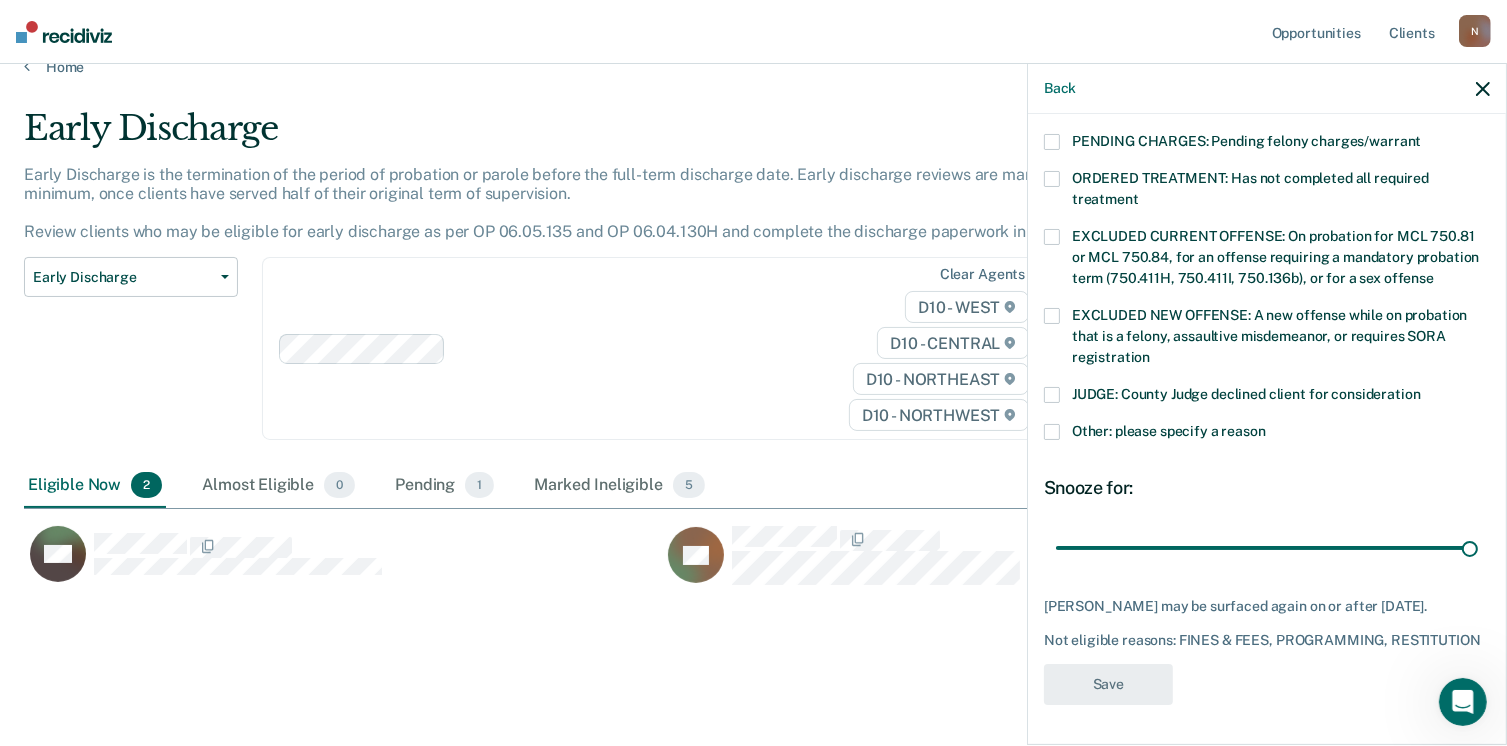 click 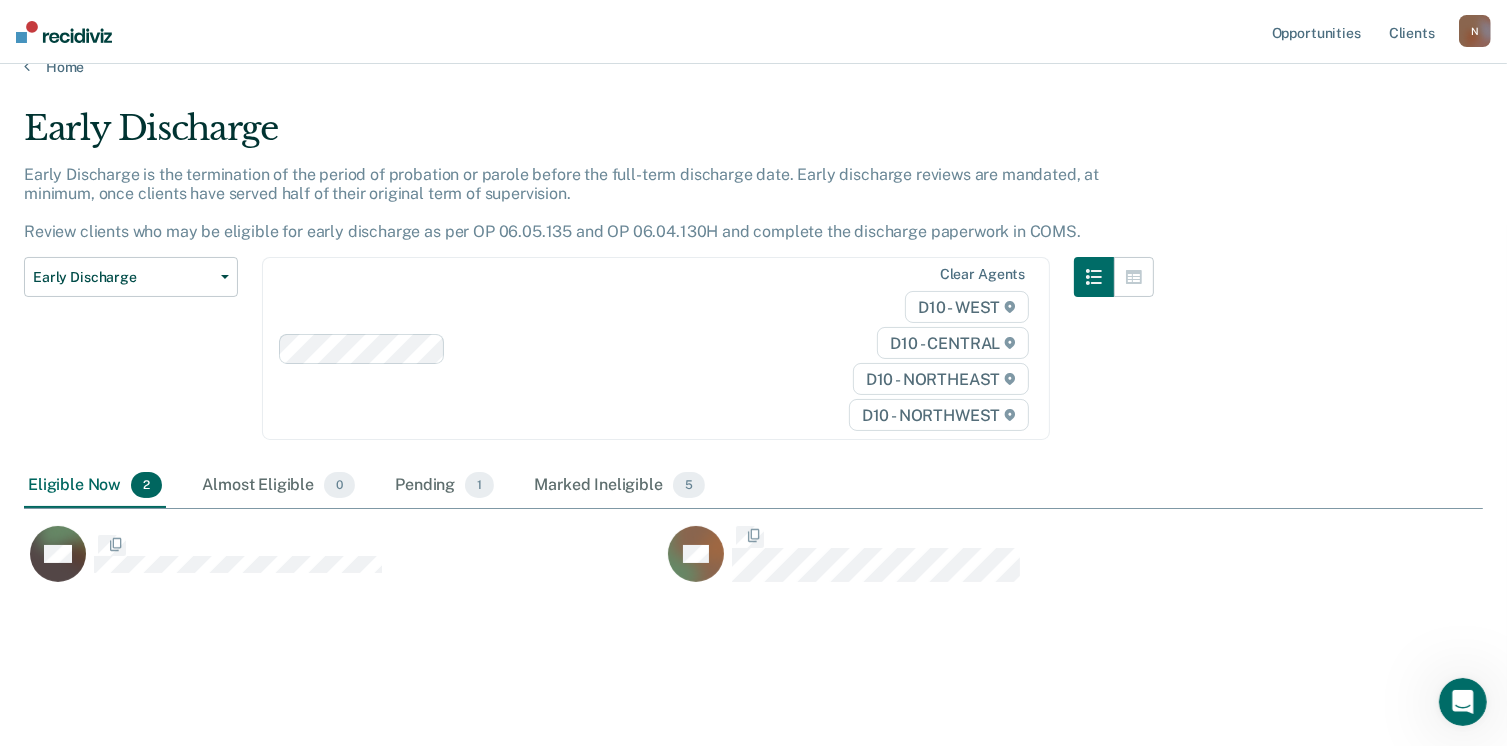 scroll, scrollTop: 577, scrollLeft: 0, axis: vertical 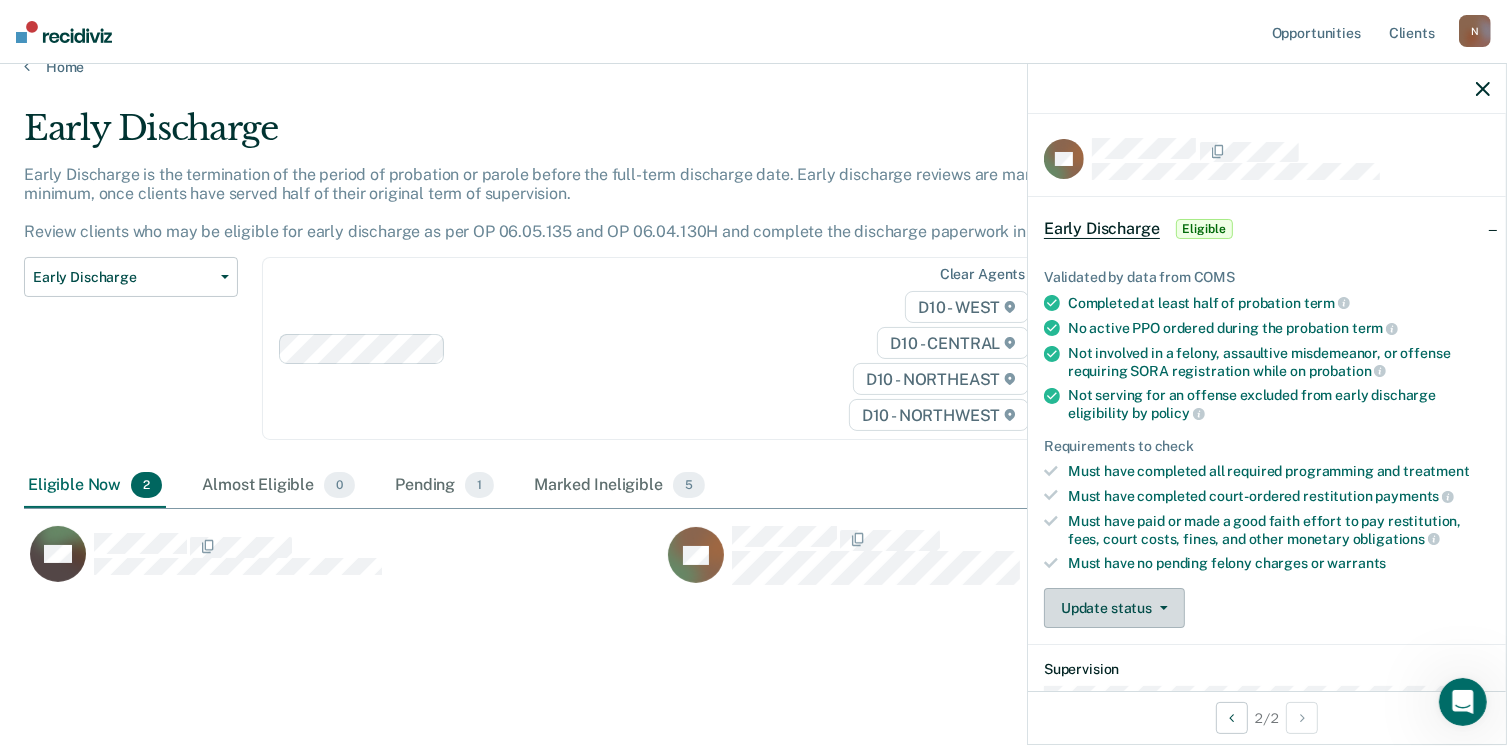click on "Update status" at bounding box center (1114, 608) 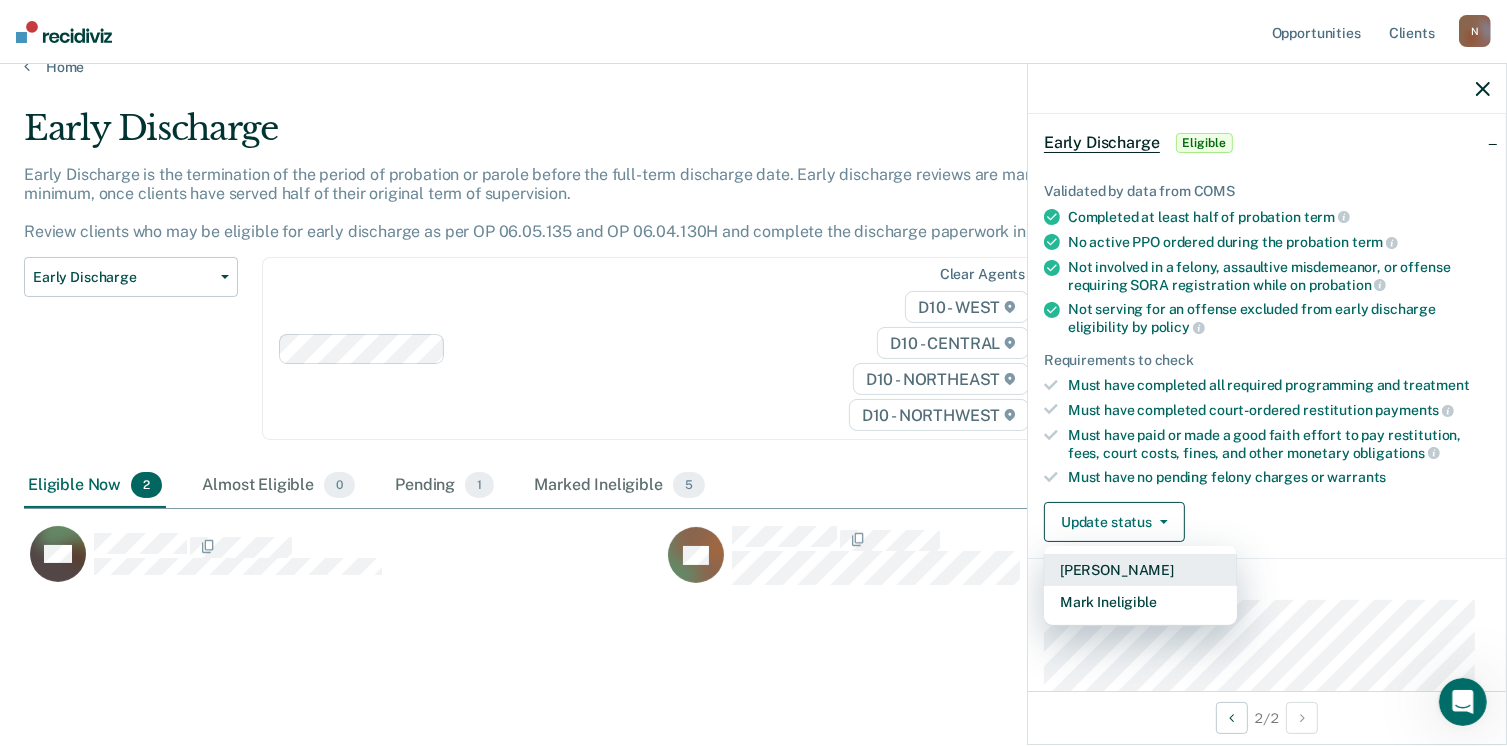 scroll, scrollTop: 200, scrollLeft: 0, axis: vertical 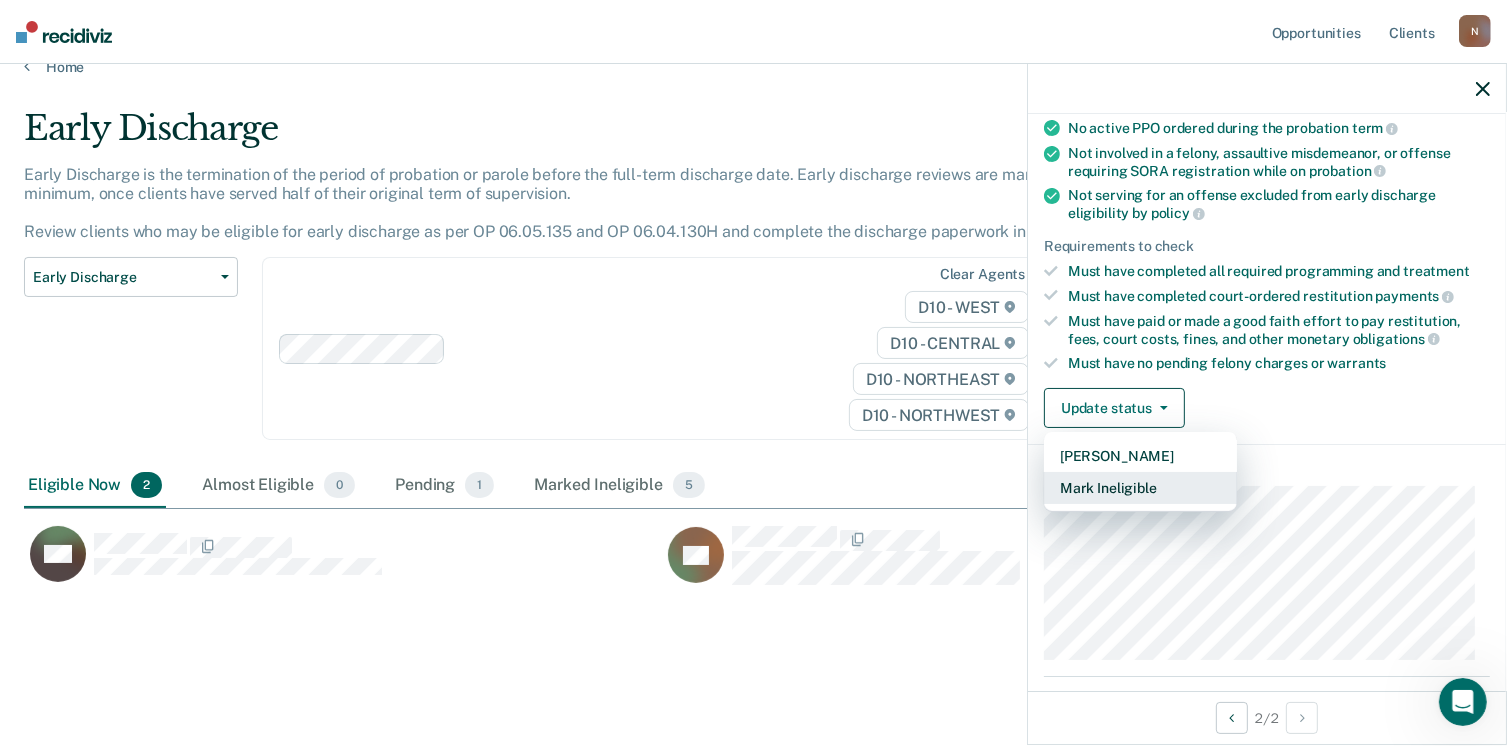 click on "Mark Ineligible" at bounding box center [1140, 488] 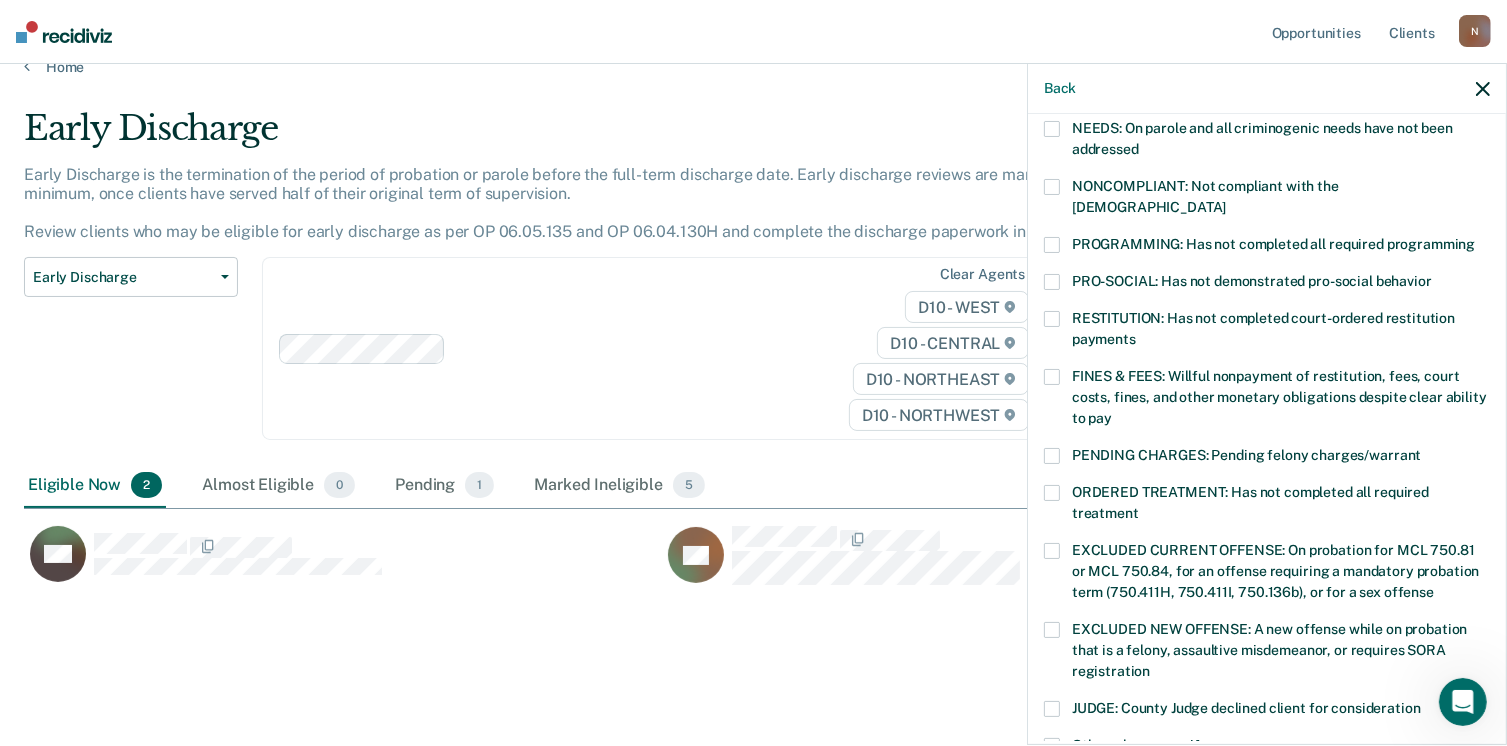 scroll, scrollTop: 400, scrollLeft: 0, axis: vertical 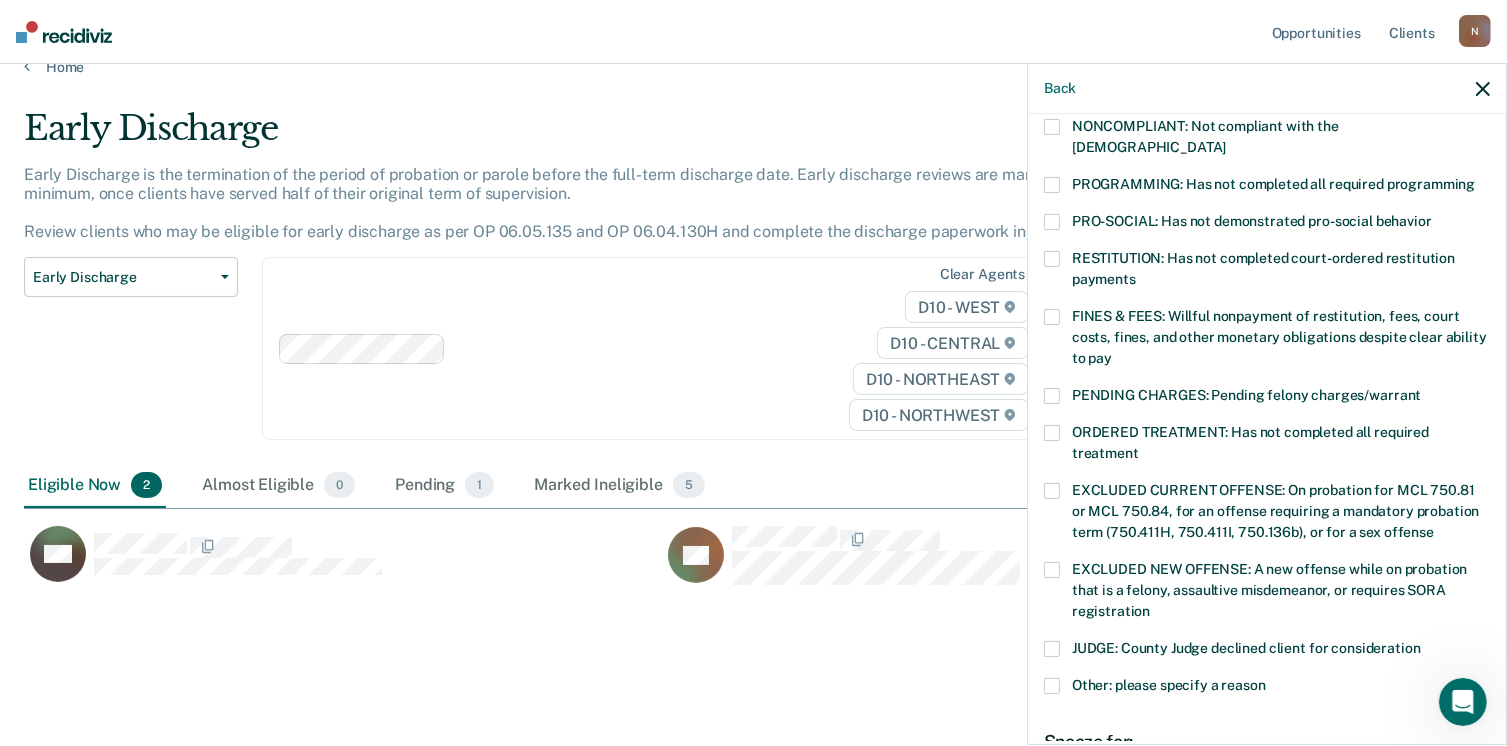 click on "PENDING CHARGES: Pending felony charges/warrant" at bounding box center [1267, 398] 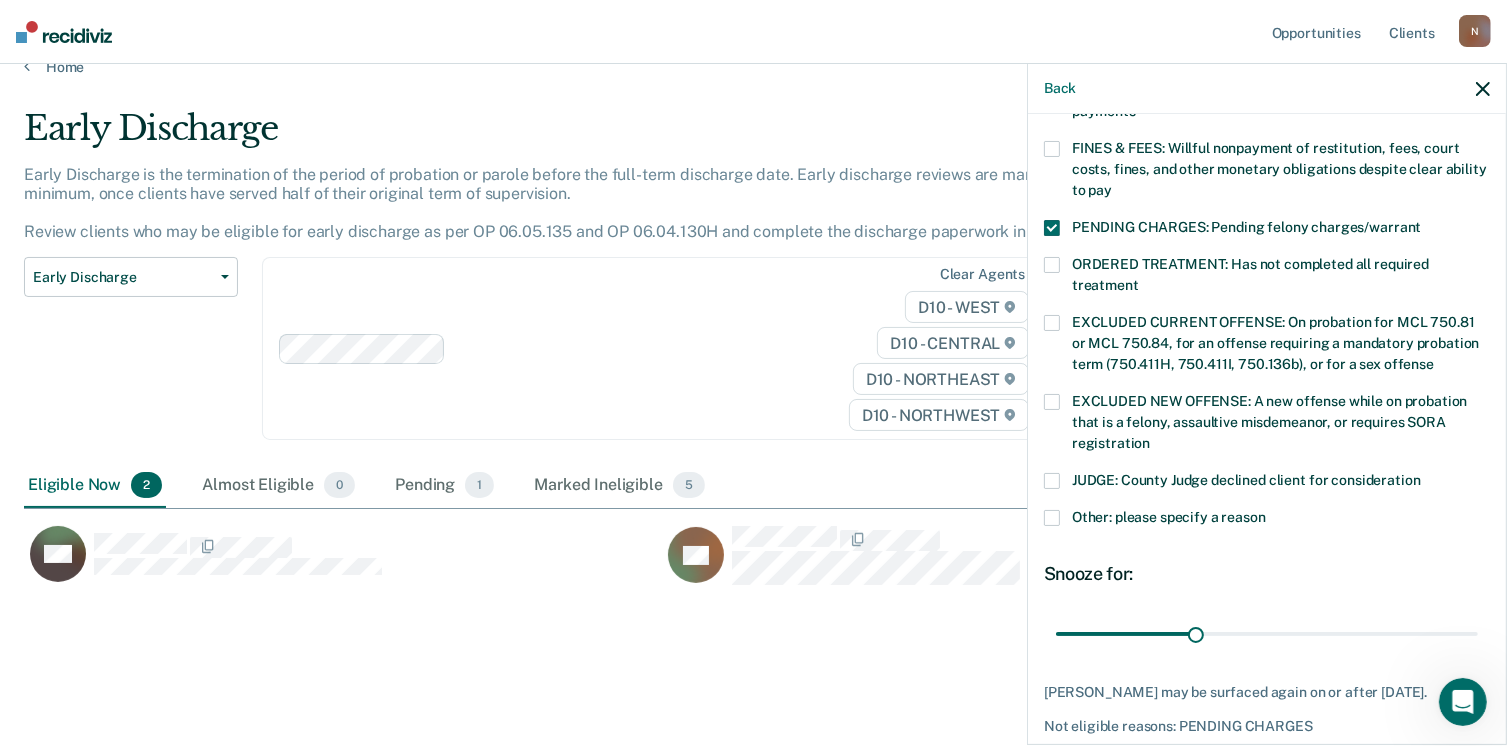 scroll, scrollTop: 630, scrollLeft: 0, axis: vertical 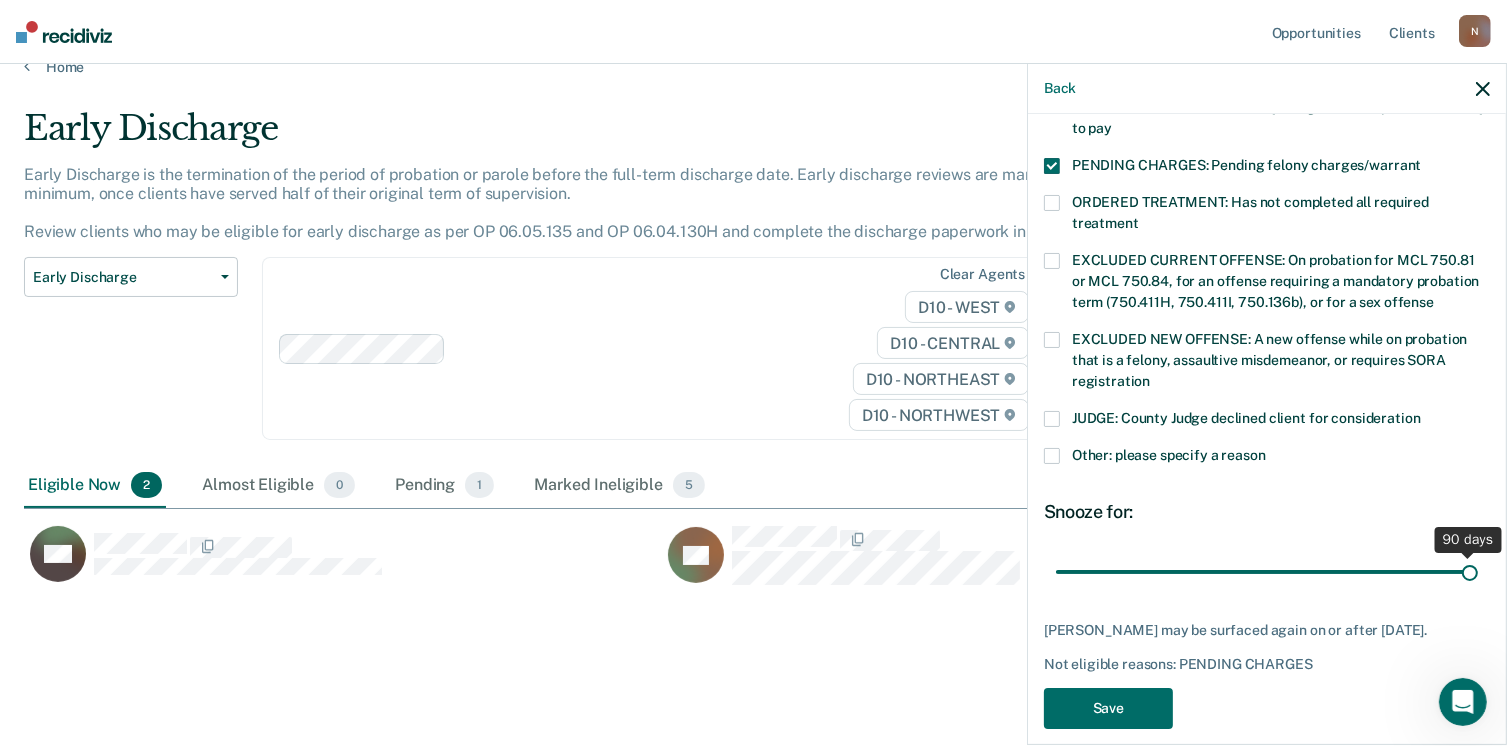 drag, startPoint x: 1193, startPoint y: 556, endPoint x: 1528, endPoint y: 551, distance: 335.03732 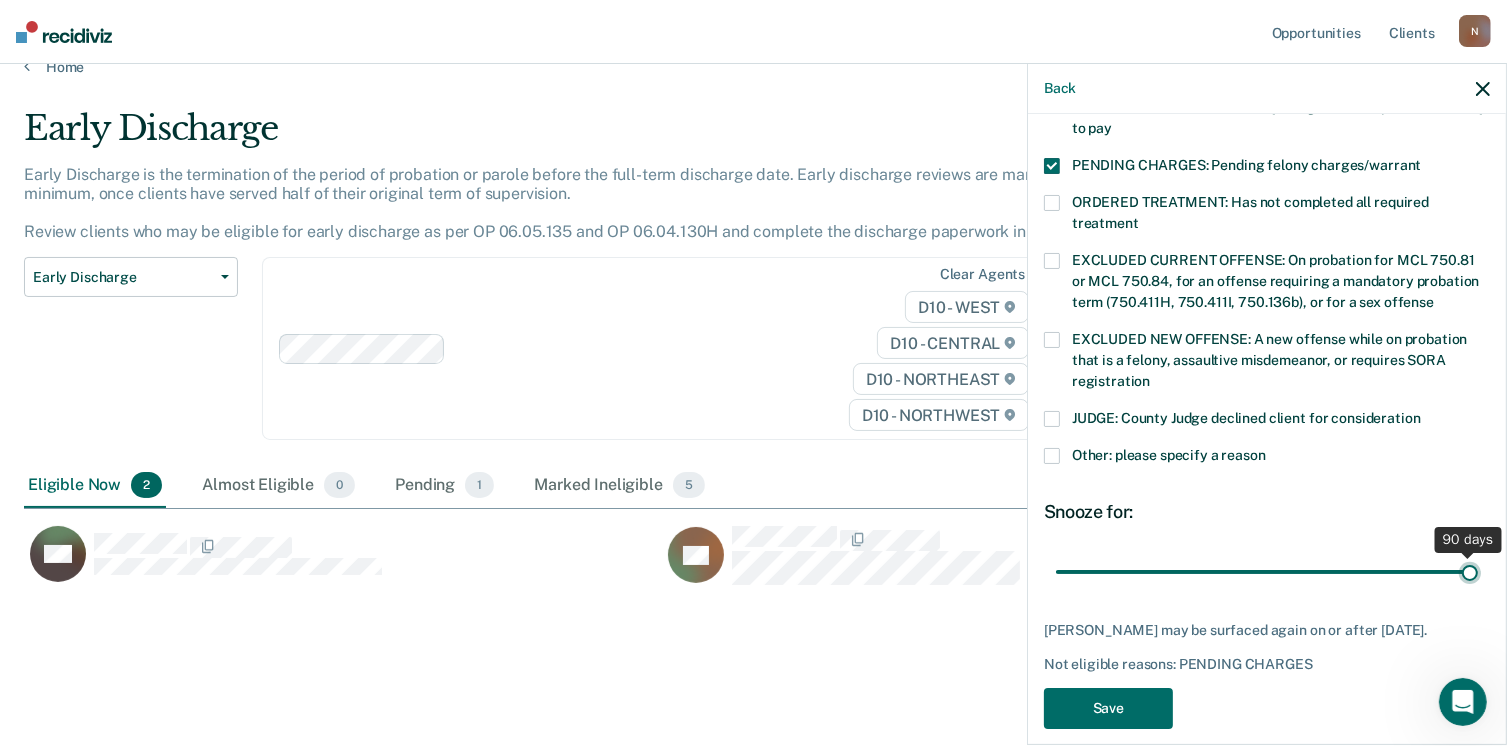 type on "90" 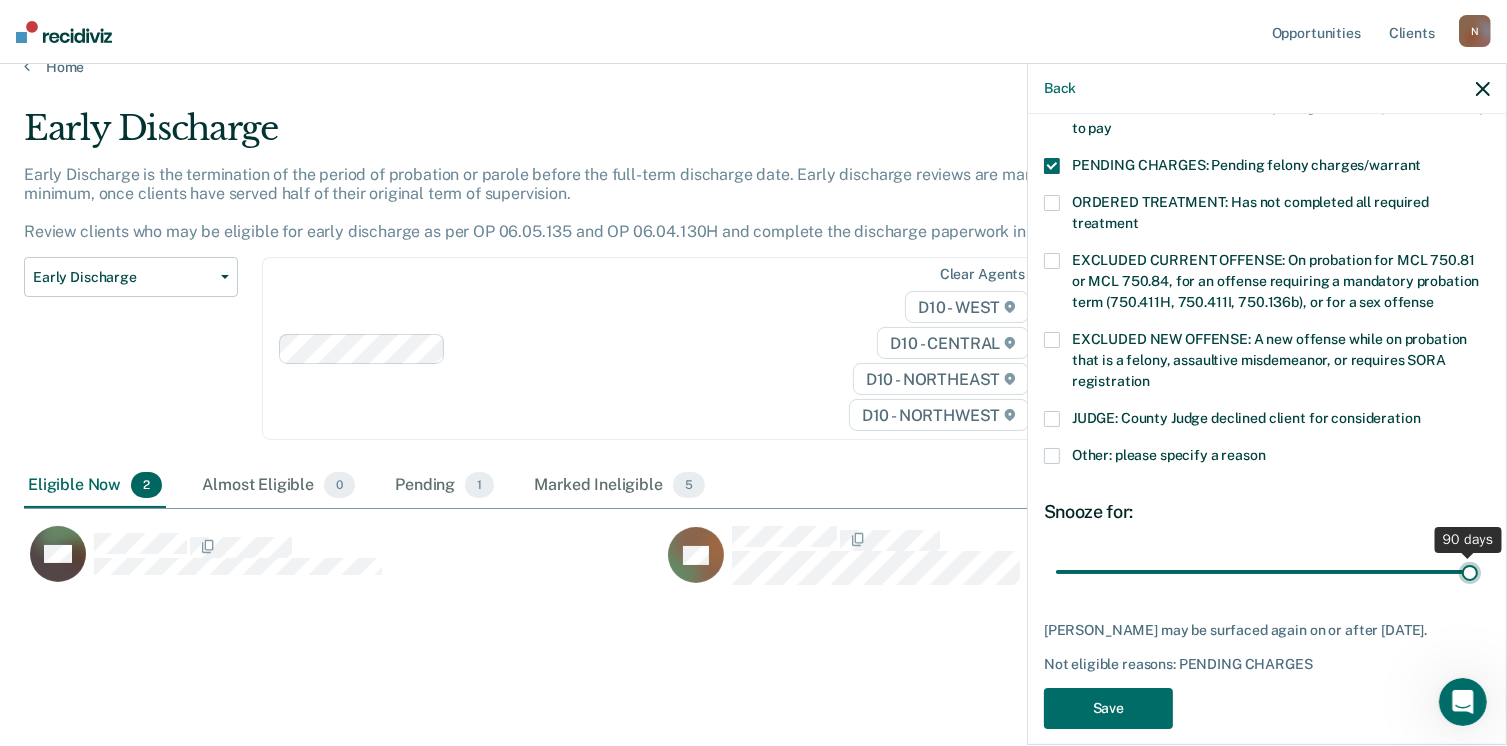 click at bounding box center (1267, 572) 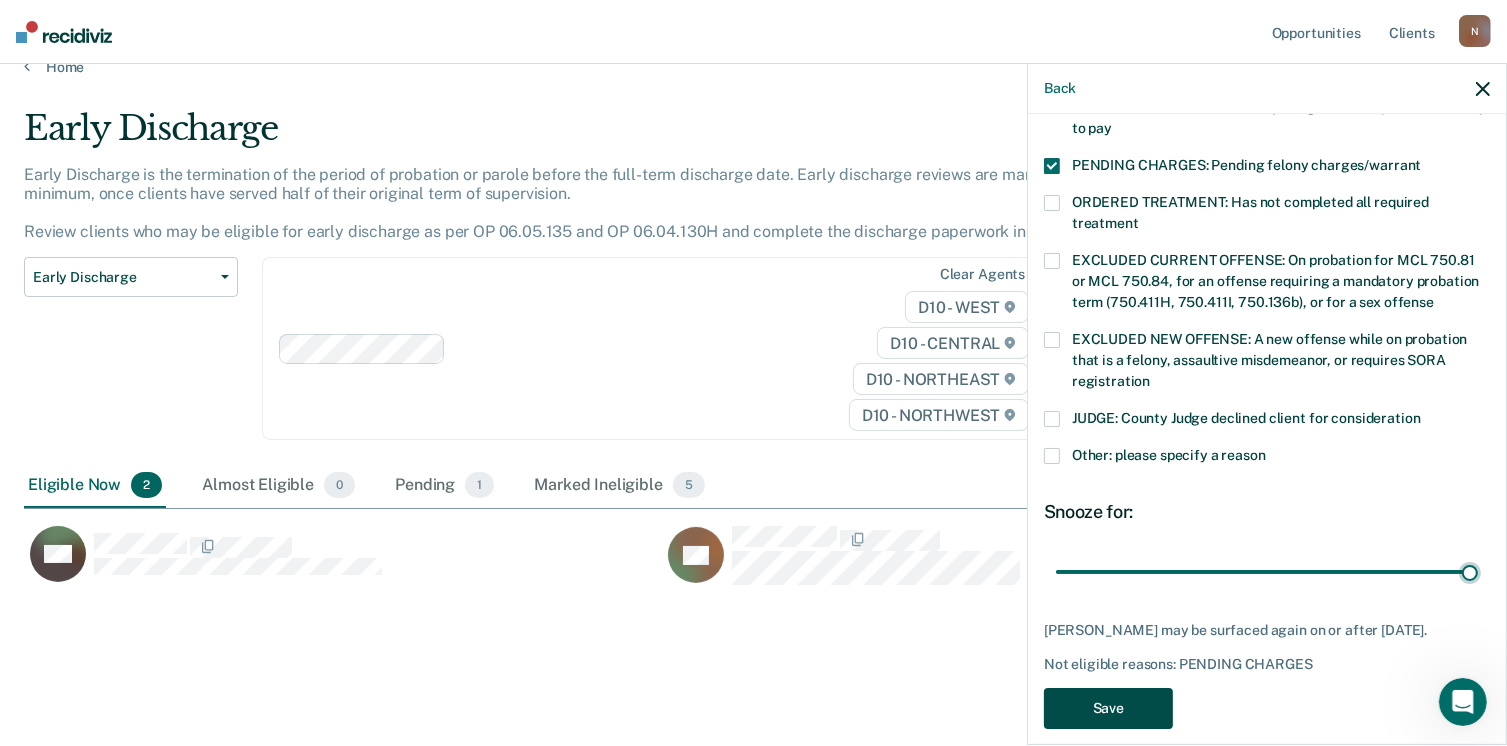 click on "Save" at bounding box center (1108, 708) 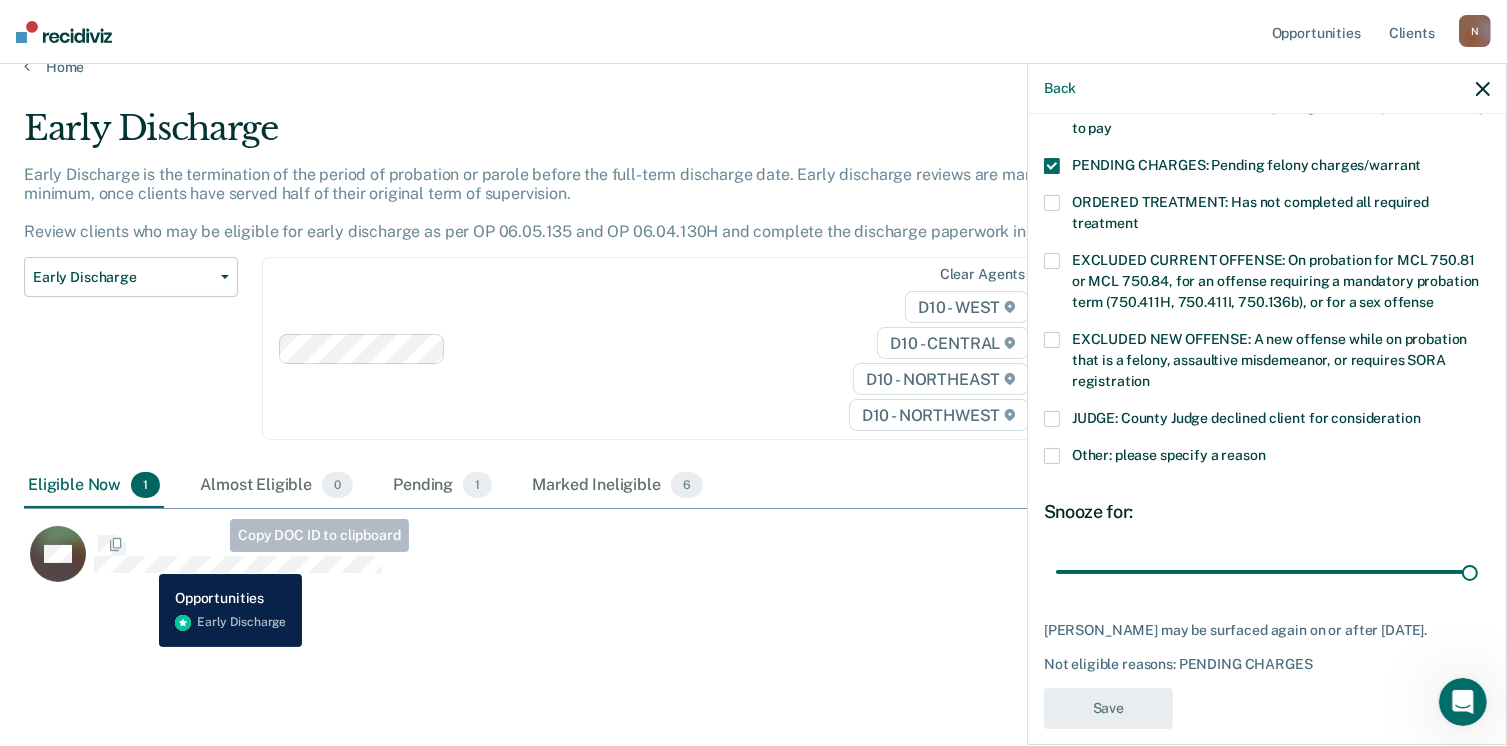 scroll, scrollTop: 540, scrollLeft: 0, axis: vertical 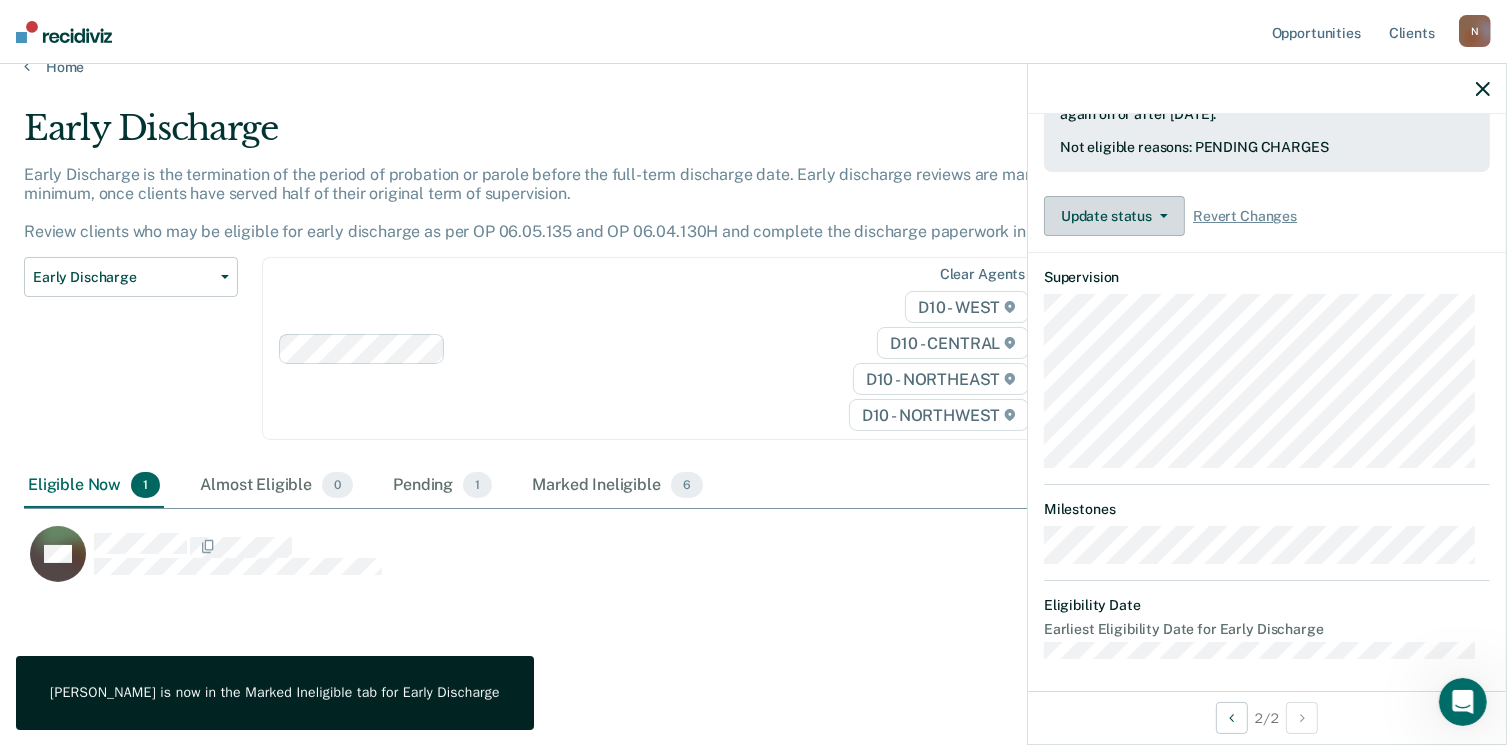 click on "Update status" at bounding box center [1114, 216] 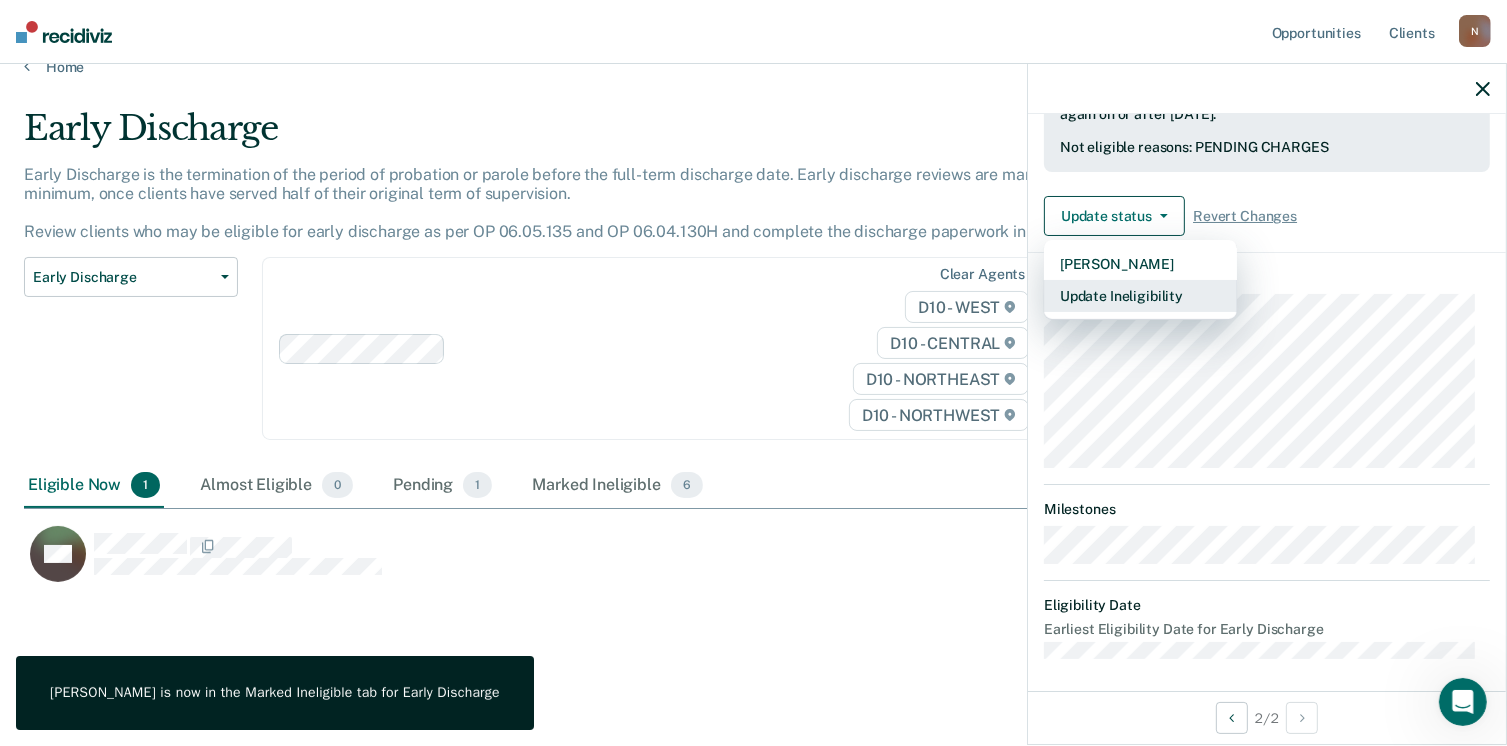 click on "Update Ineligibility" at bounding box center (1140, 296) 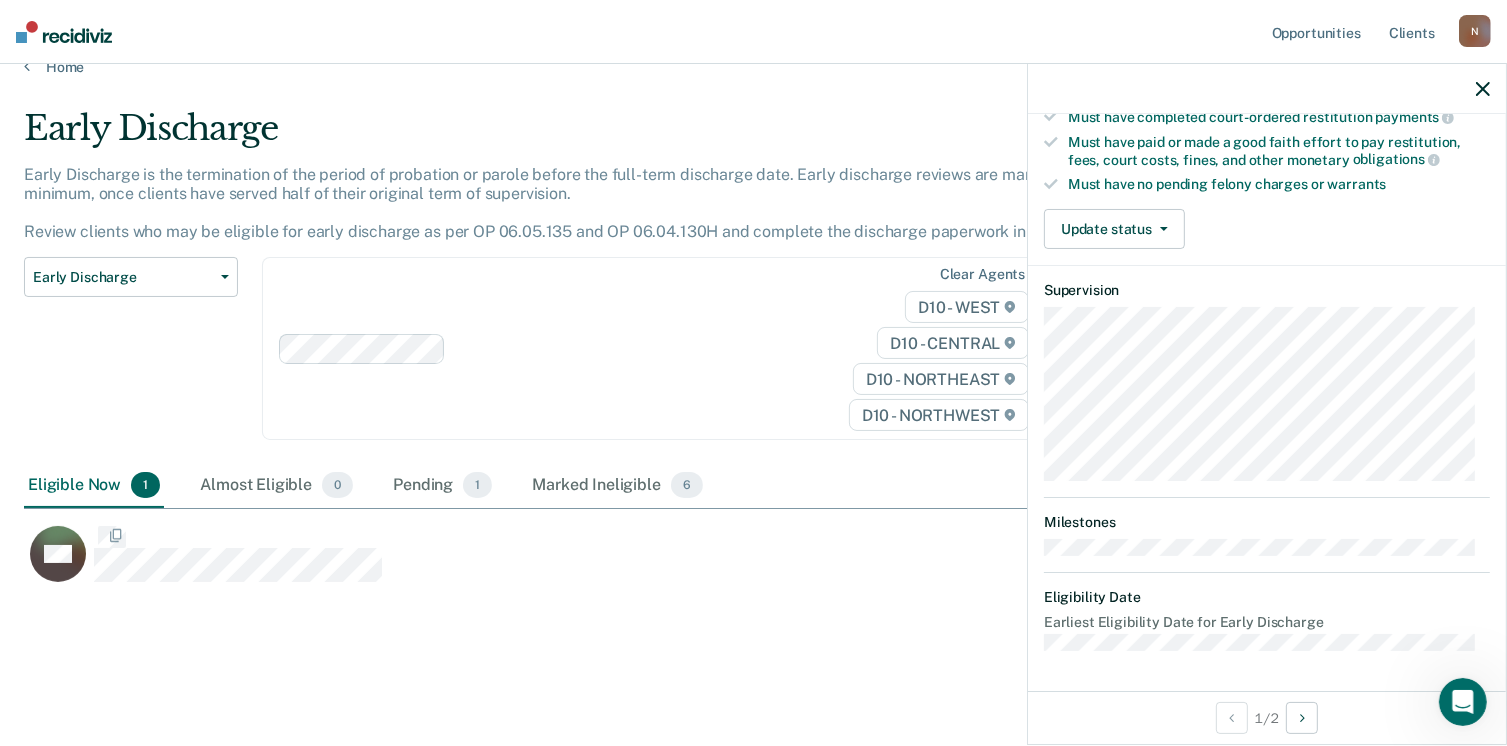 scroll, scrollTop: 371, scrollLeft: 0, axis: vertical 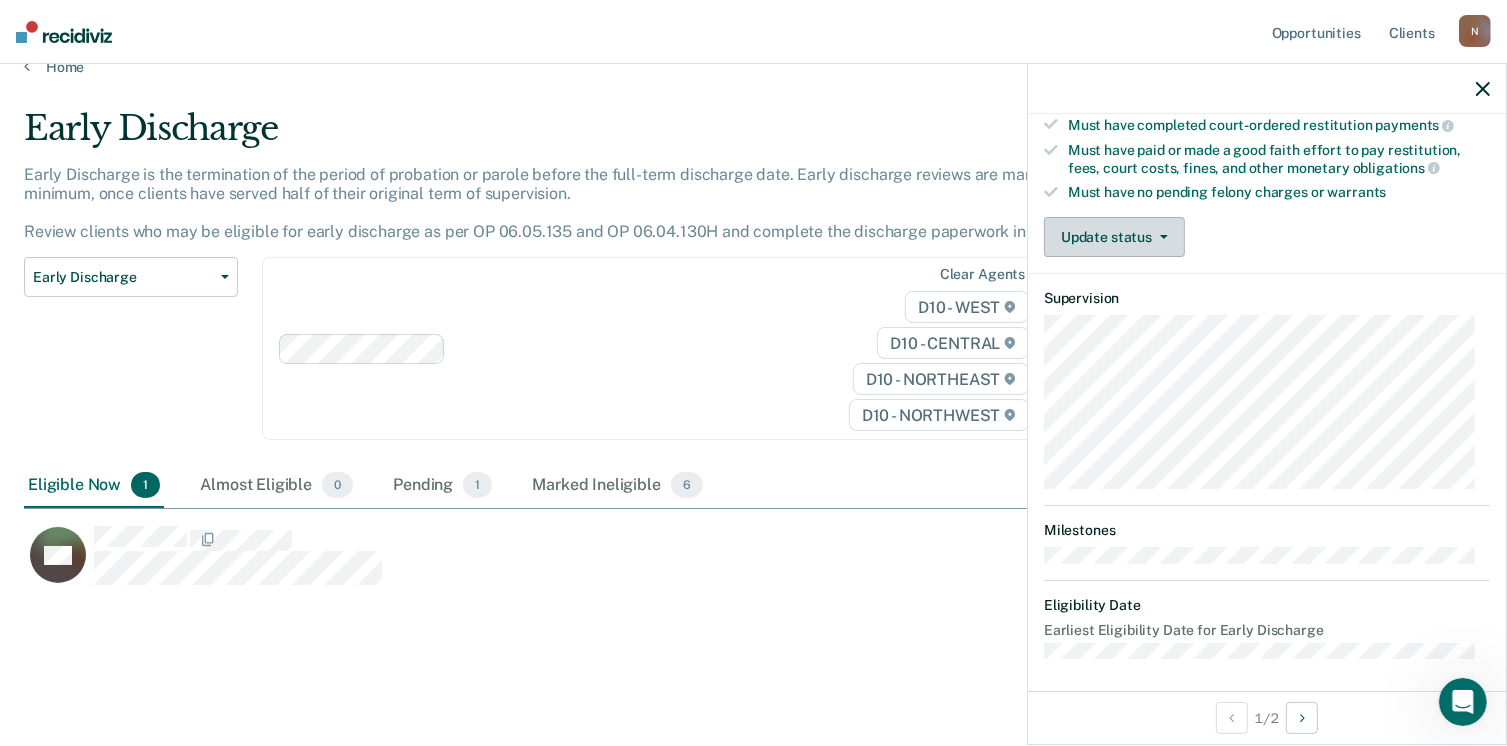 click on "Update status" at bounding box center (1114, 237) 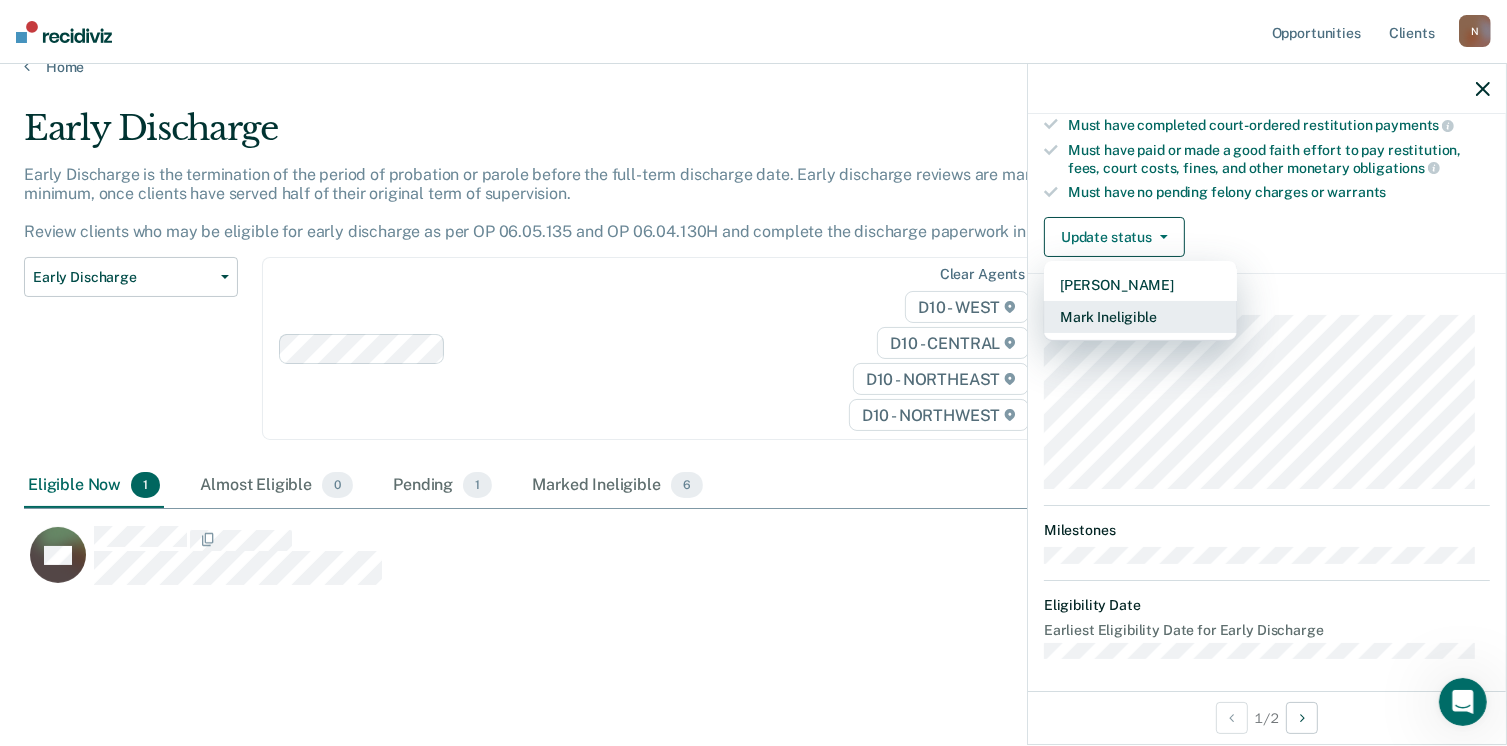 click on "Mark Ineligible" at bounding box center (1140, 317) 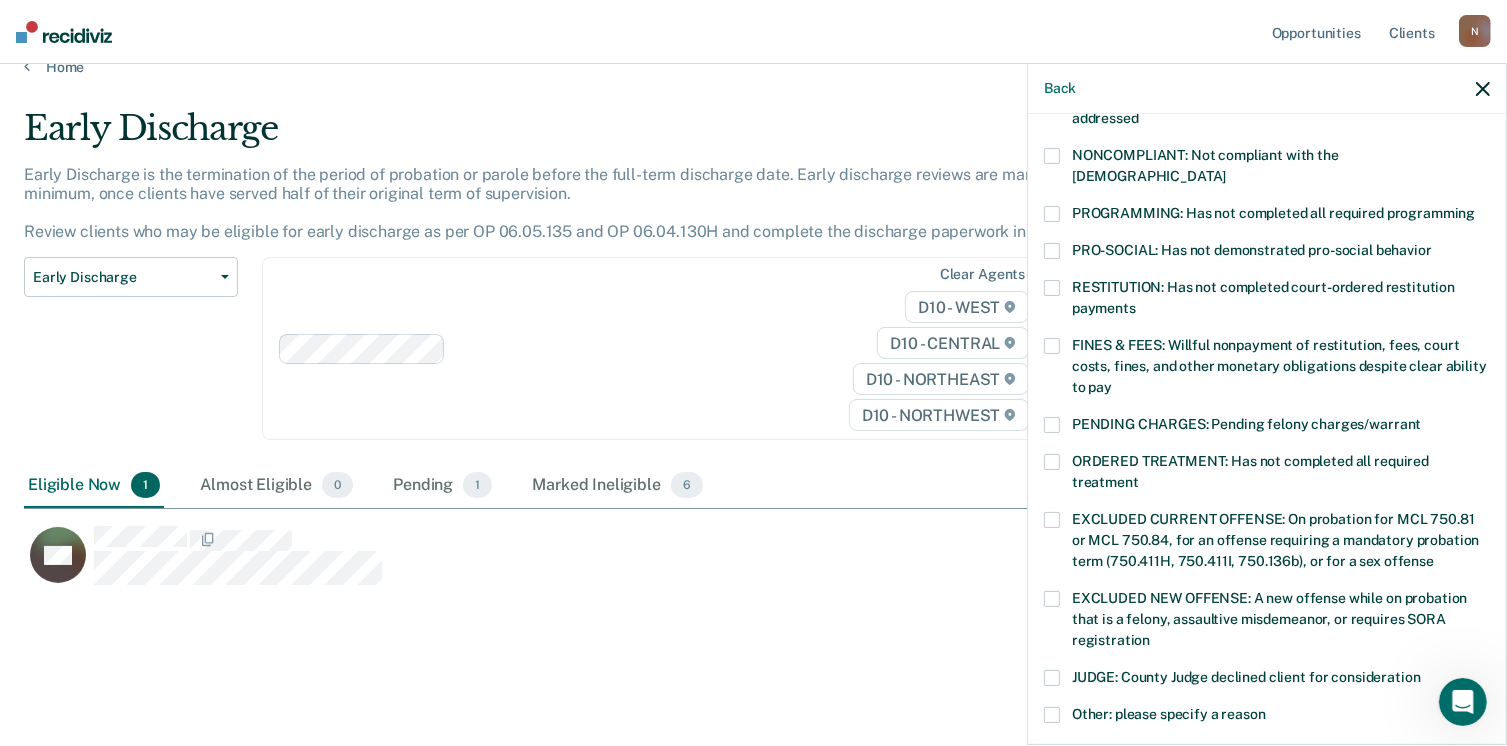 click at bounding box center [1052, 214] 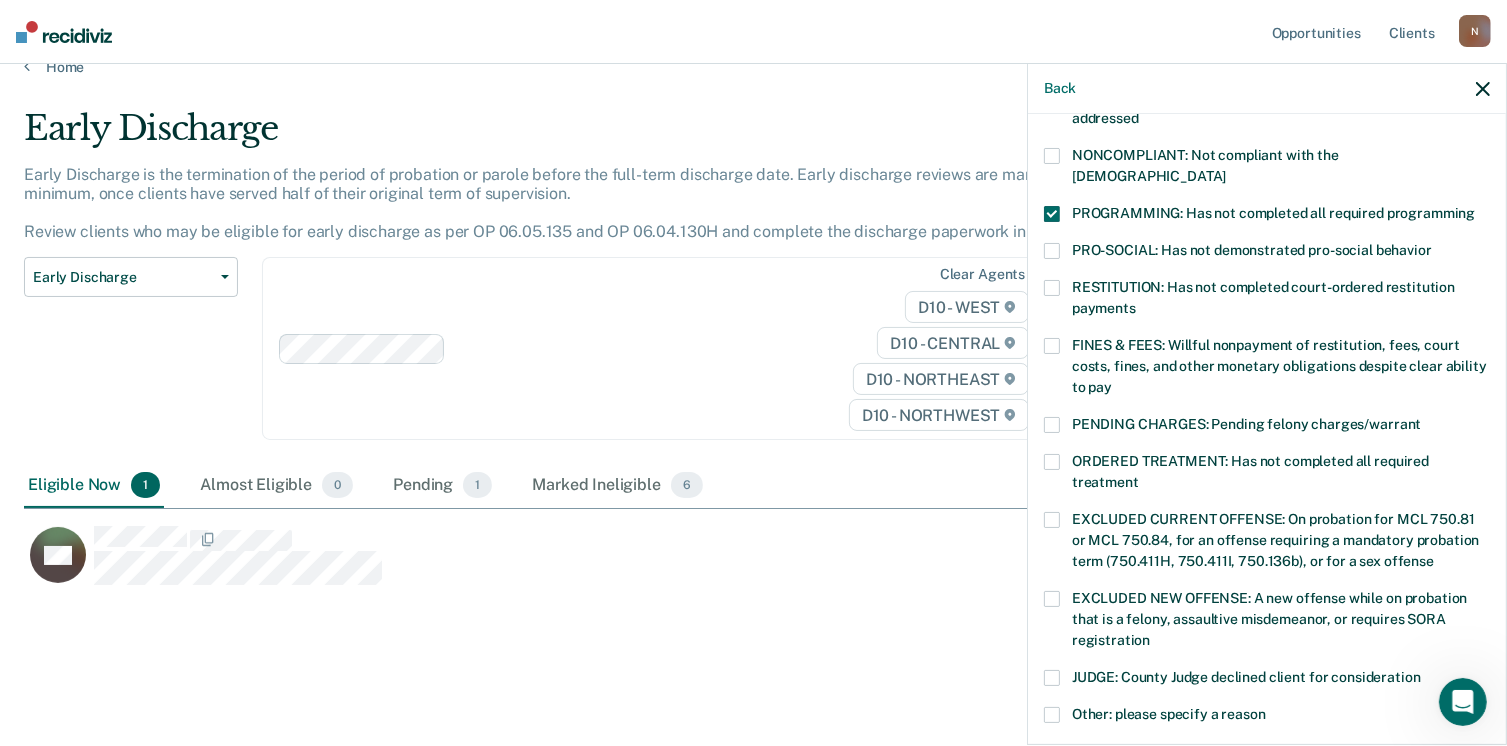 click at bounding box center [1052, 462] 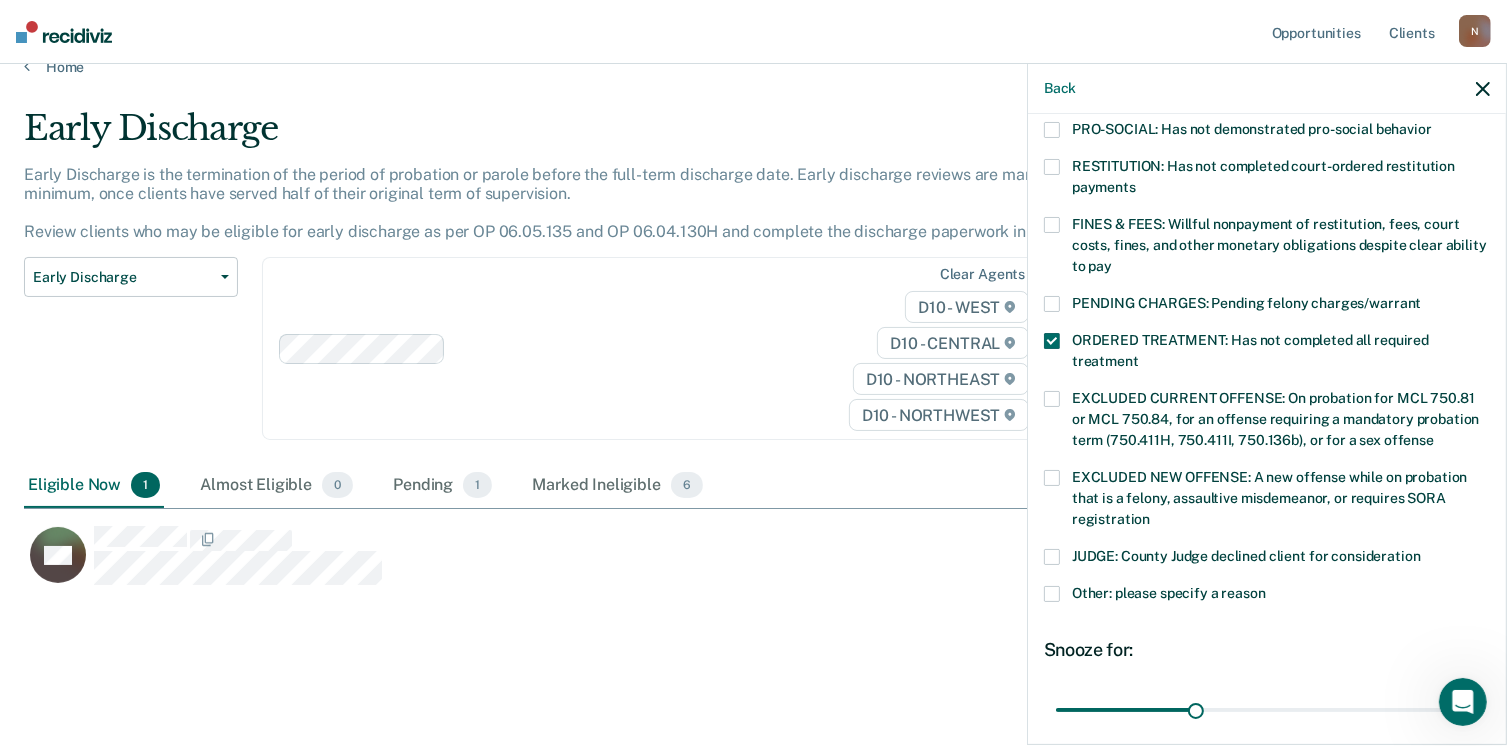 scroll, scrollTop: 630, scrollLeft: 0, axis: vertical 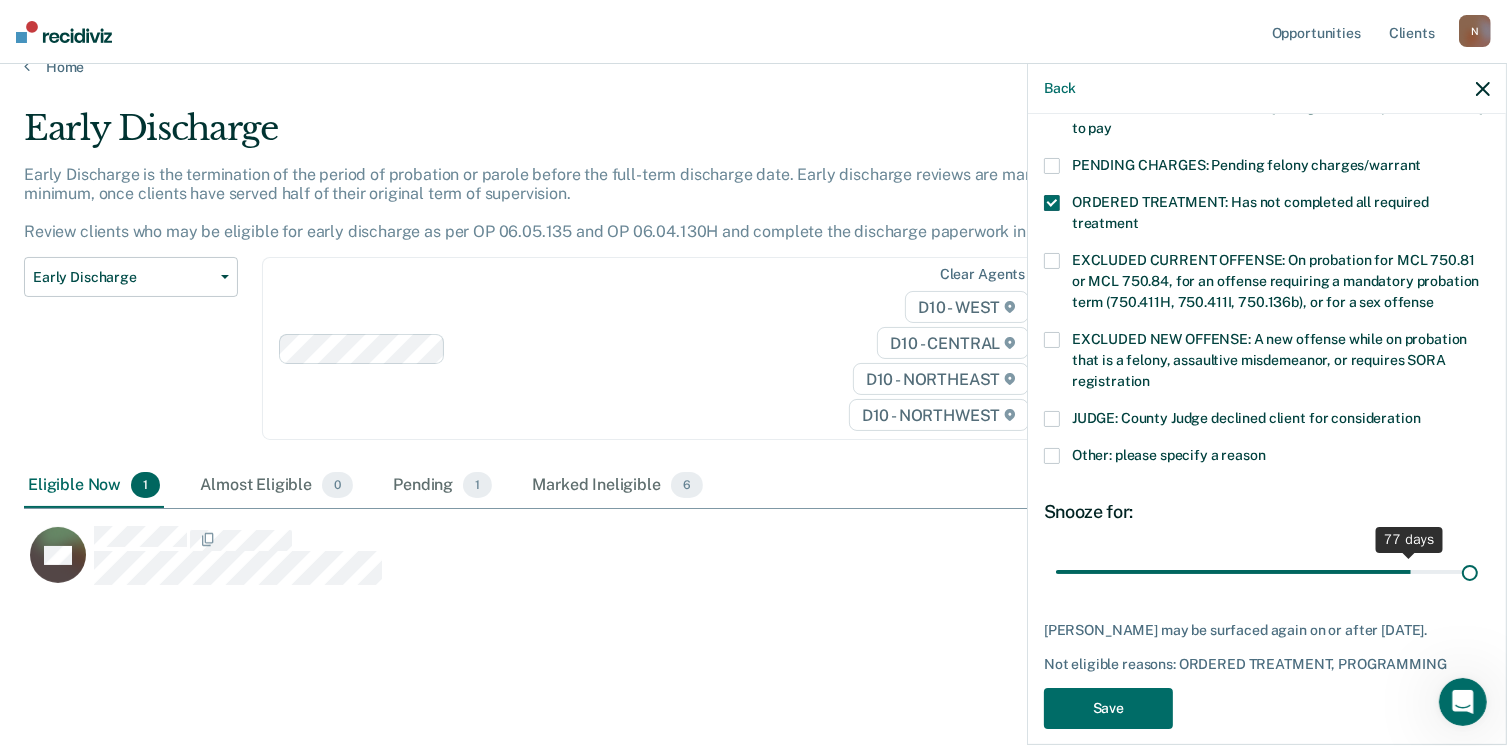 drag, startPoint x: 1191, startPoint y: 541, endPoint x: 1456, endPoint y: 545, distance: 265.03018 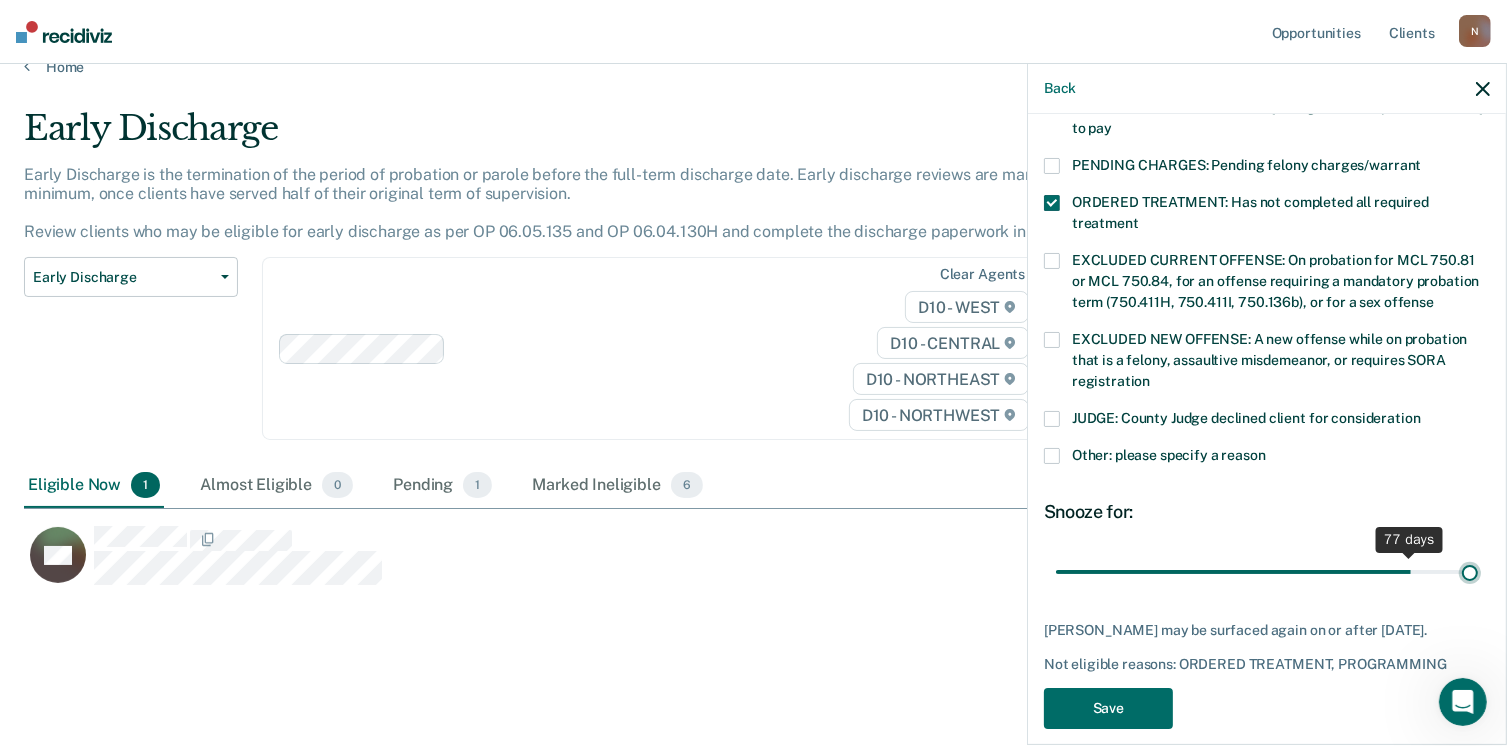 type on "90" 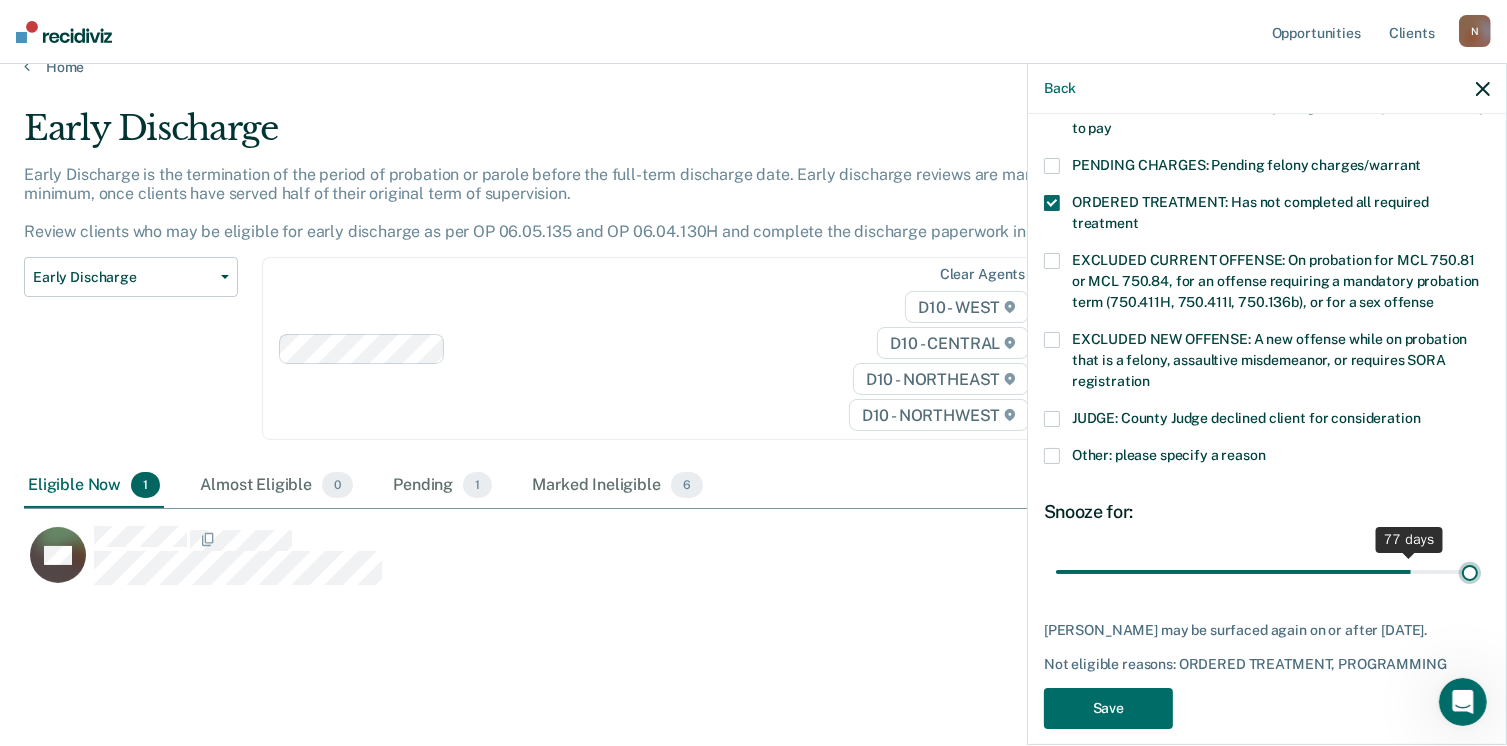 click at bounding box center (1267, 572) 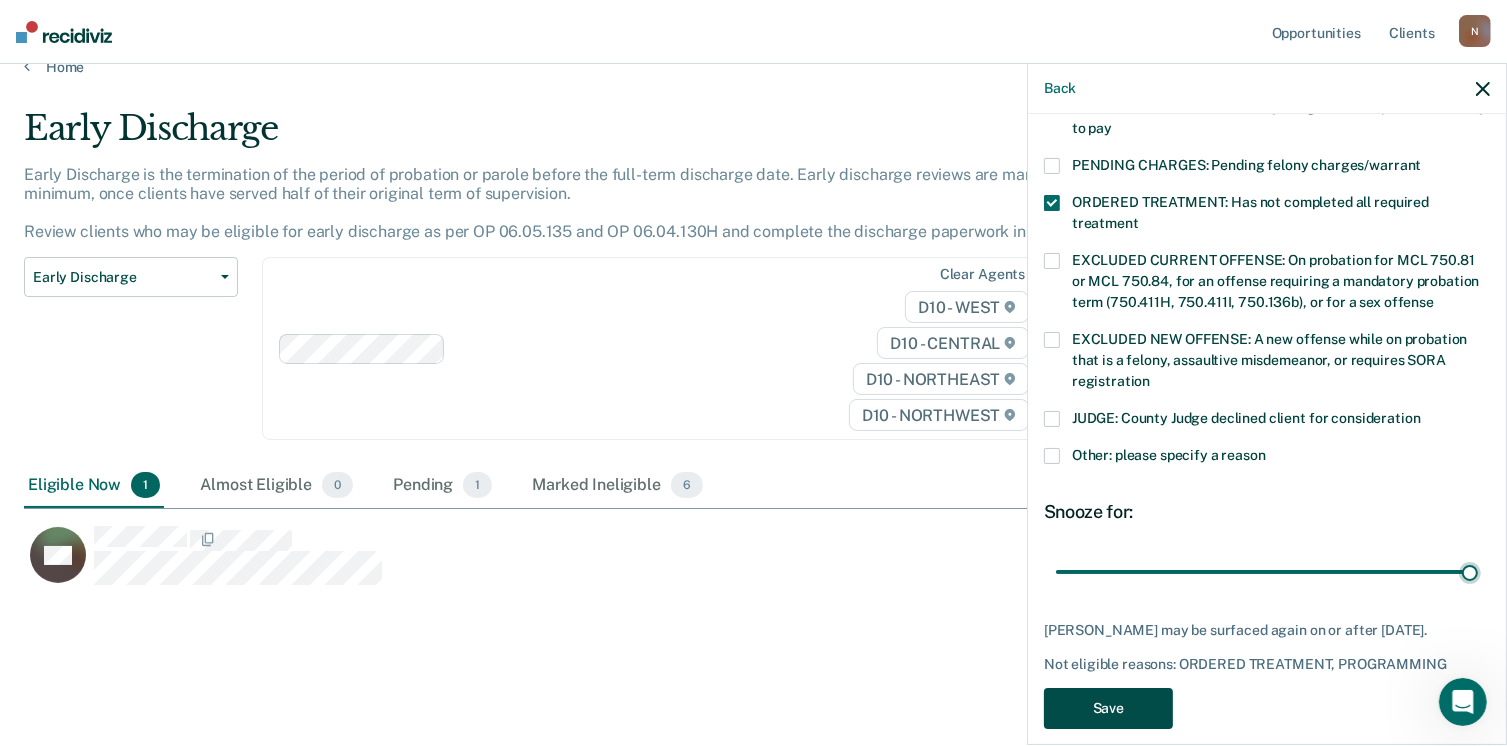 click on "Save" at bounding box center [1108, 708] 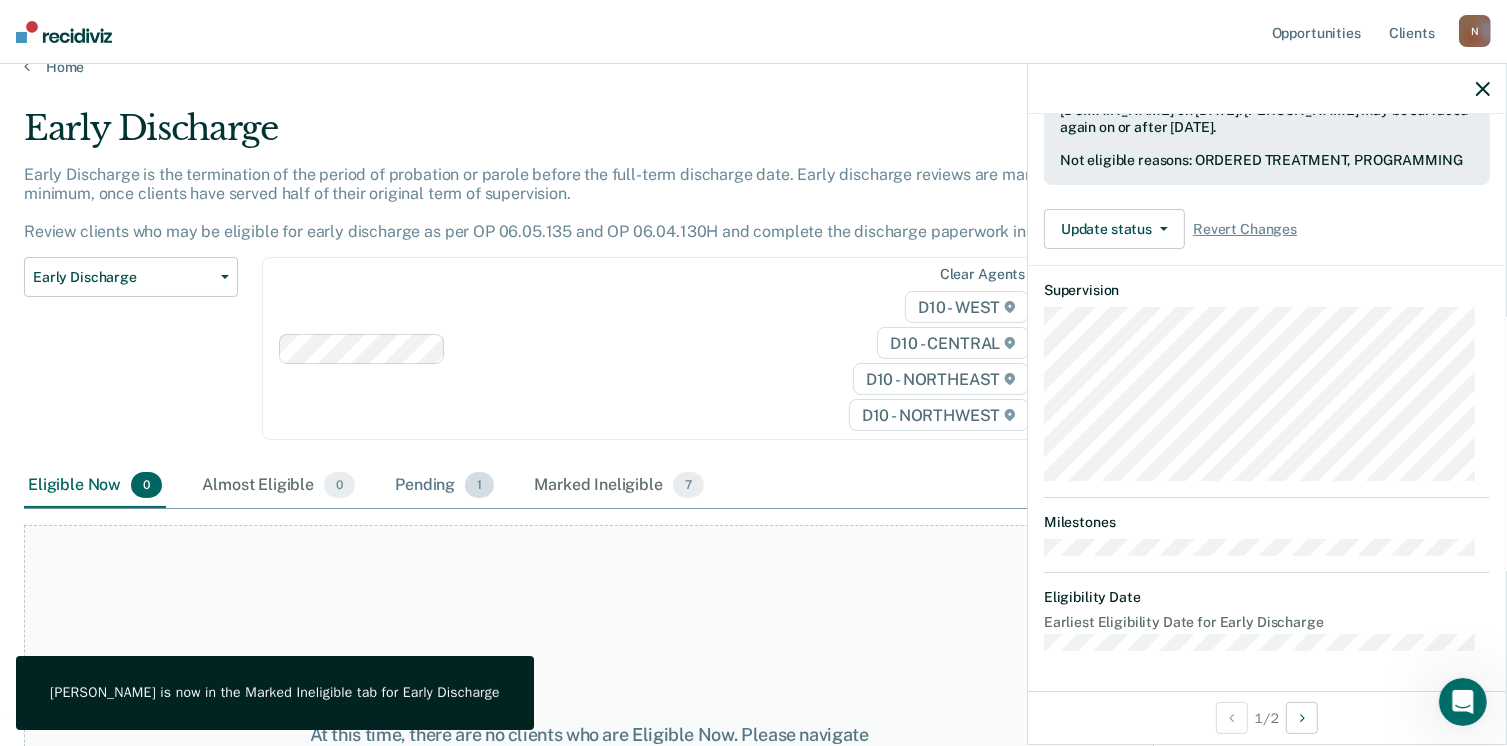 scroll, scrollTop: 519, scrollLeft: 0, axis: vertical 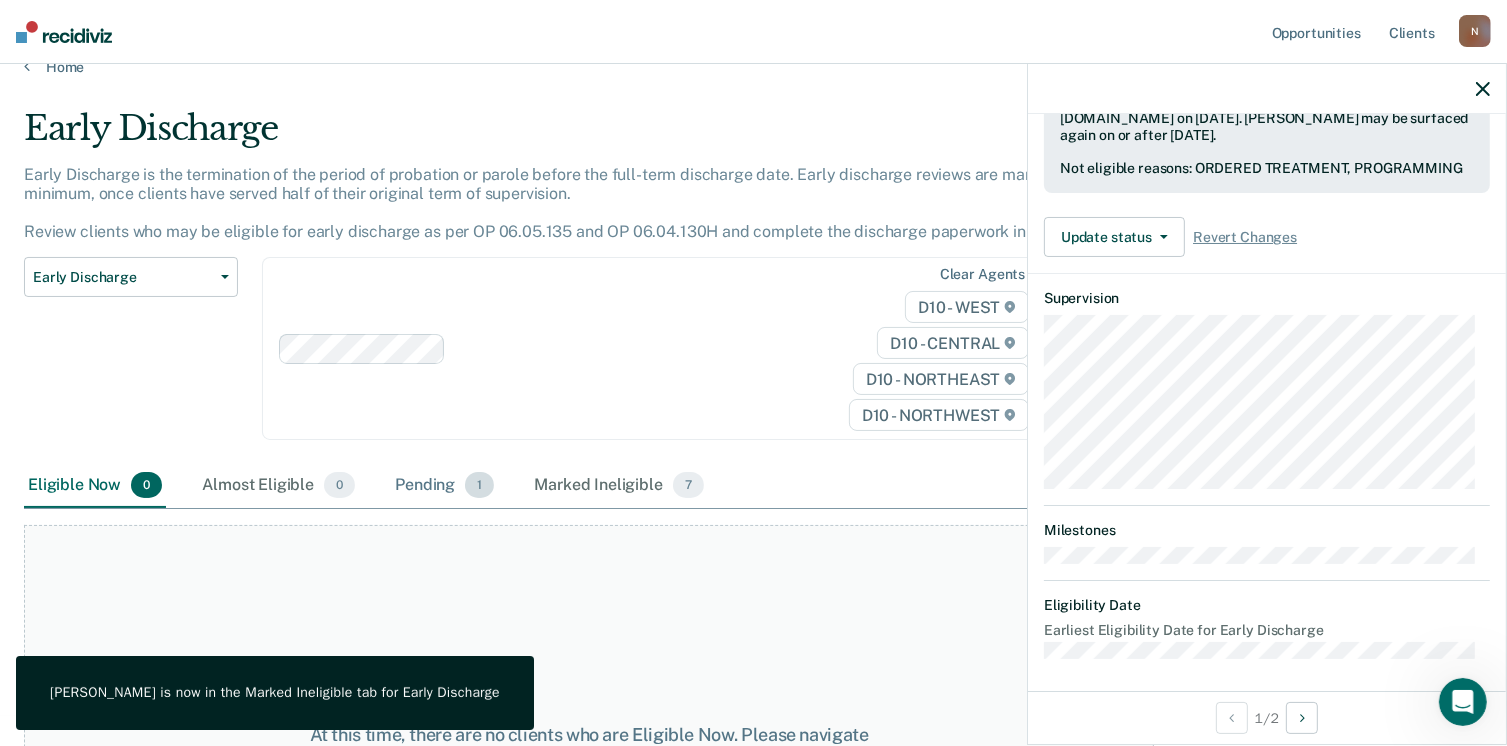 click on "Pending 1" at bounding box center [444, 486] 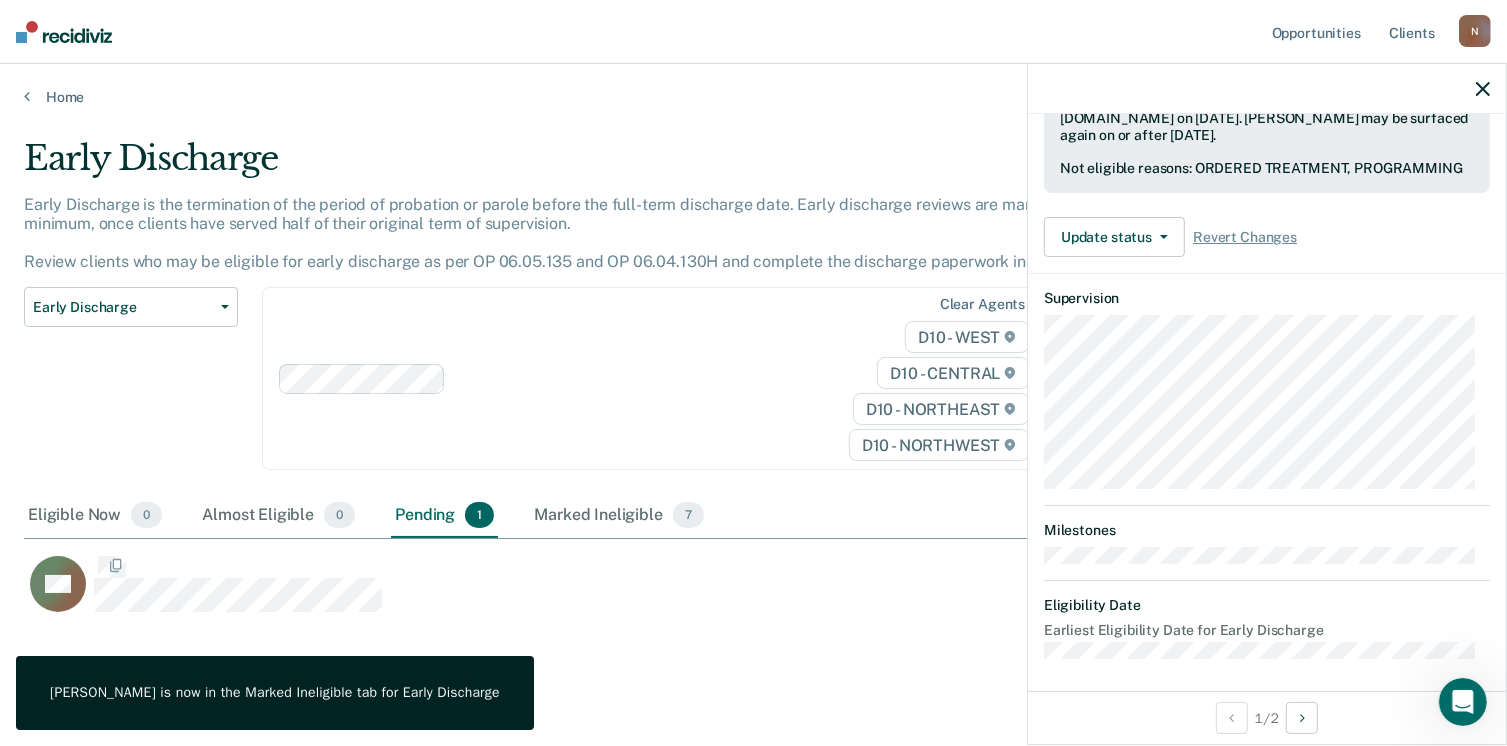 scroll, scrollTop: 16, scrollLeft: 16, axis: both 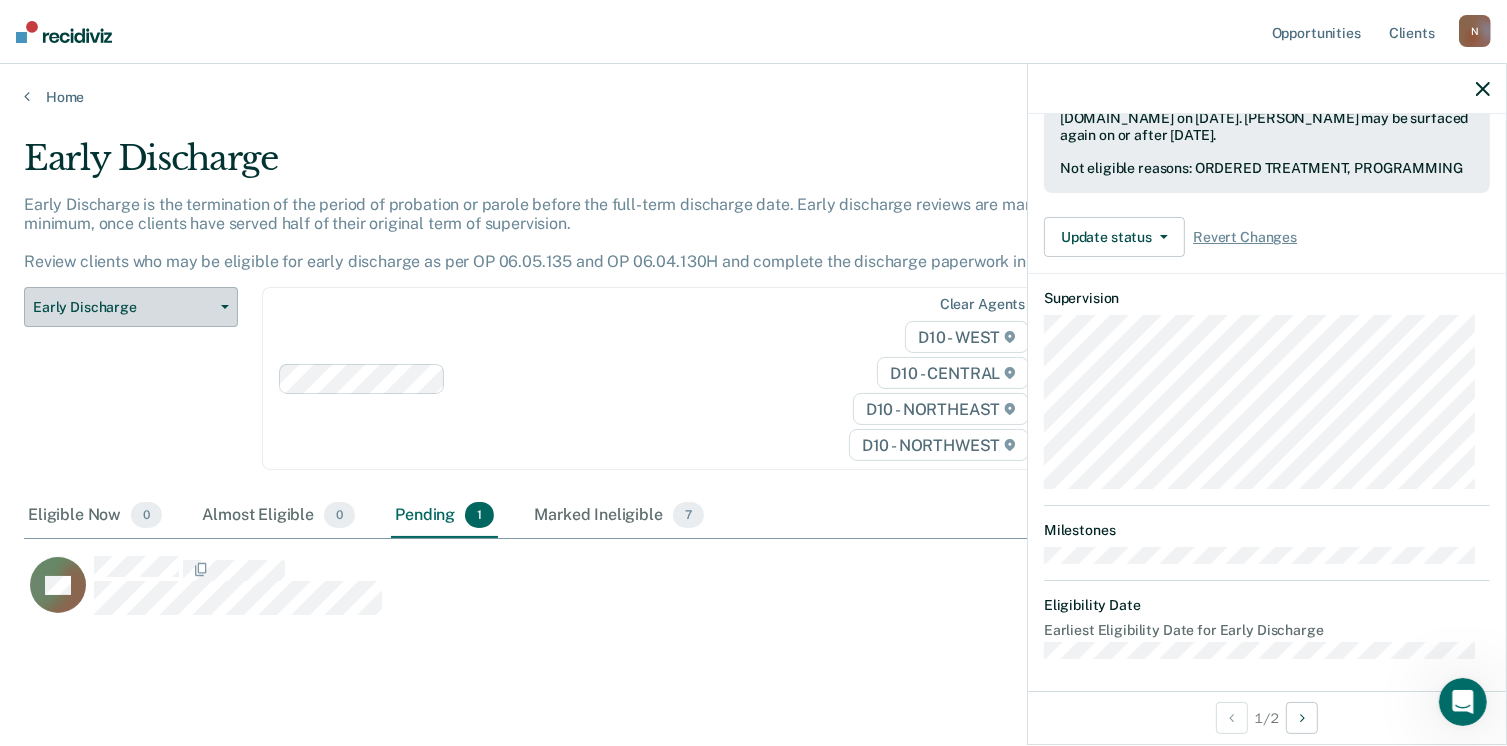 click on "Early Discharge" at bounding box center [123, 307] 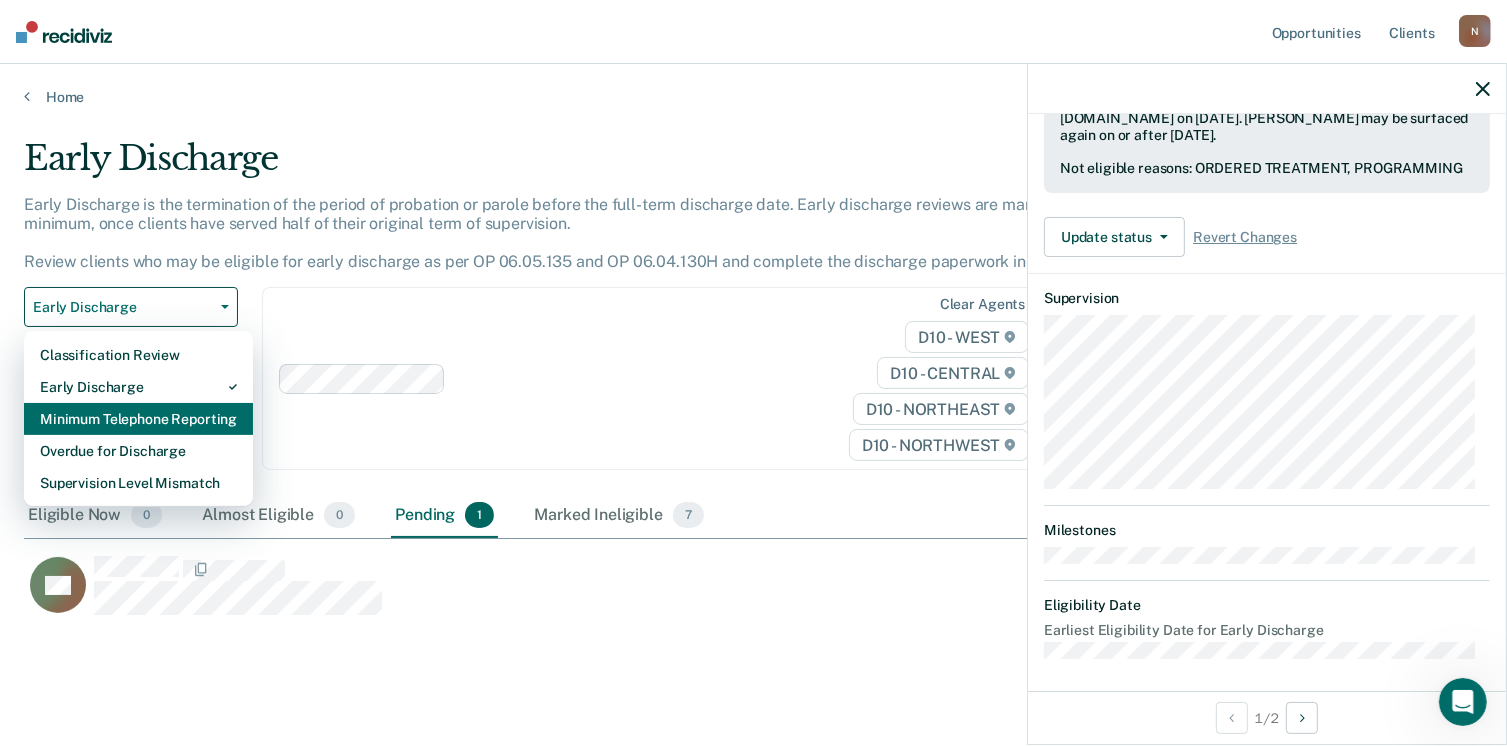 click on "Minimum Telephone Reporting" at bounding box center (138, 419) 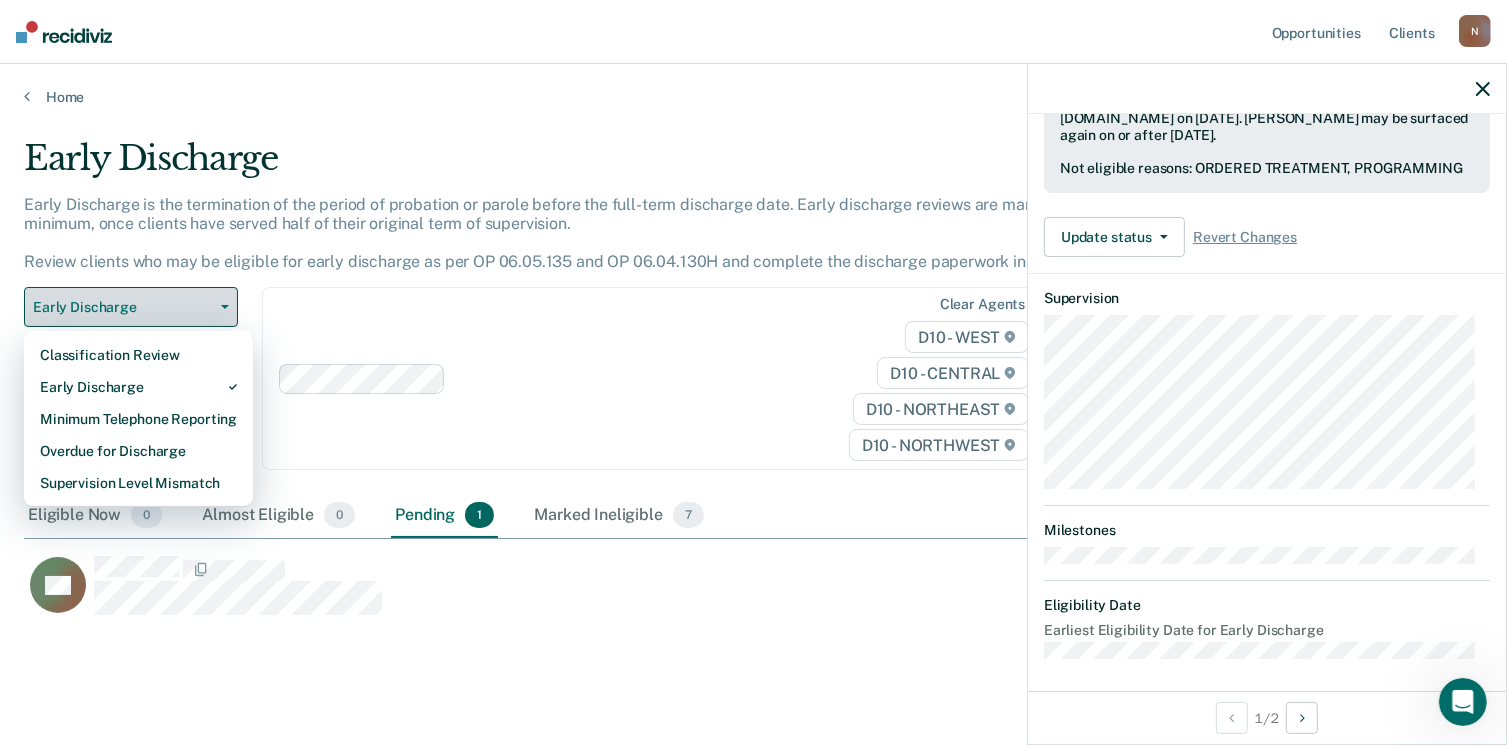 scroll, scrollTop: 454, scrollLeft: 1444, axis: both 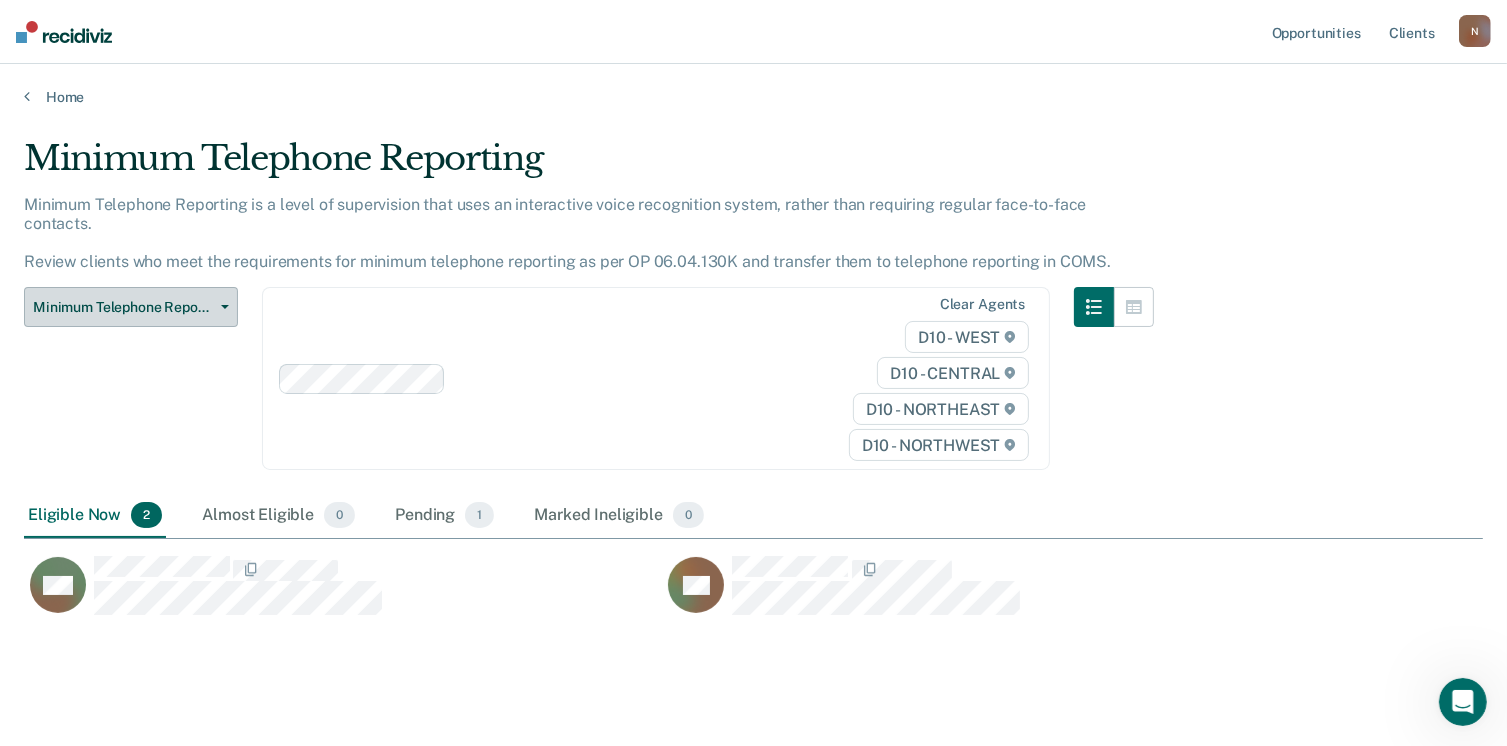 click on "Minimum Telephone Reporting" at bounding box center [131, 307] 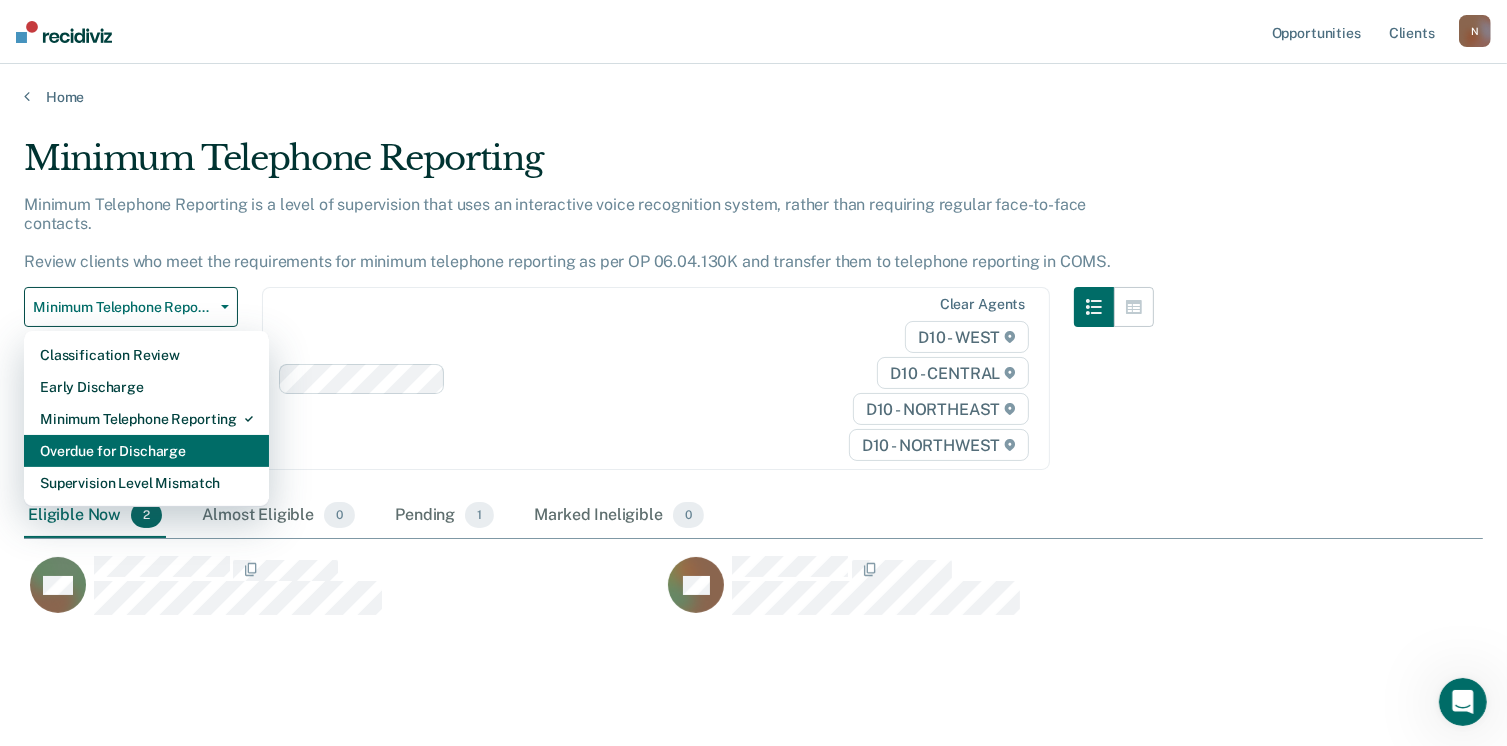 click on "Overdue for Discharge" at bounding box center (146, 451) 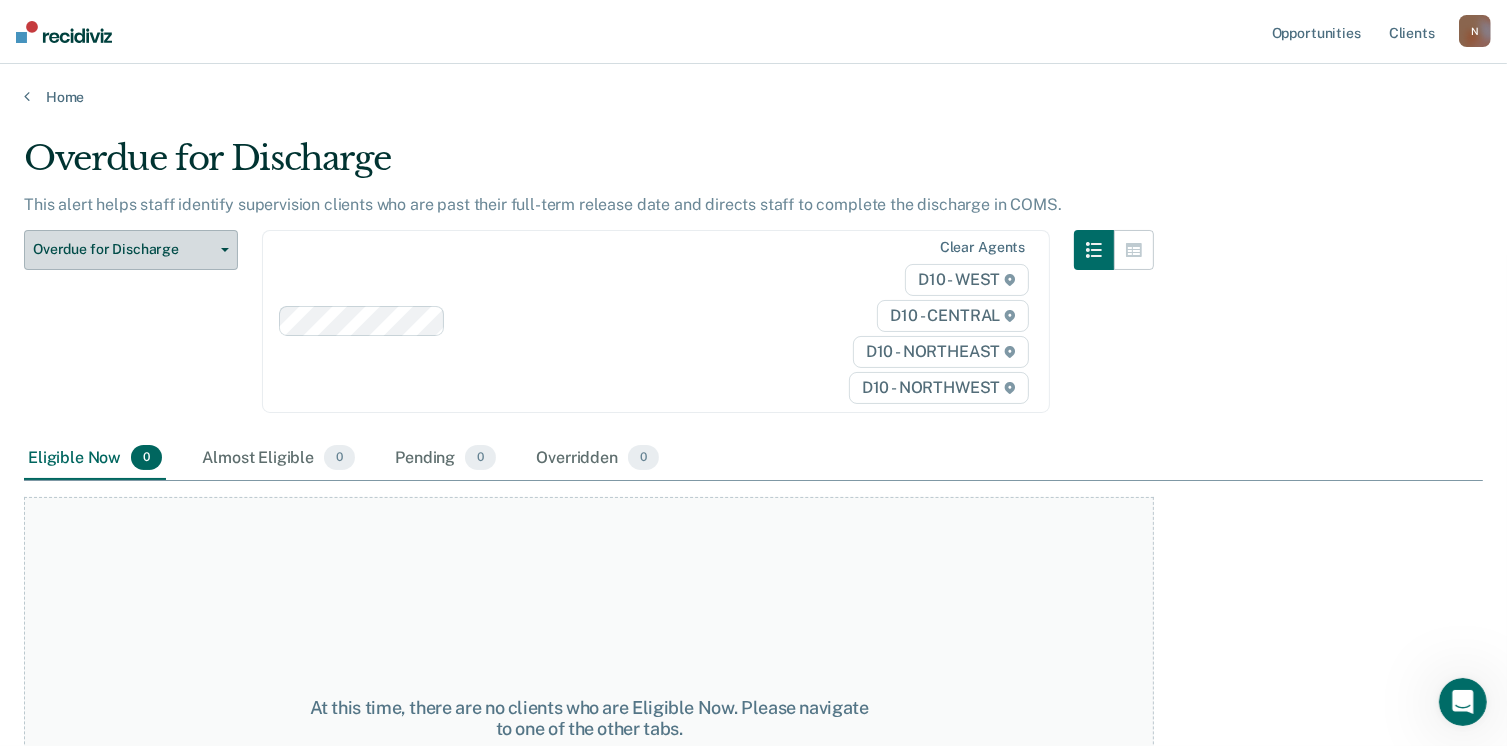click on "Overdue for Discharge" at bounding box center (123, 249) 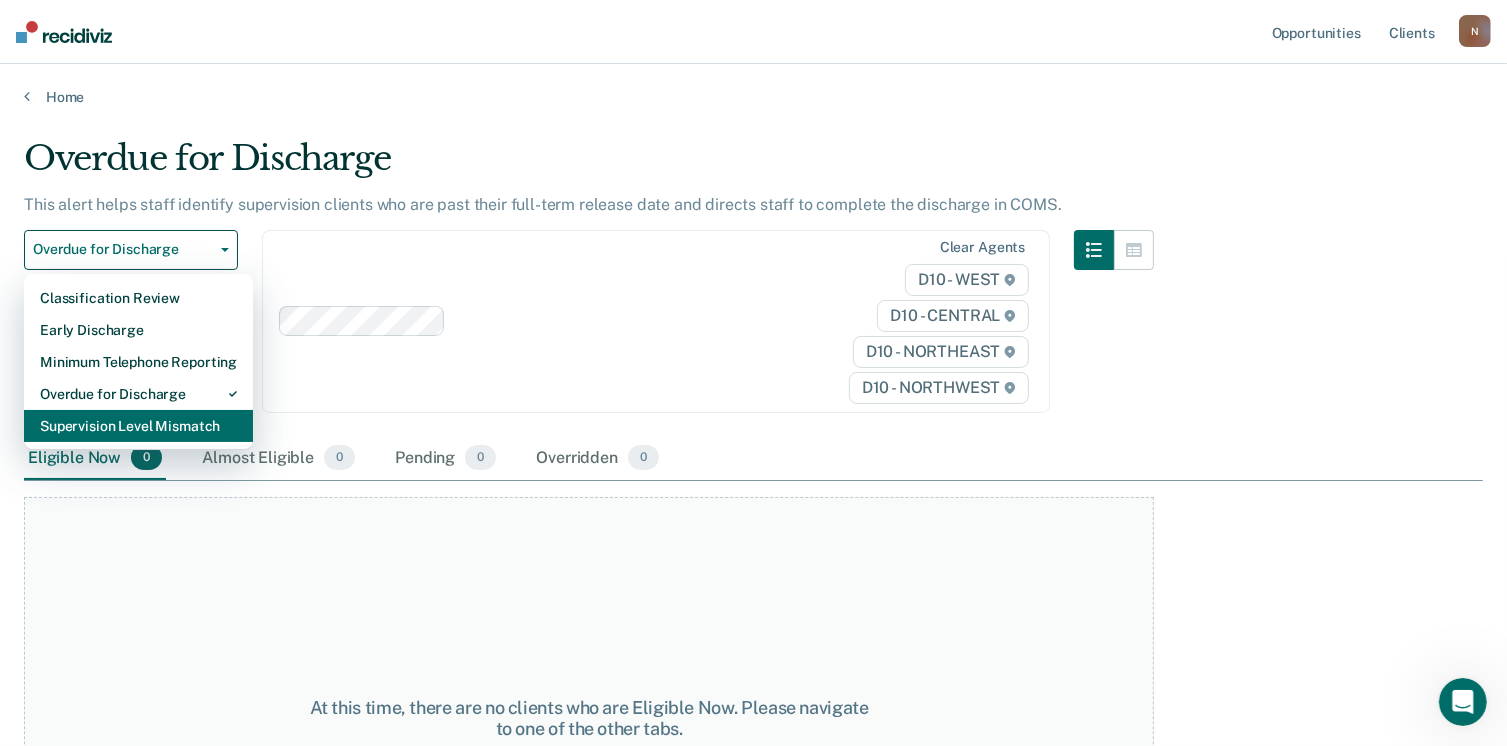 click on "Supervision Level Mismatch" at bounding box center (138, 426) 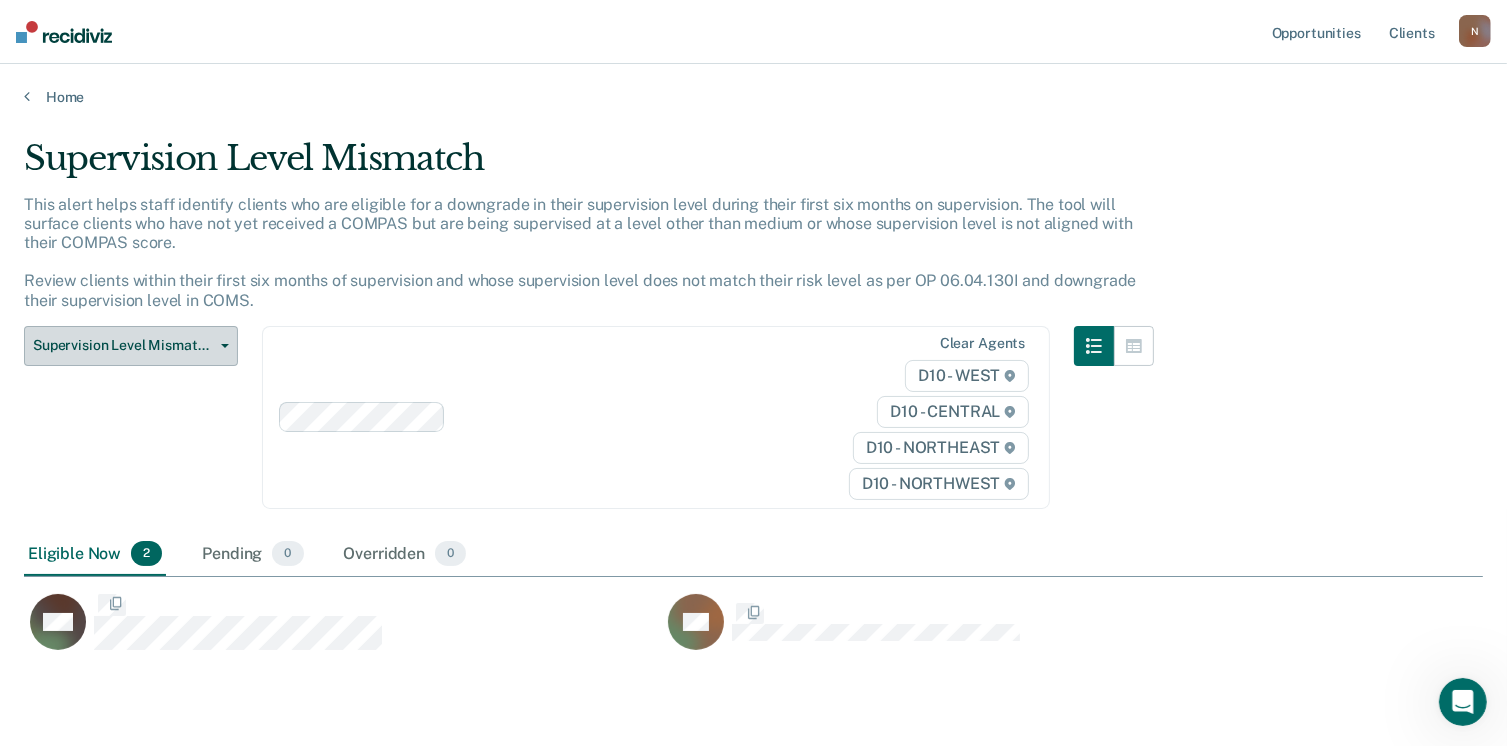 scroll, scrollTop: 16, scrollLeft: 16, axis: both 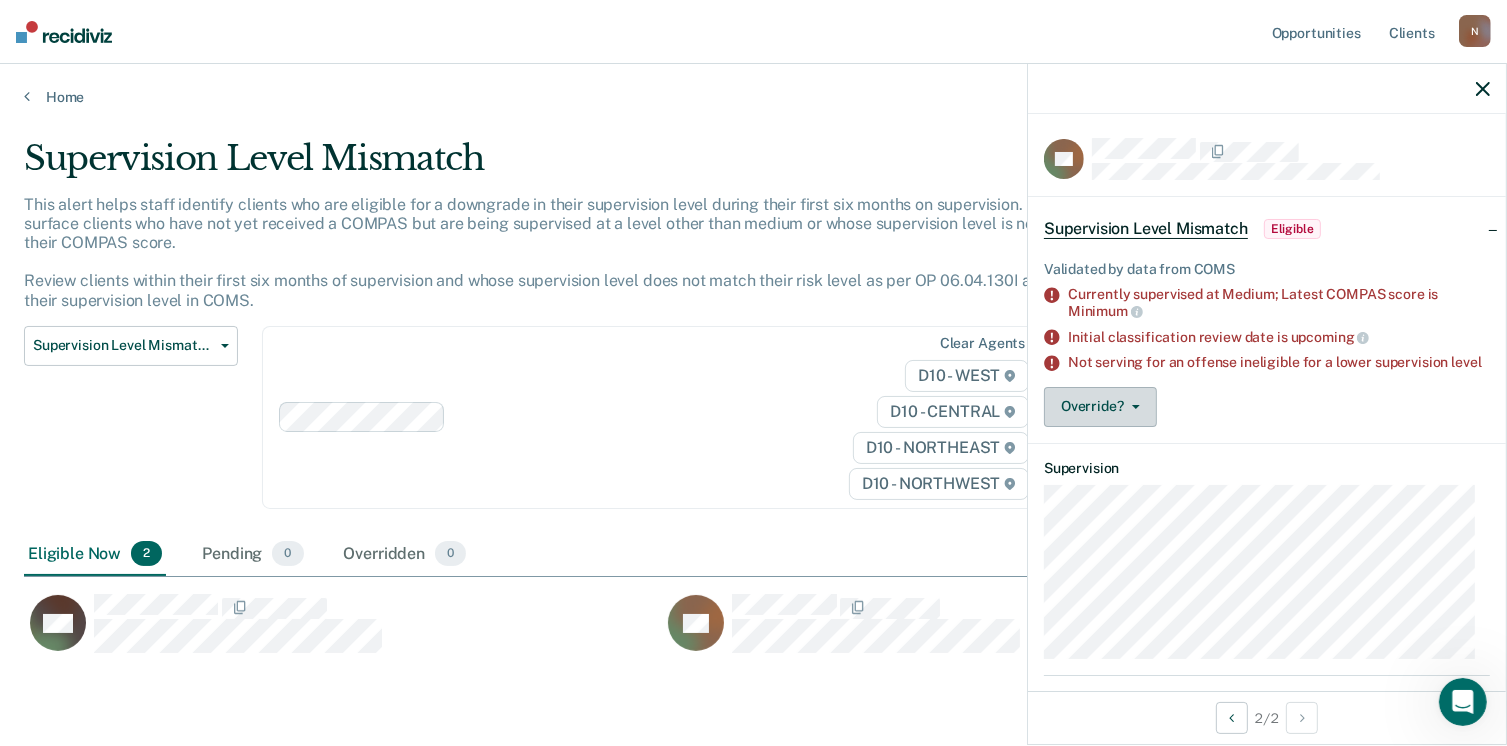 click on "Override?" at bounding box center [1100, 407] 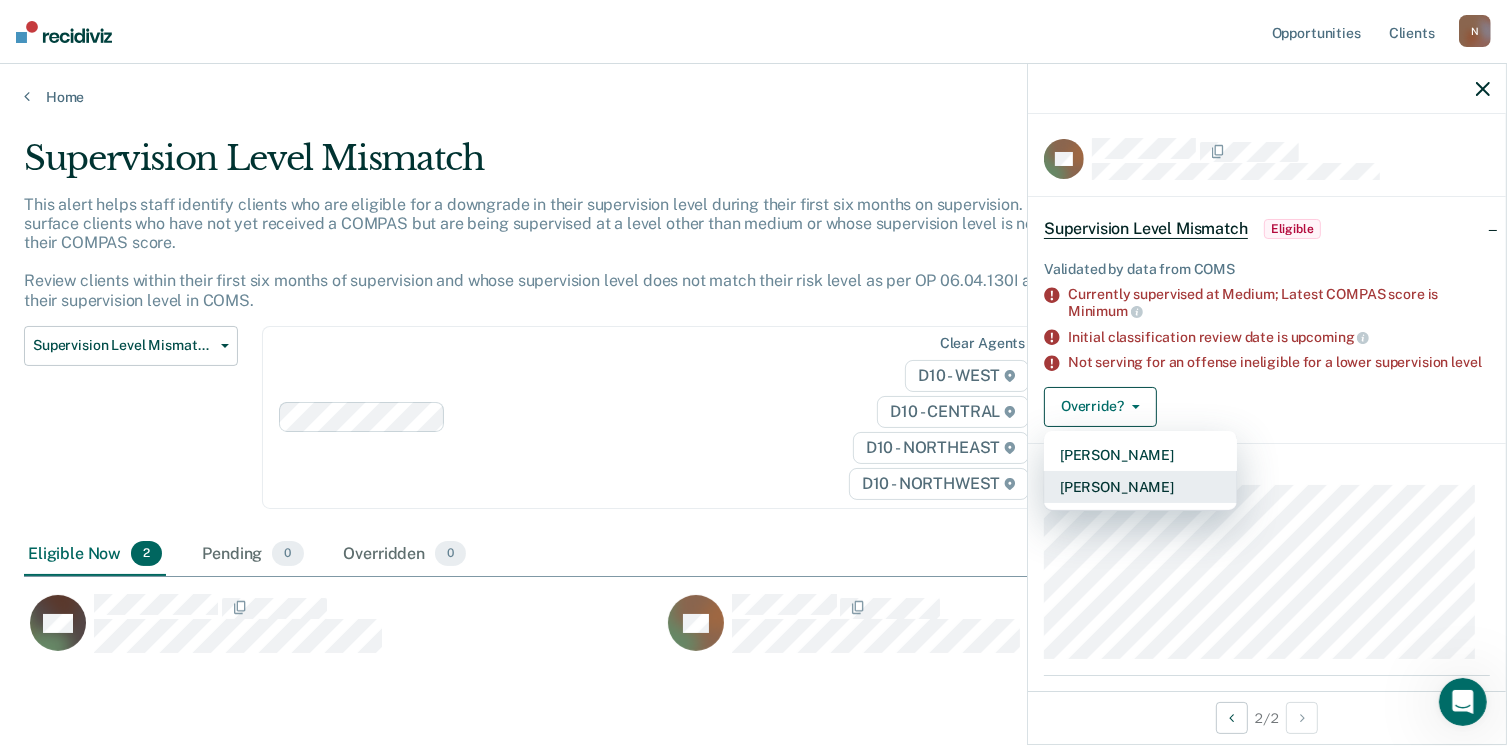 click on "[PERSON_NAME]" at bounding box center (1140, 487) 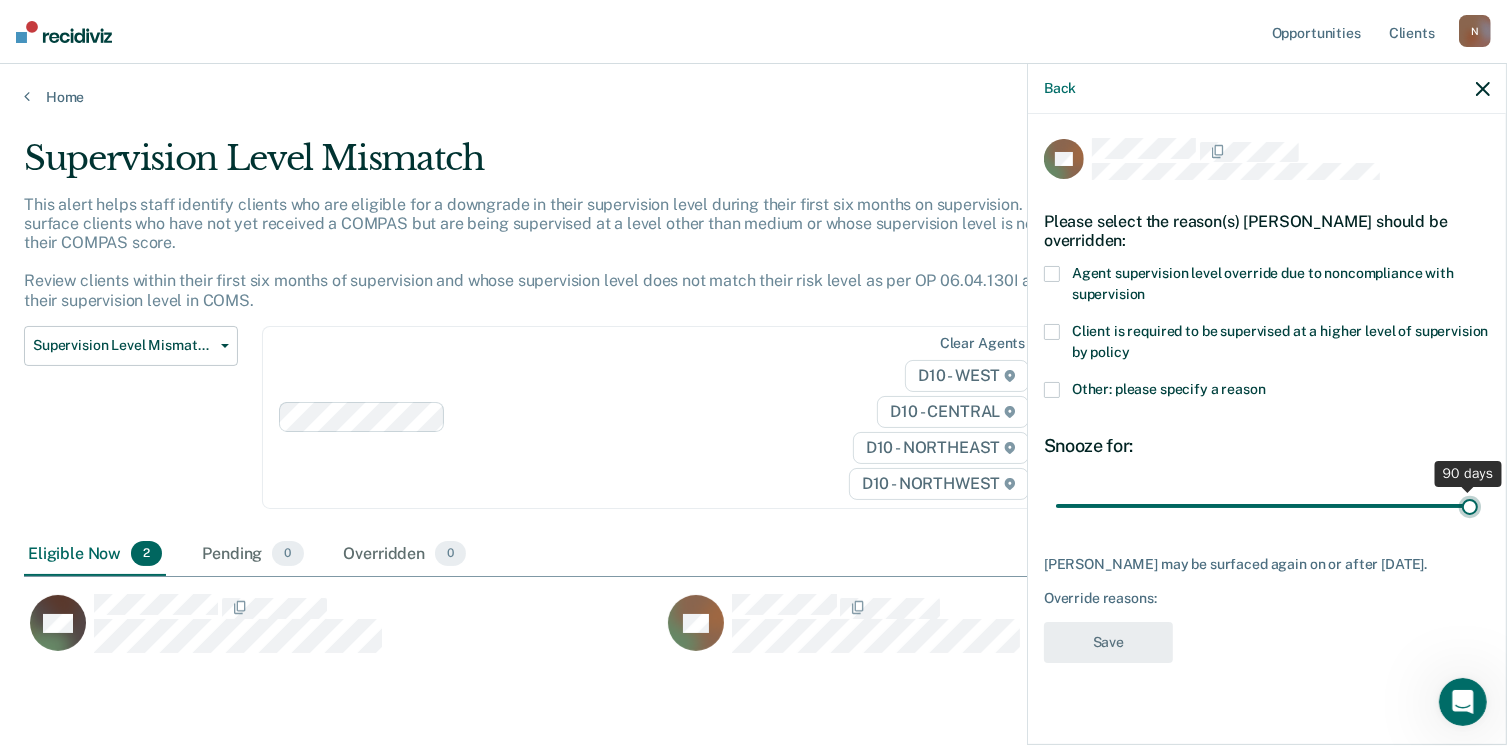 drag, startPoint x: 1195, startPoint y: 509, endPoint x: 1528, endPoint y: 530, distance: 333.6615 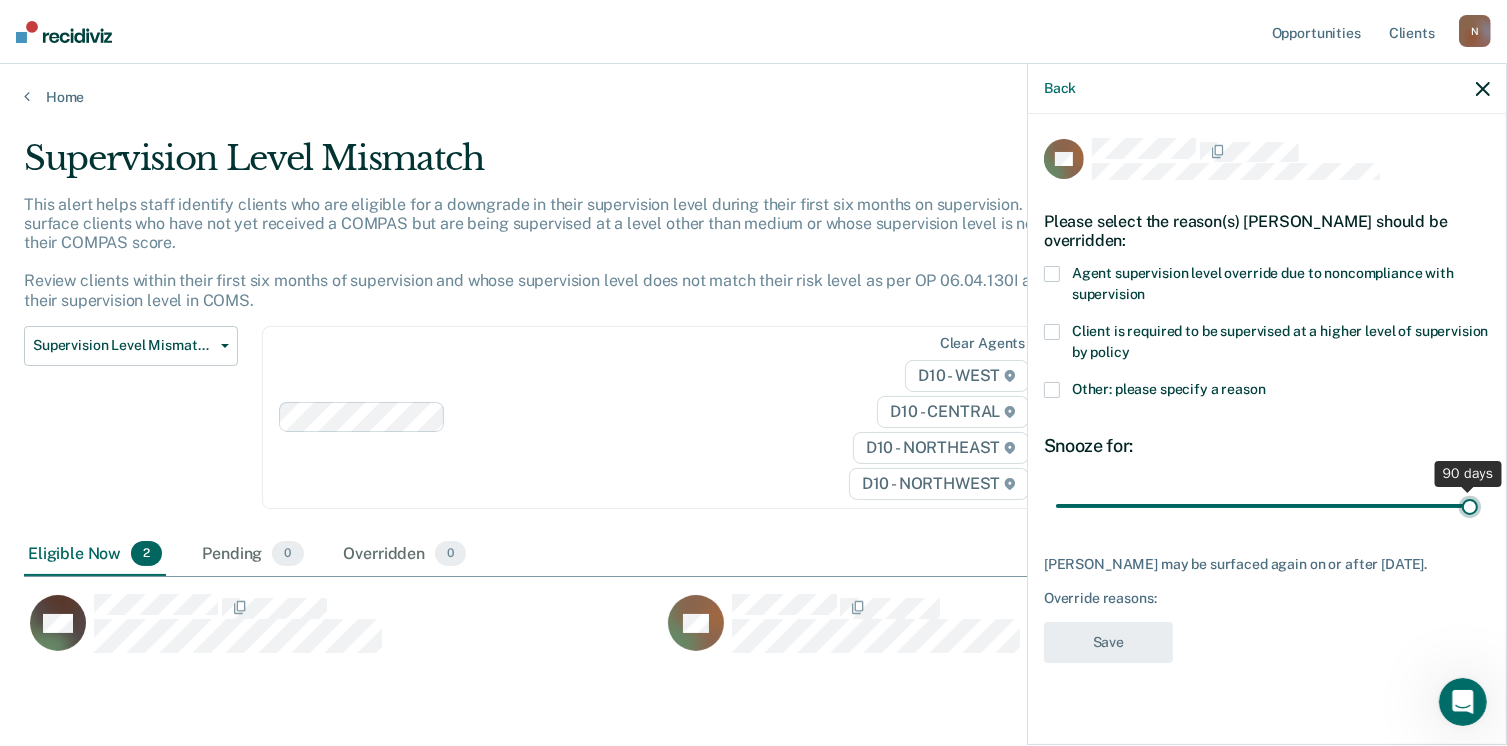 type on "90" 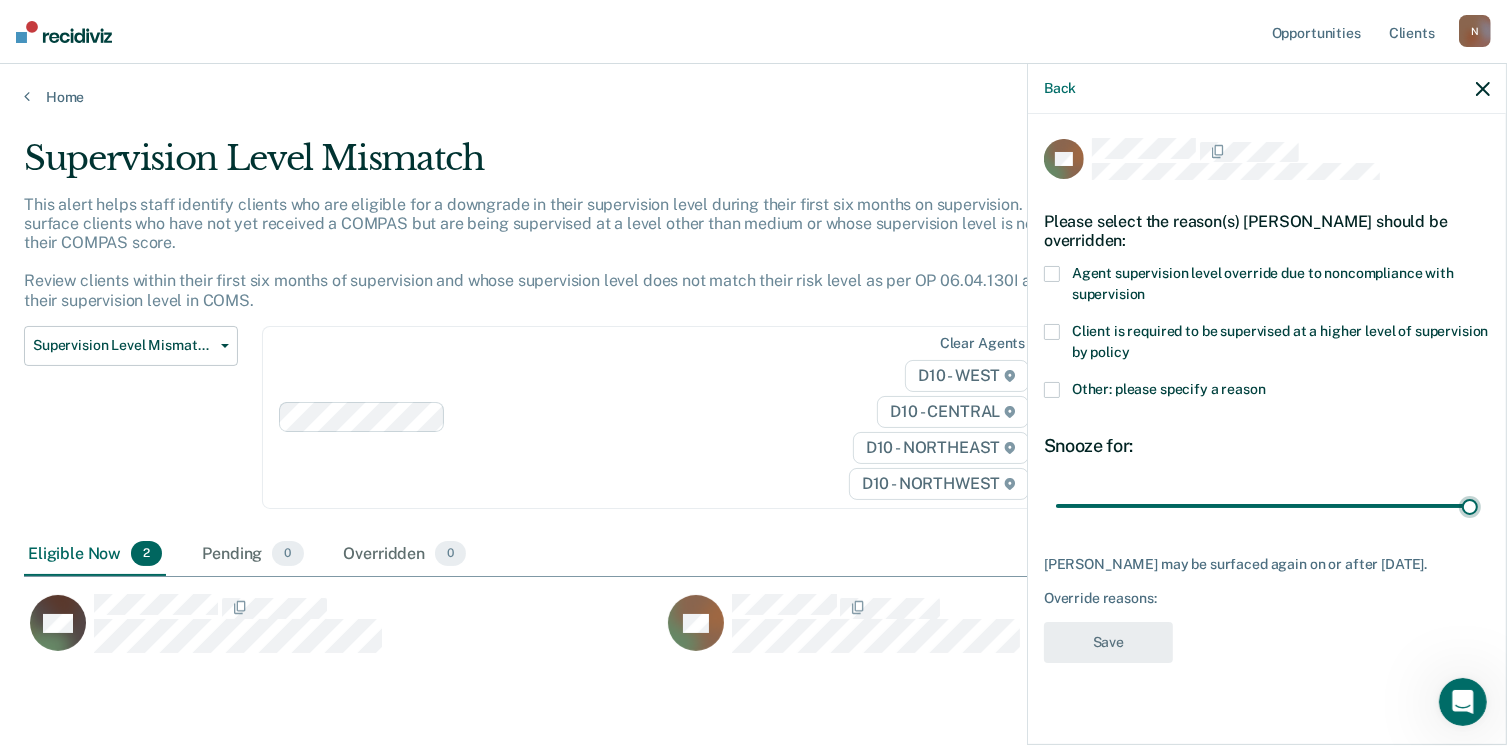 click at bounding box center [1052, 274] 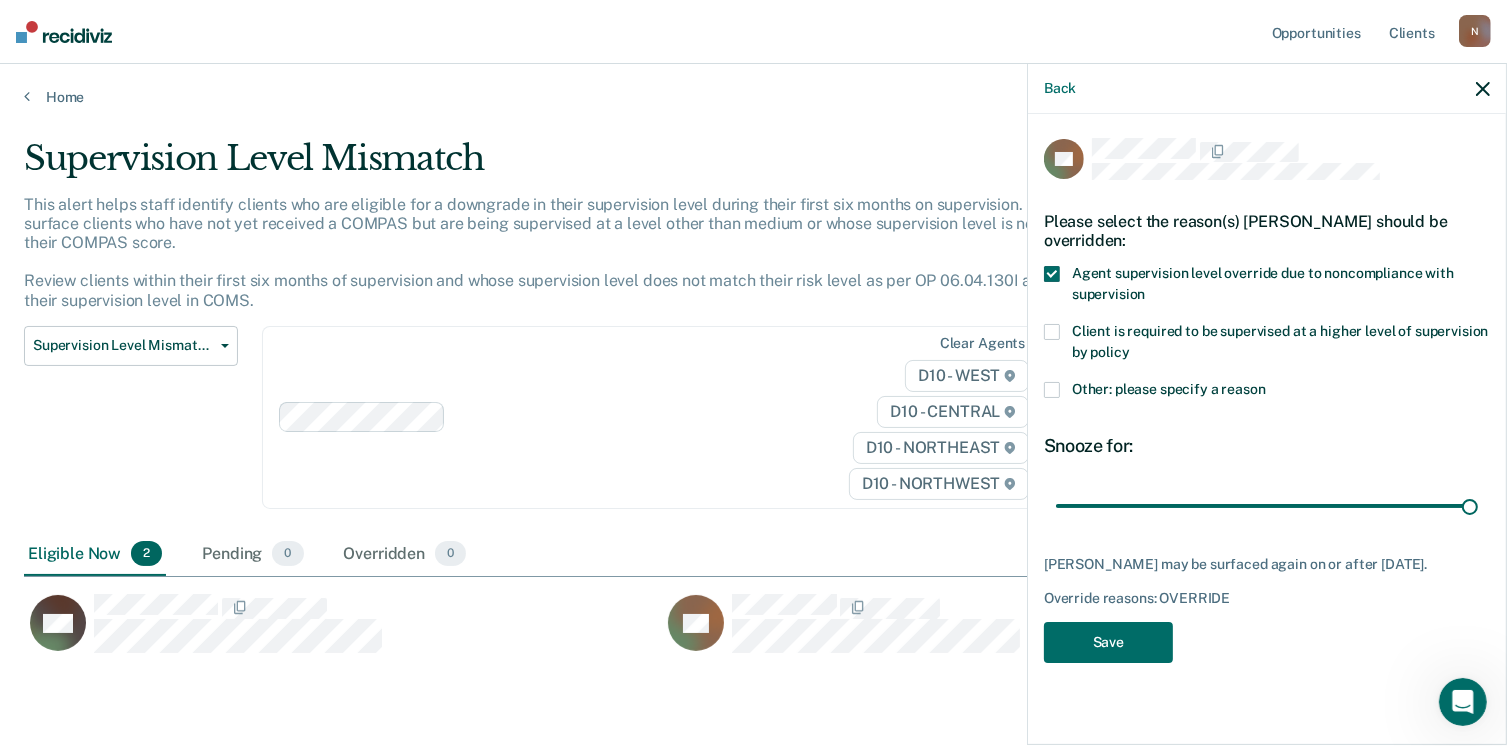 click at bounding box center [1052, 390] 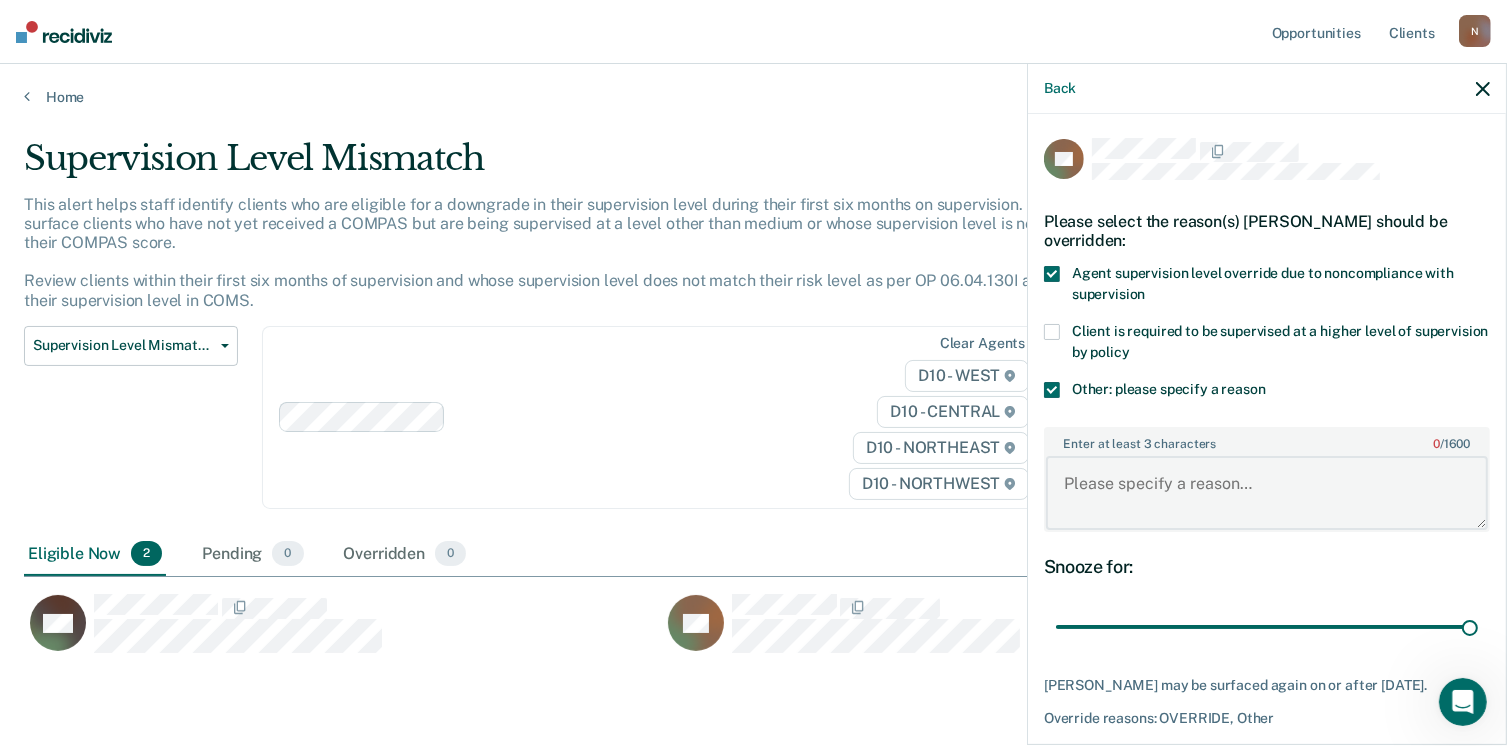 click on "Enter at least 3 characters 0  /  1600" at bounding box center [1267, 493] 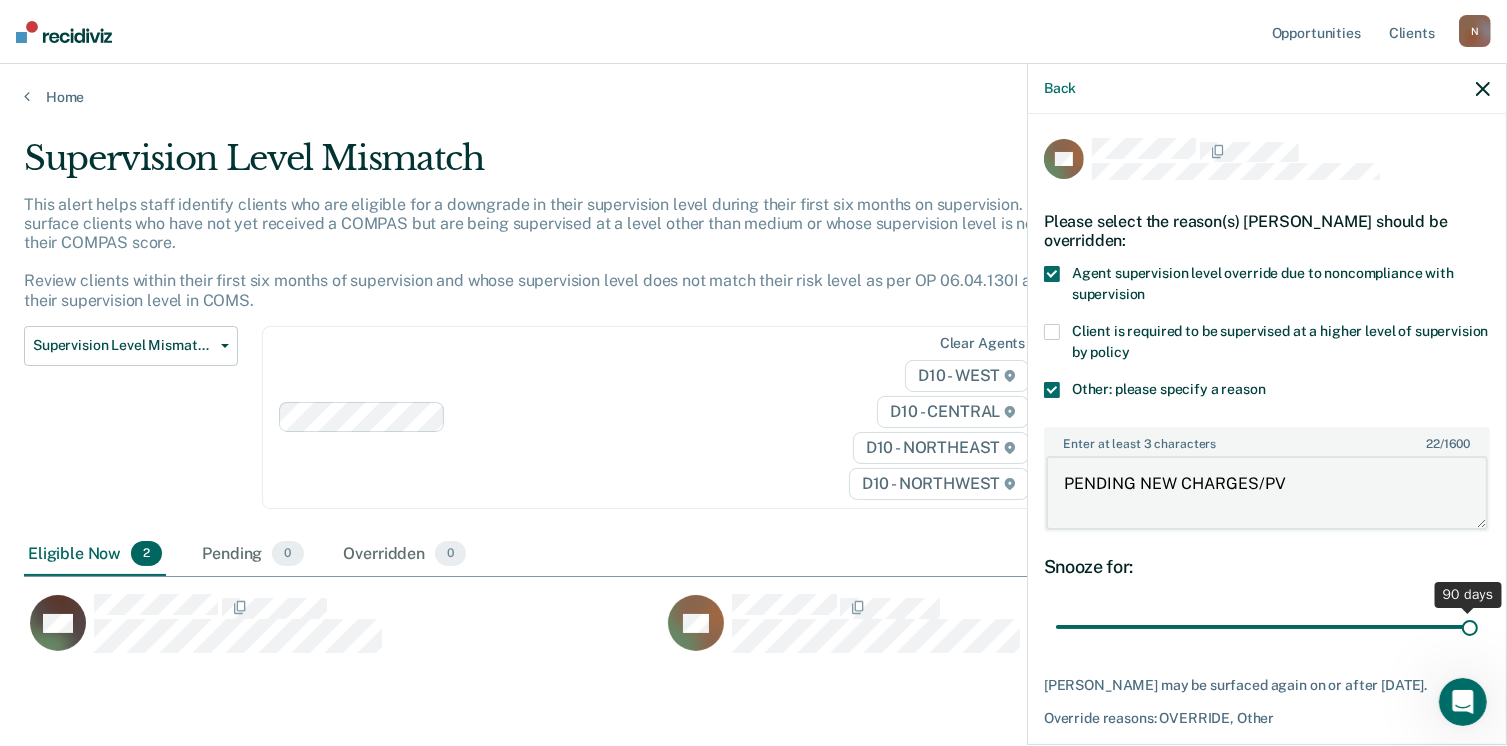 scroll, scrollTop: 74, scrollLeft: 0, axis: vertical 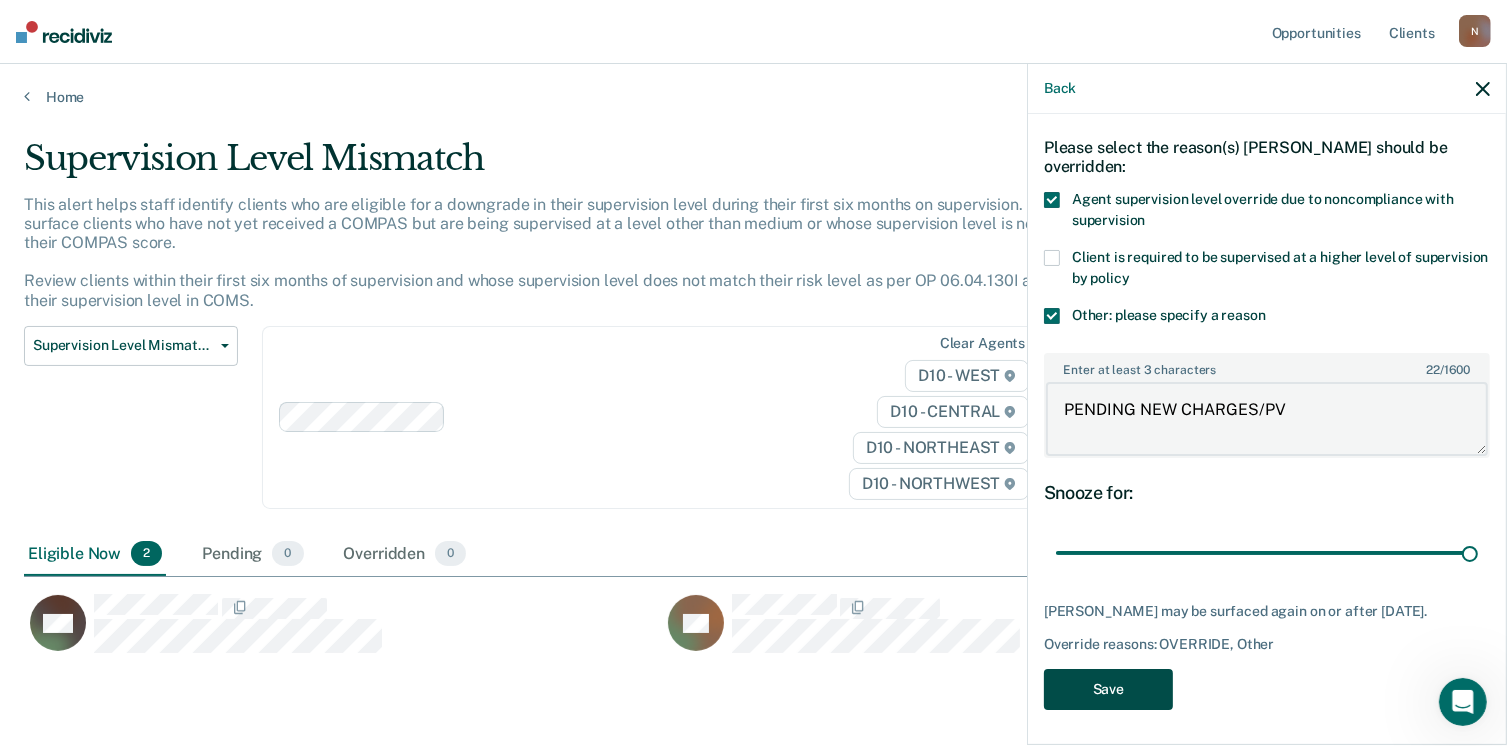 type on "PENDING NEW CHARGES/PV" 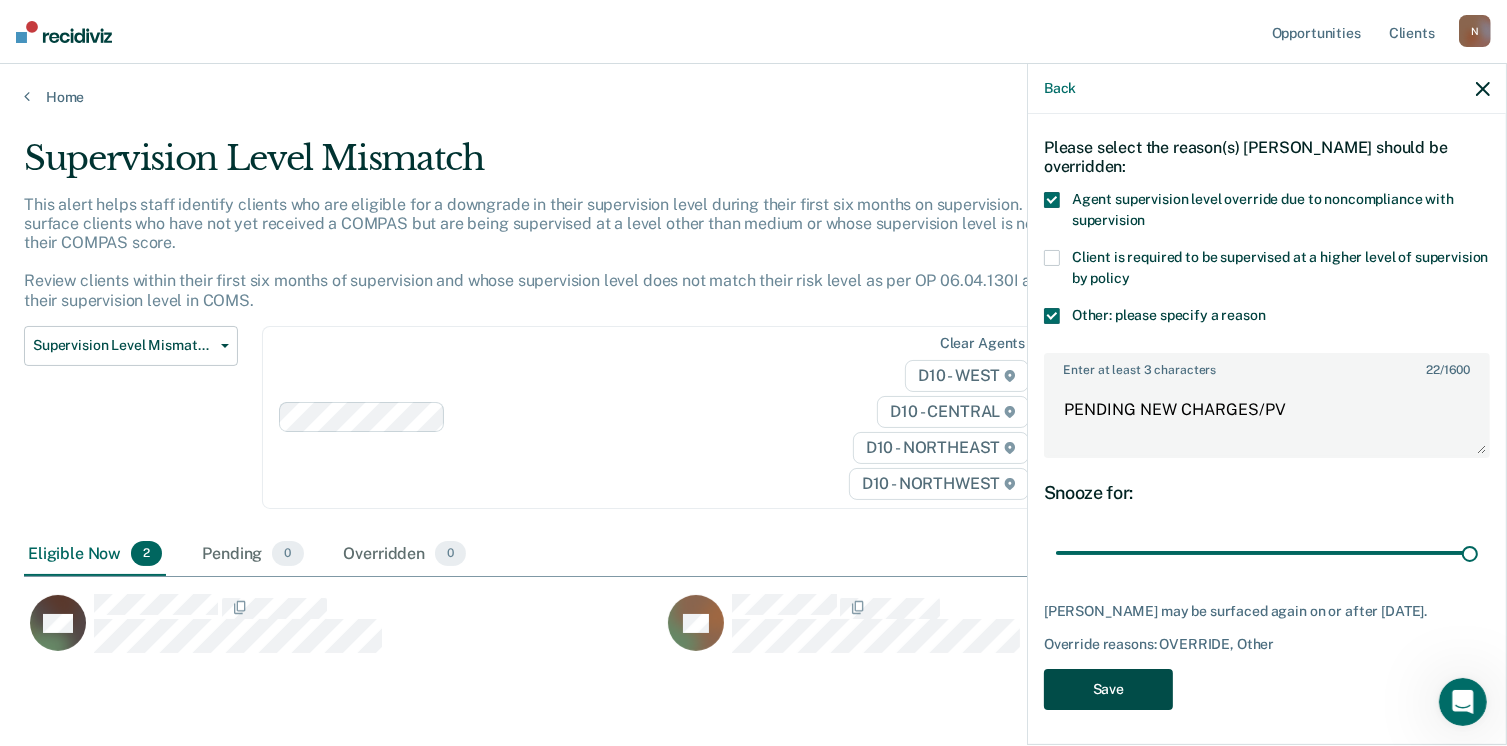 click on "Save" at bounding box center (1108, 689) 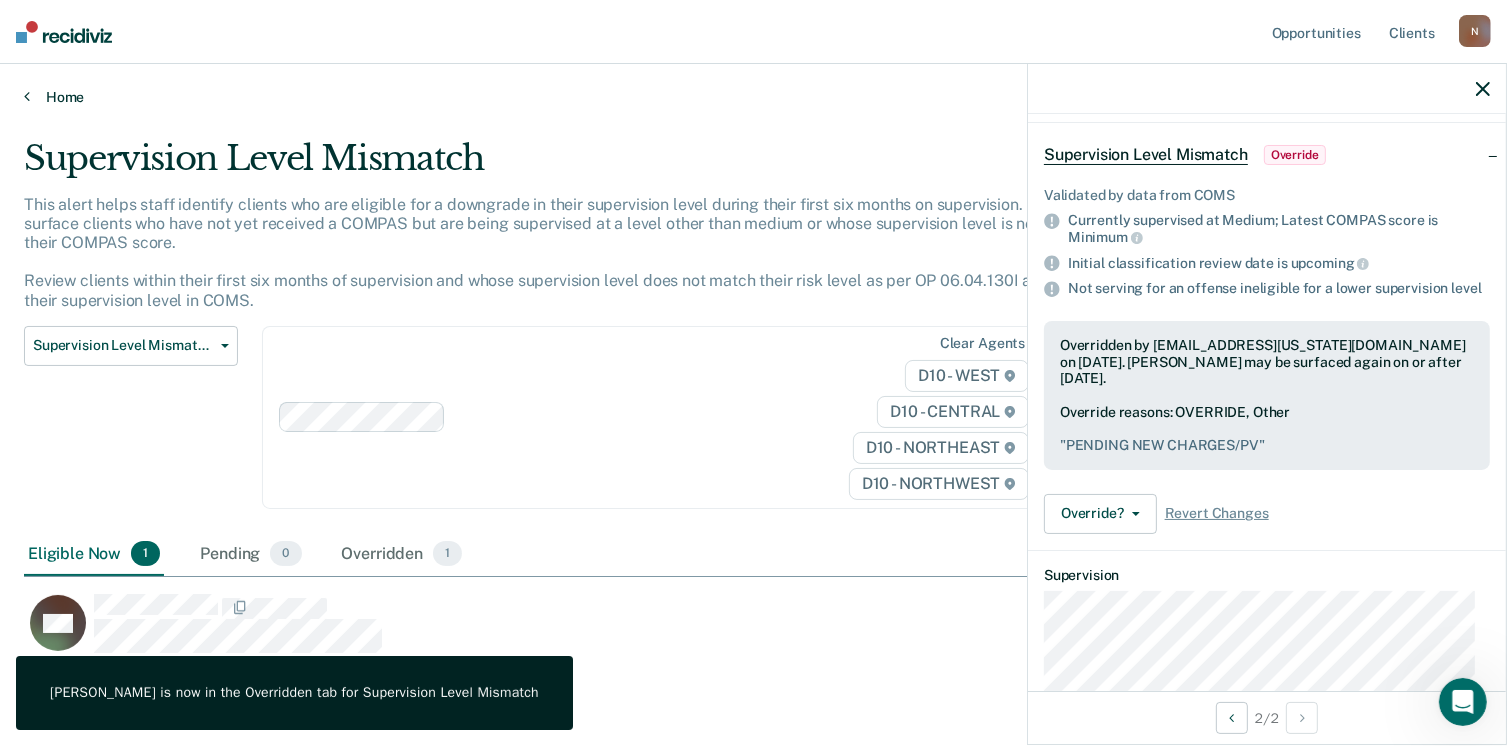 click on "Home" at bounding box center [753, 97] 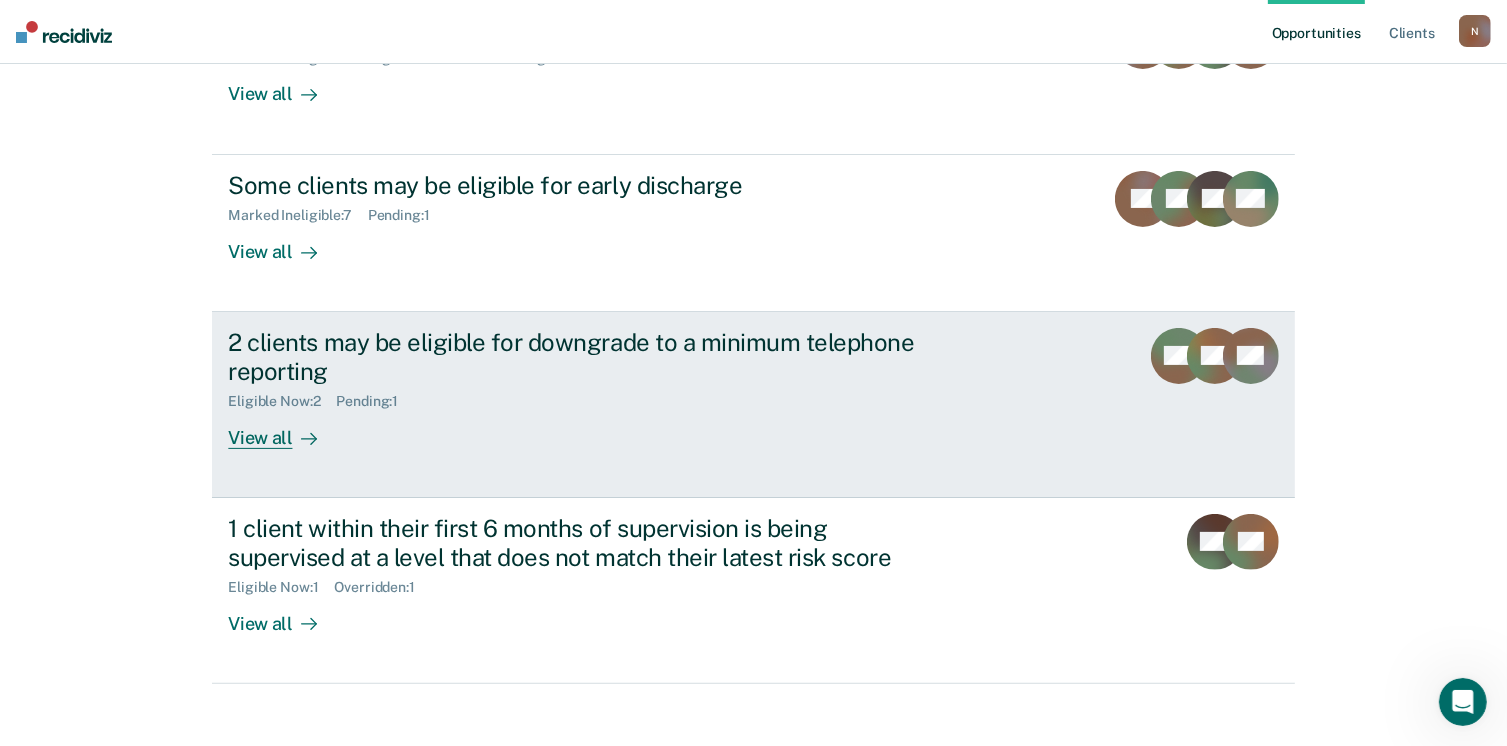 scroll, scrollTop: 458, scrollLeft: 0, axis: vertical 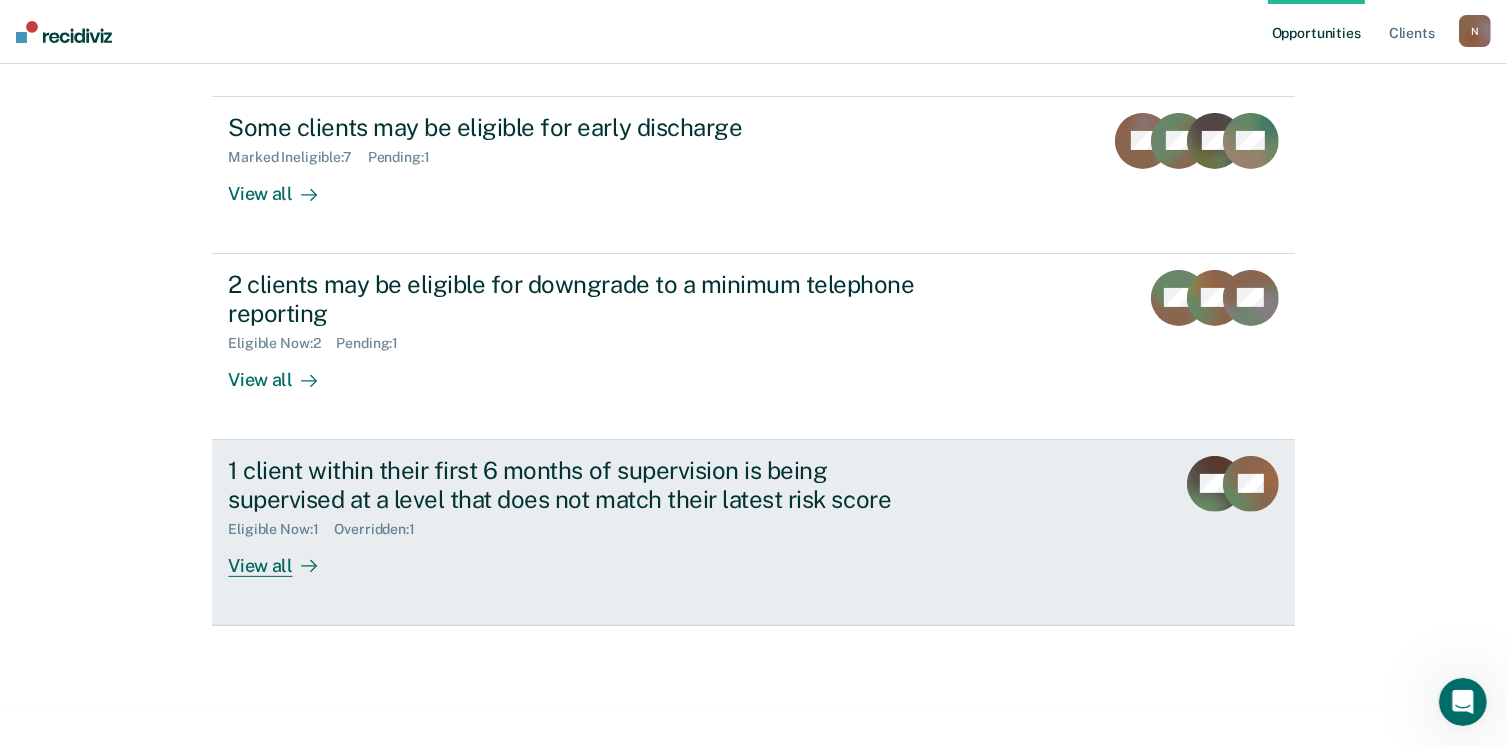 click on "1 client within their first 6 months of supervision is being supervised at a level that does not match their latest risk score Eligible Now :  1 Overridden :  1 View all" at bounding box center (603, 516) 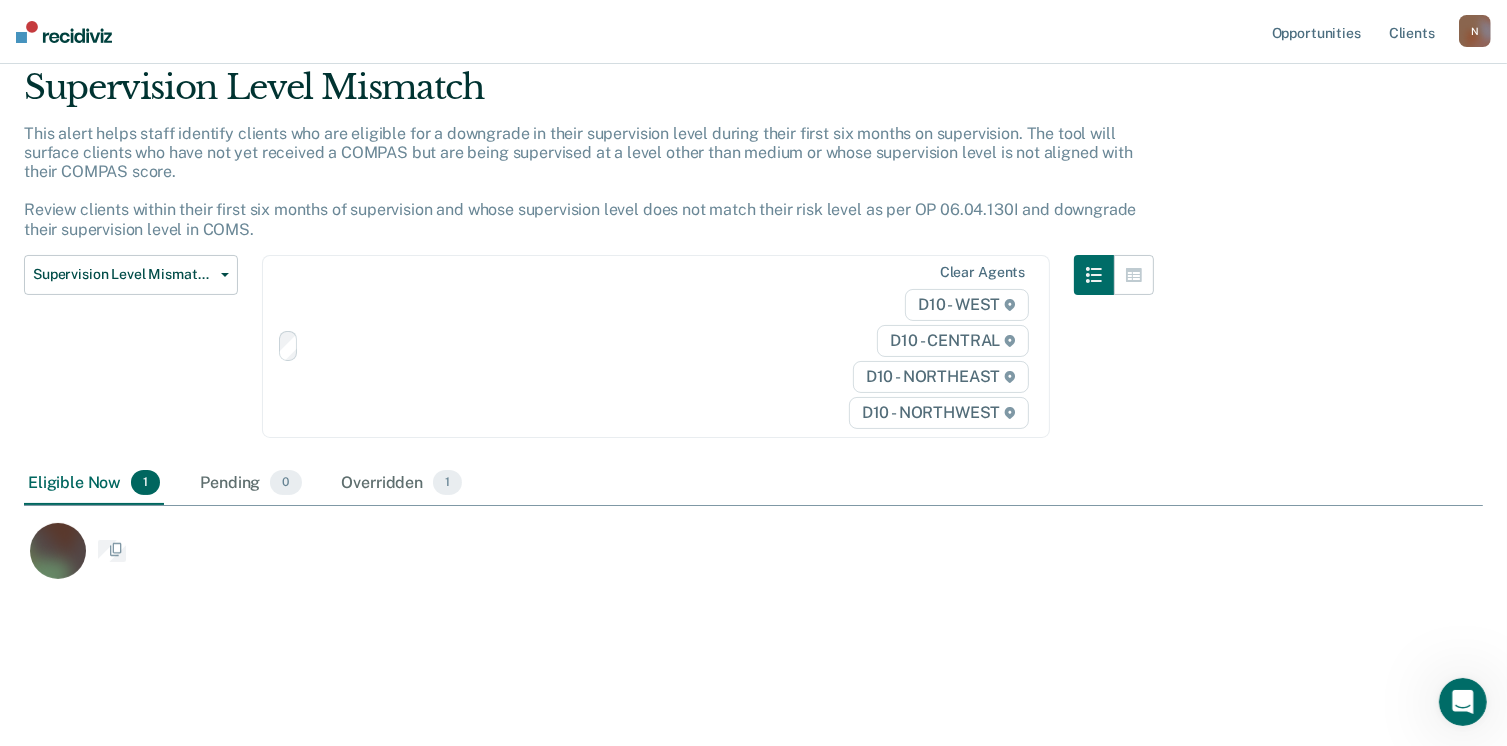 scroll, scrollTop: 0, scrollLeft: 0, axis: both 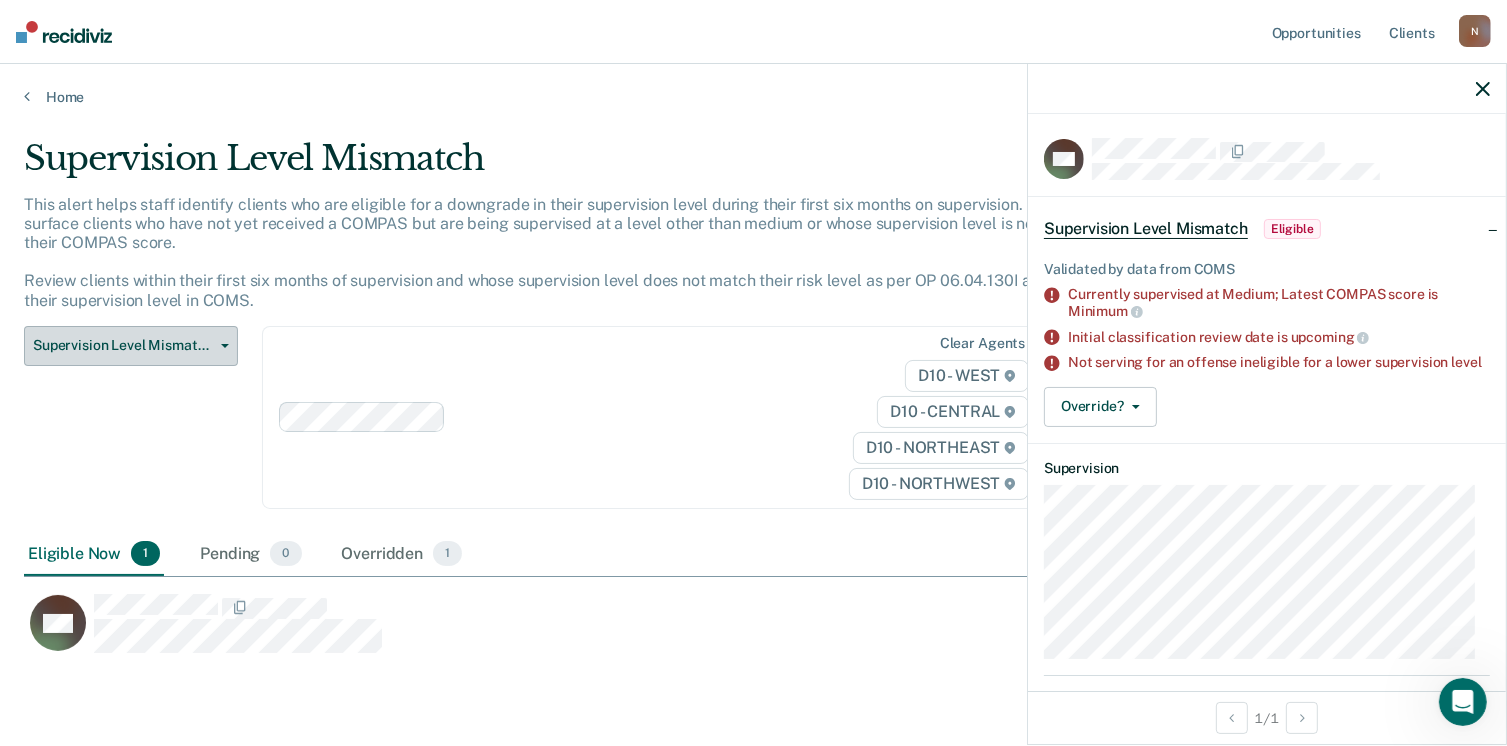 click on "Supervision Level Mismatch" at bounding box center (131, 346) 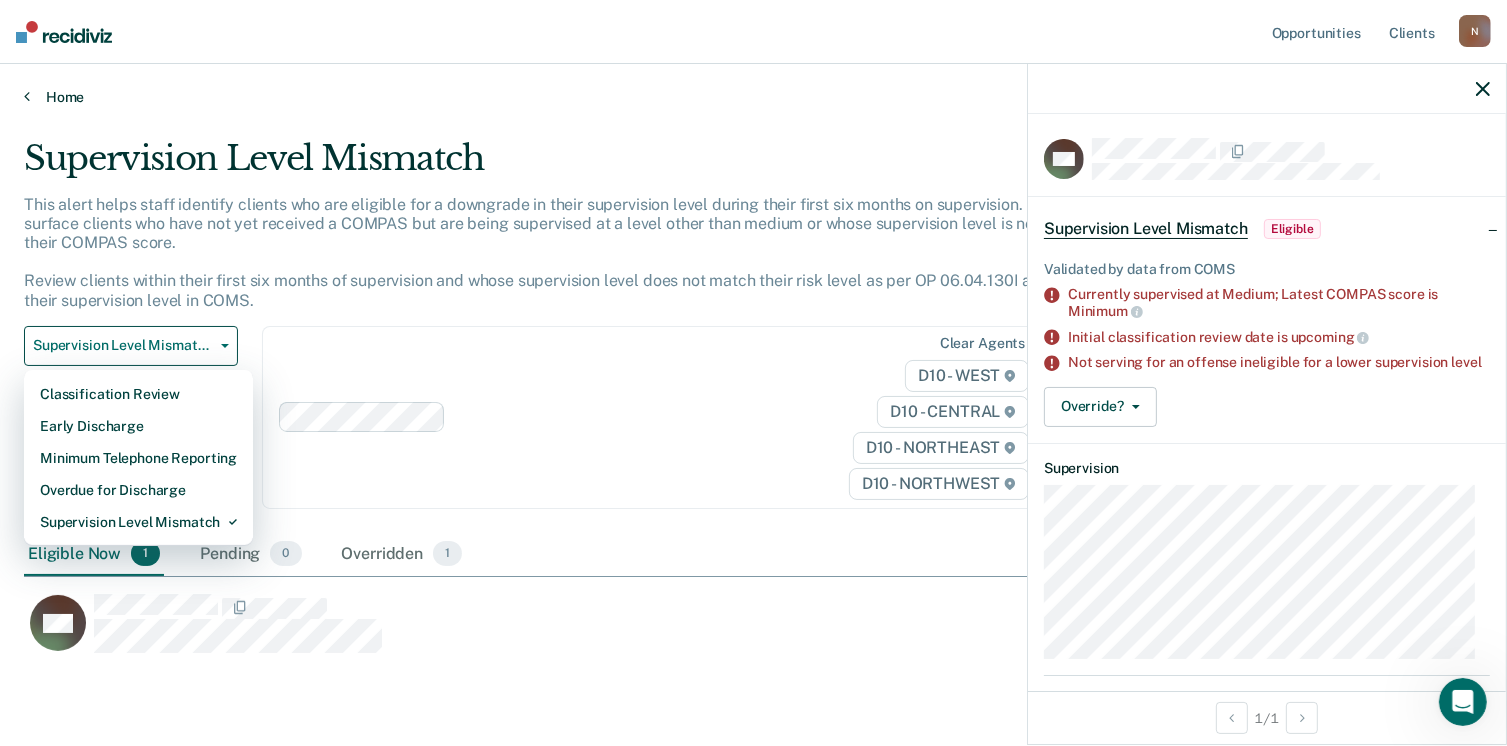 click on "Home" at bounding box center [753, 97] 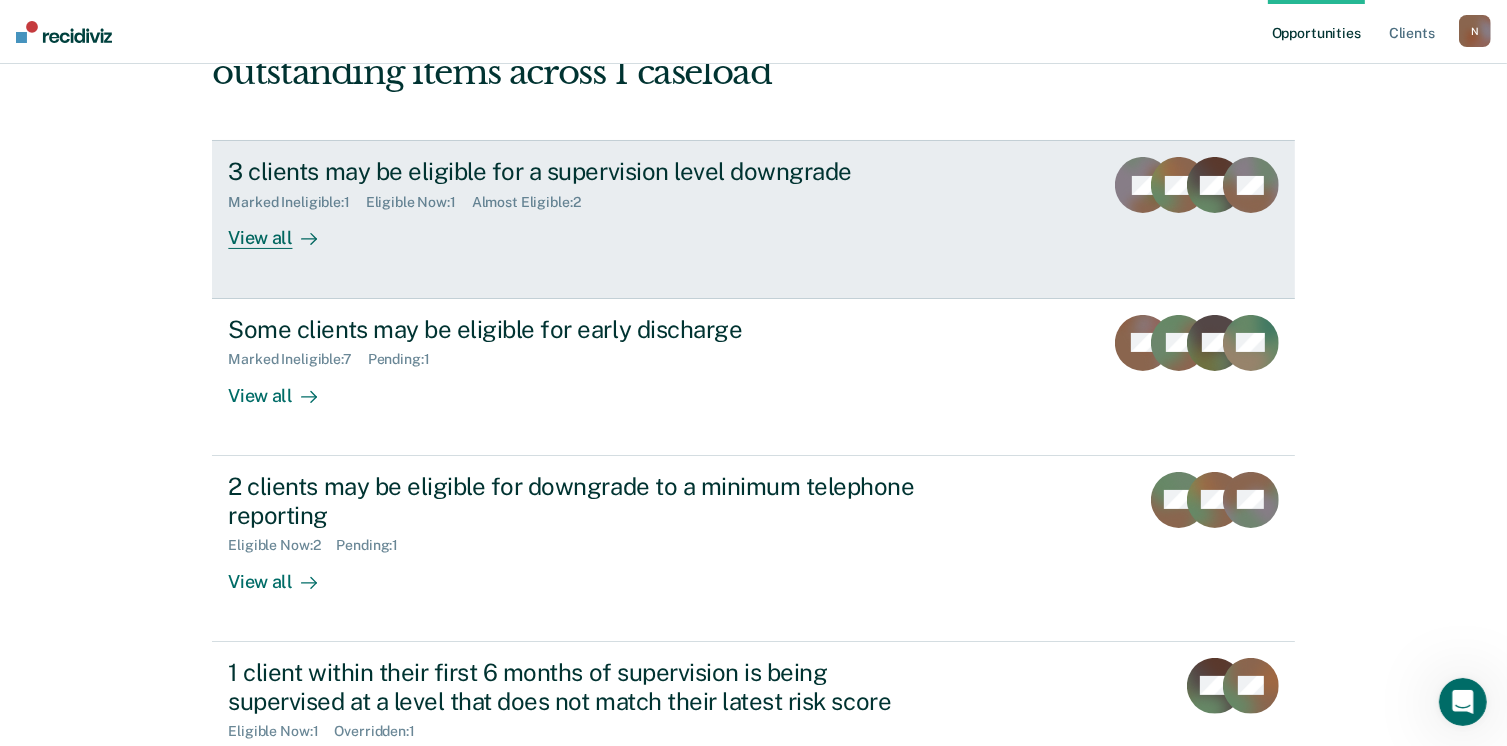 scroll, scrollTop: 300, scrollLeft: 0, axis: vertical 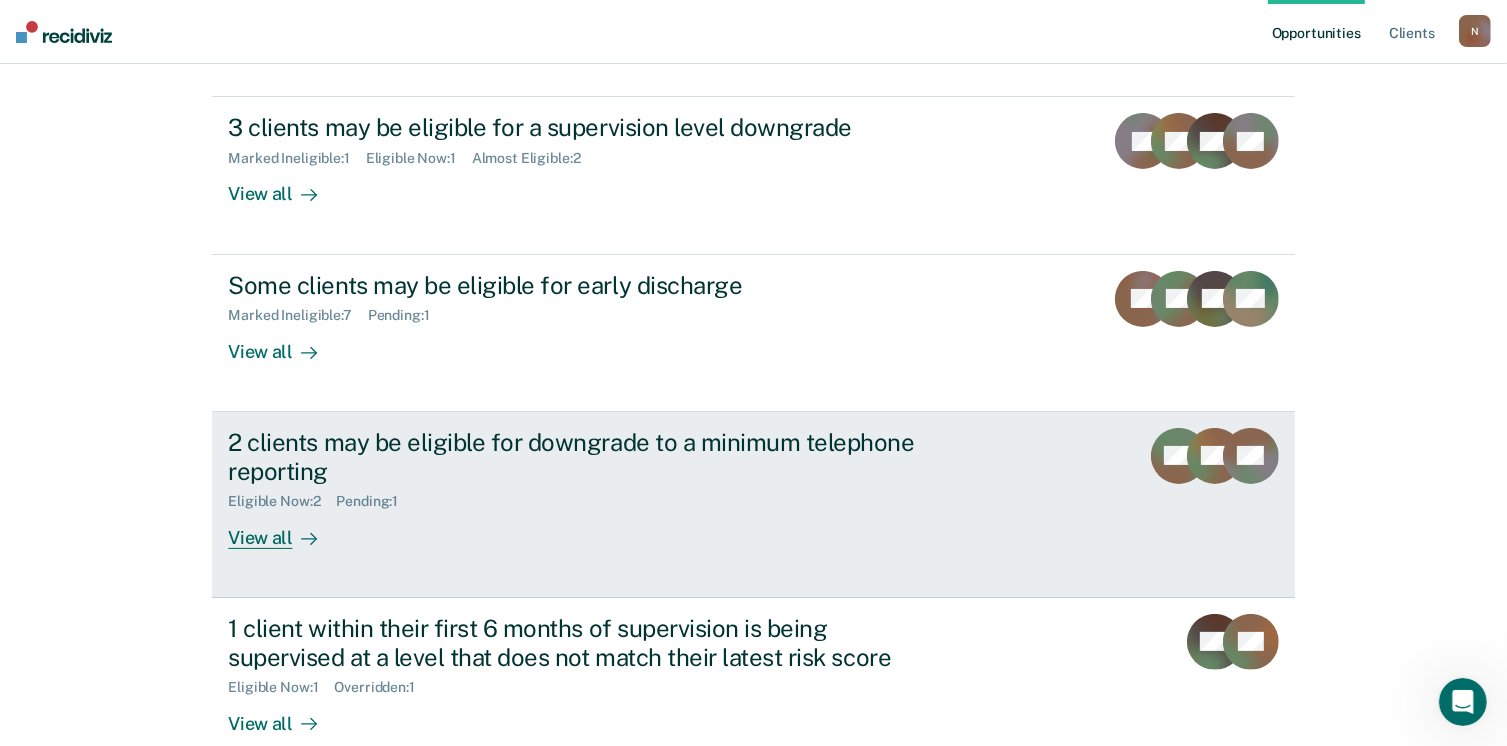 click on "2 clients may be eligible for downgrade to a minimum telephone reporting" at bounding box center (579, 457) 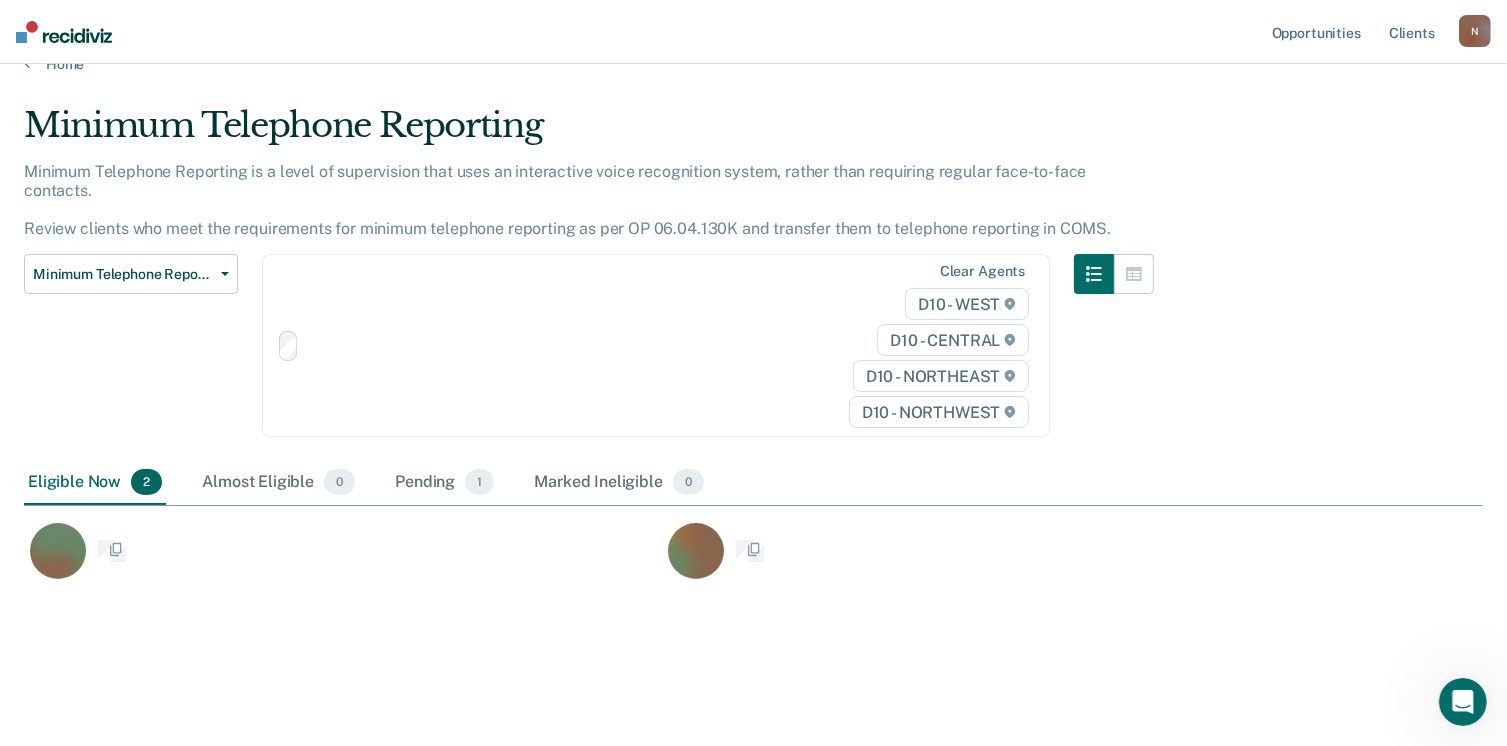 scroll, scrollTop: 0, scrollLeft: 0, axis: both 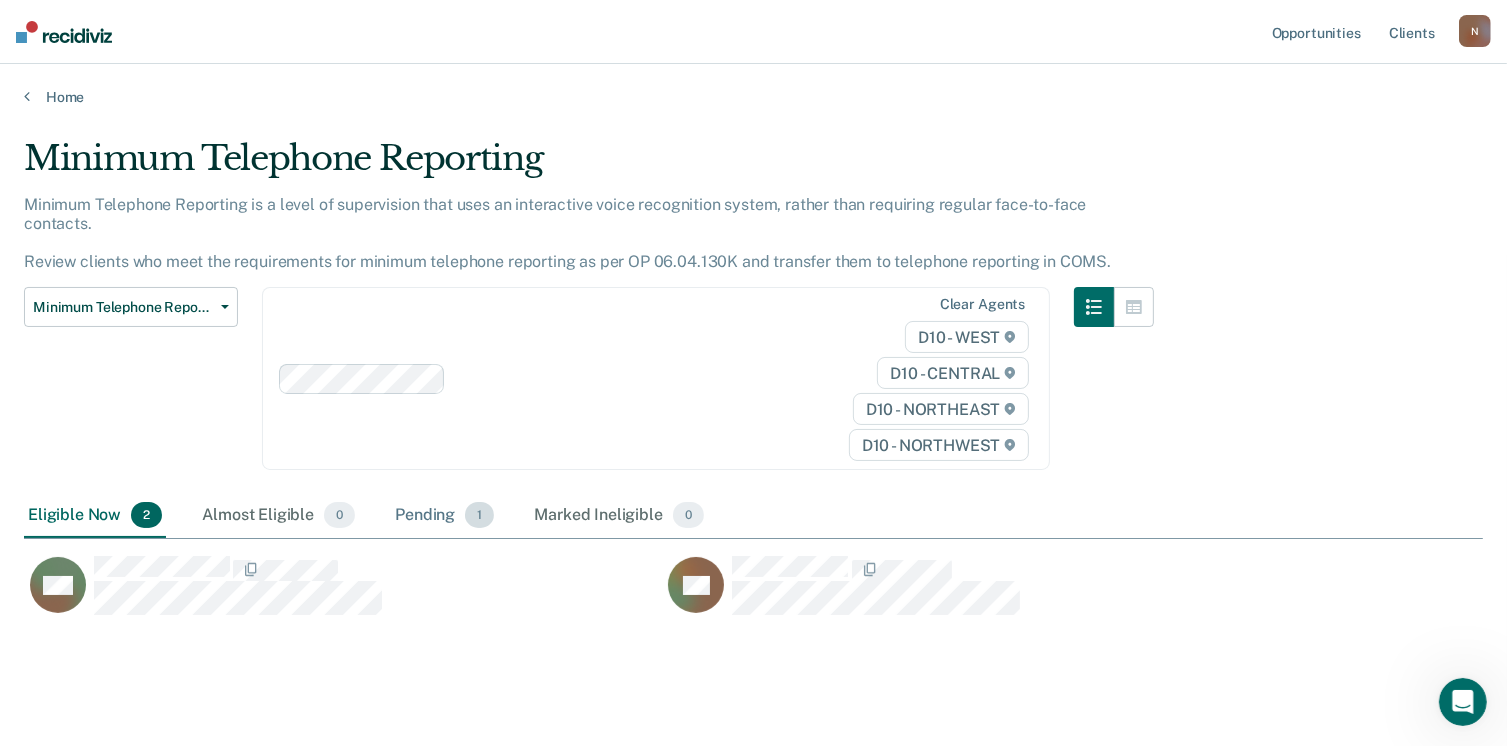 click on "Pending 1" at bounding box center [444, 516] 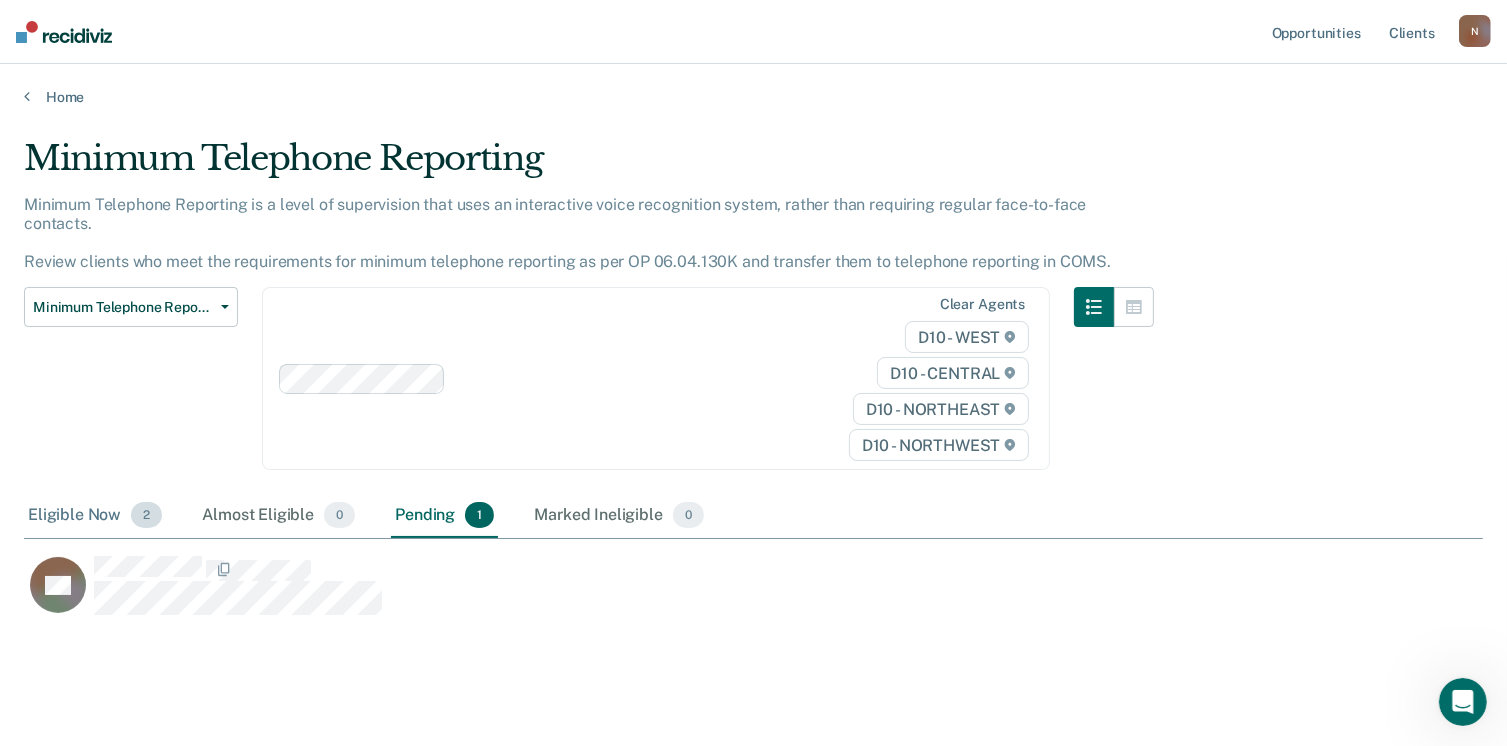 click on "Eligible Now 2" at bounding box center (95, 516) 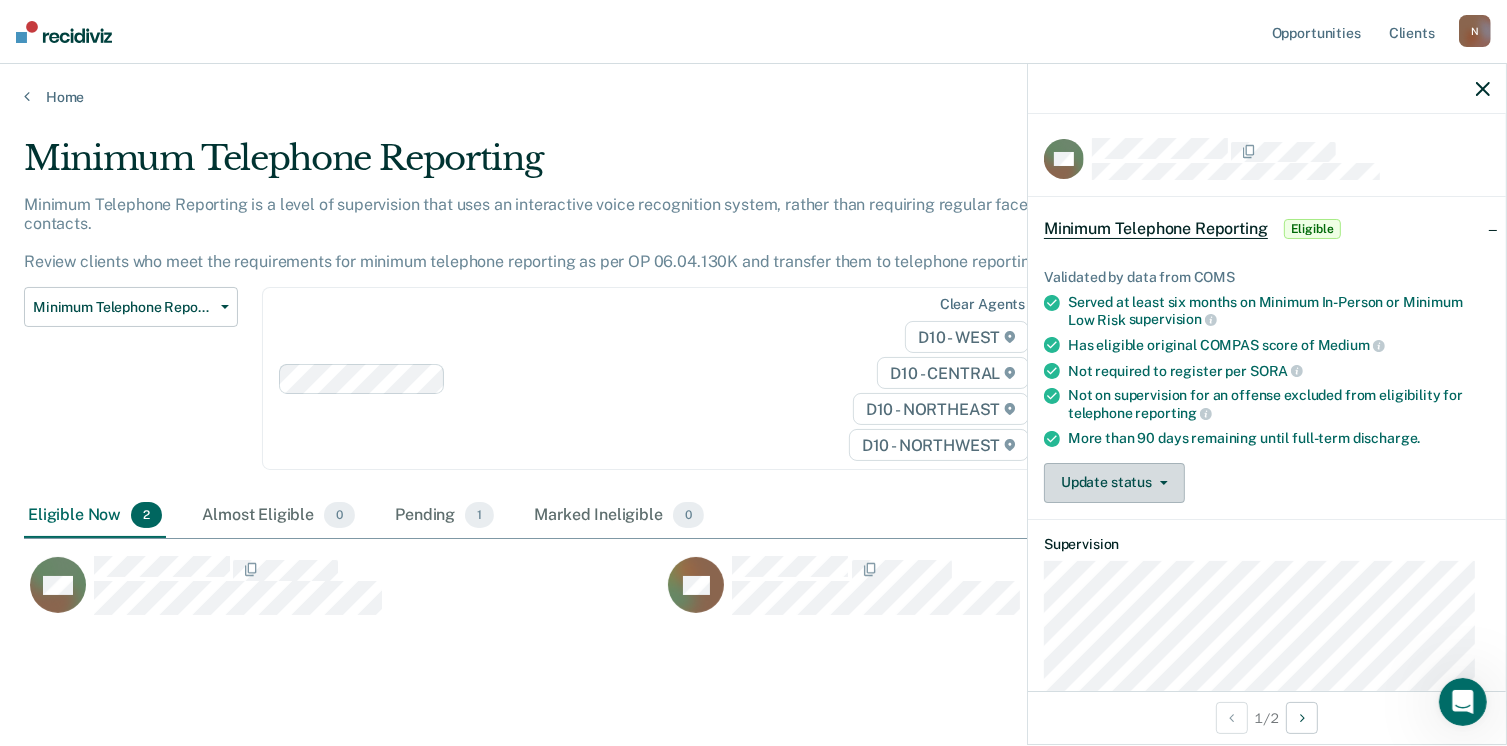 click on "Update status" at bounding box center [1114, 483] 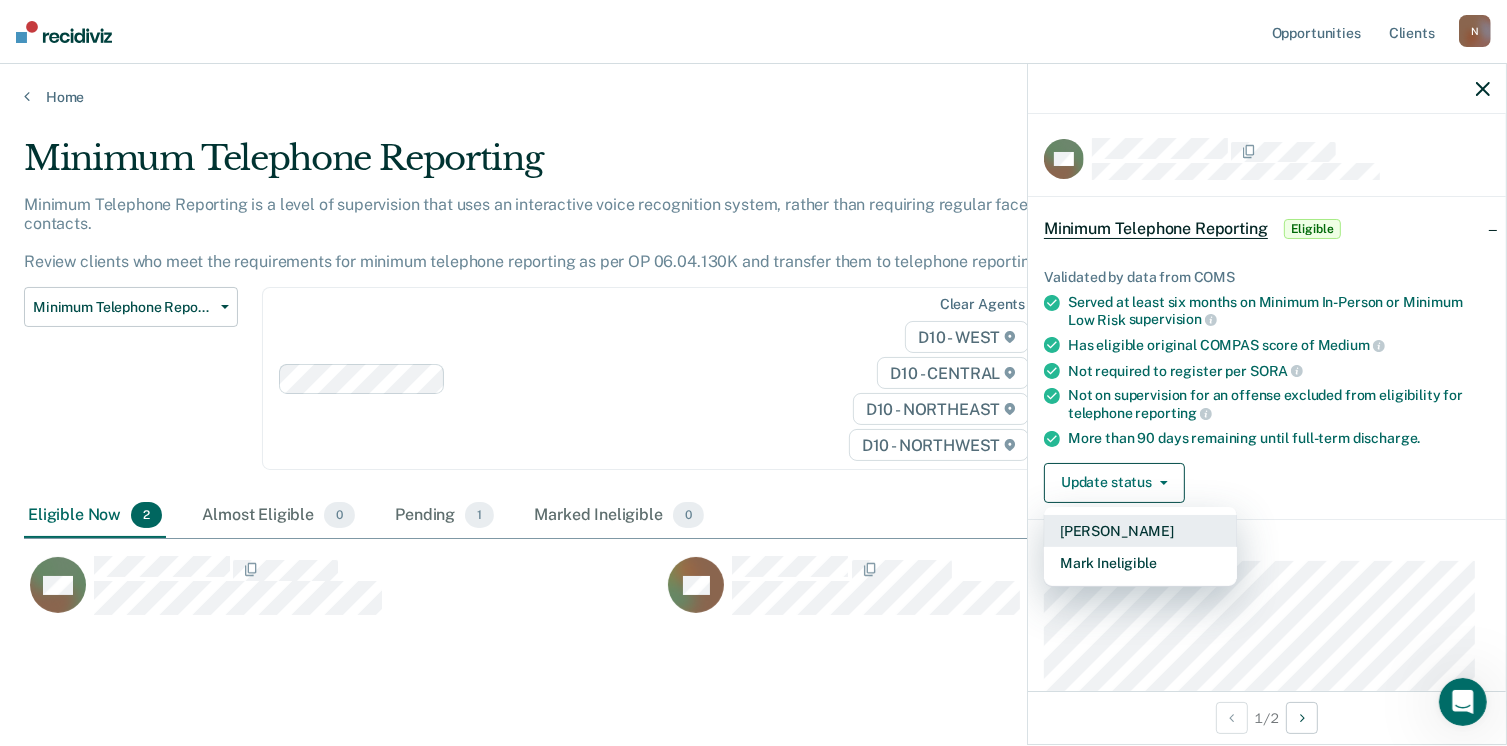click on "[PERSON_NAME]" at bounding box center [1140, 531] 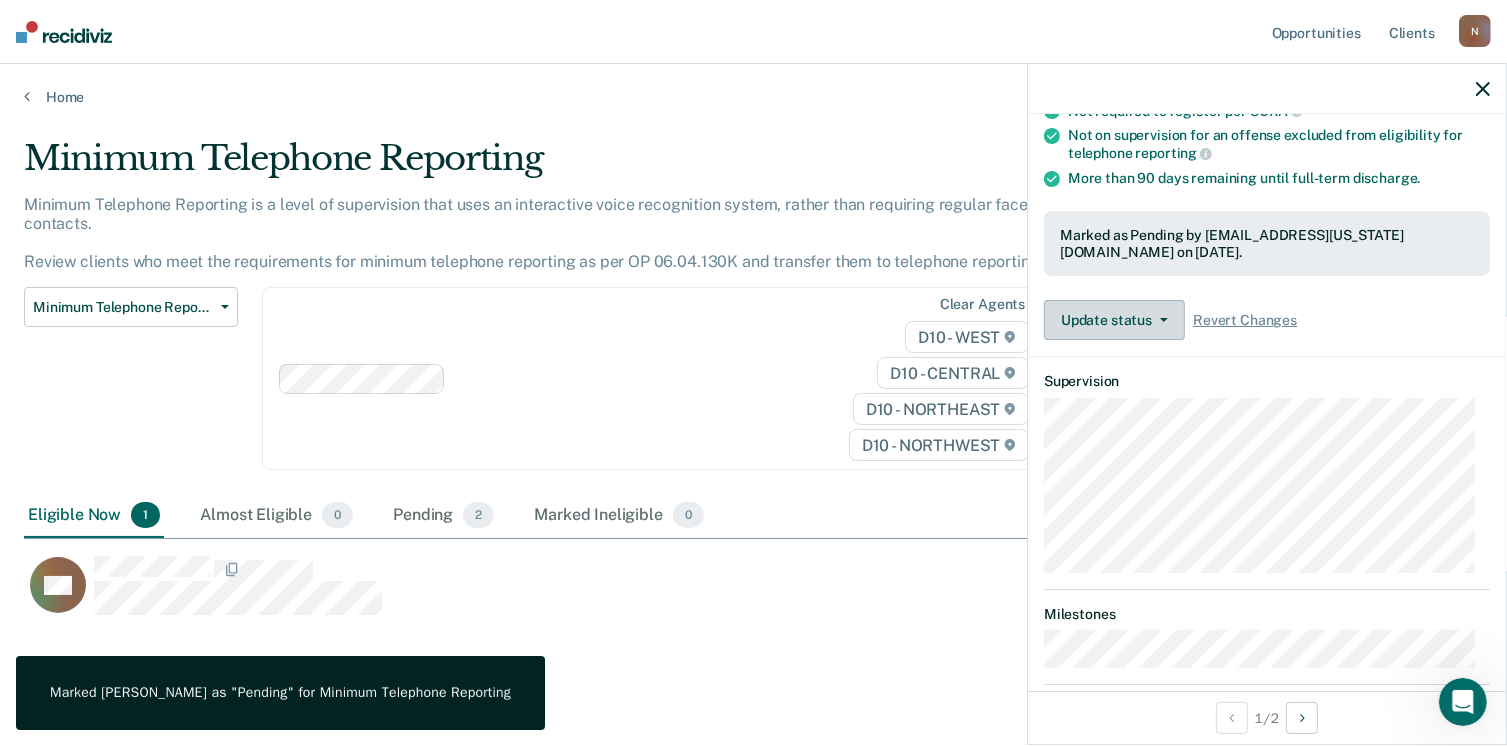 scroll, scrollTop: 365, scrollLeft: 0, axis: vertical 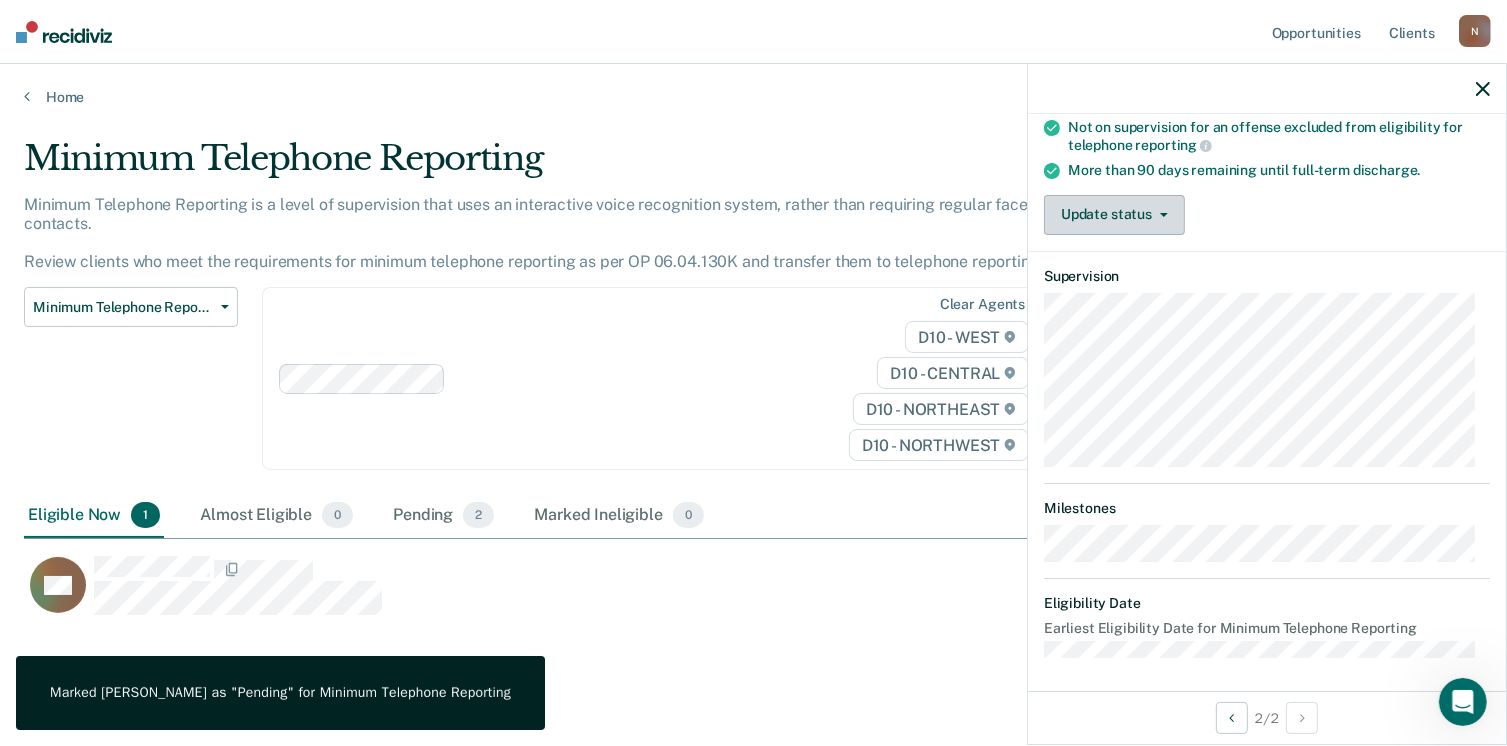 click on "Update status" at bounding box center [1114, 215] 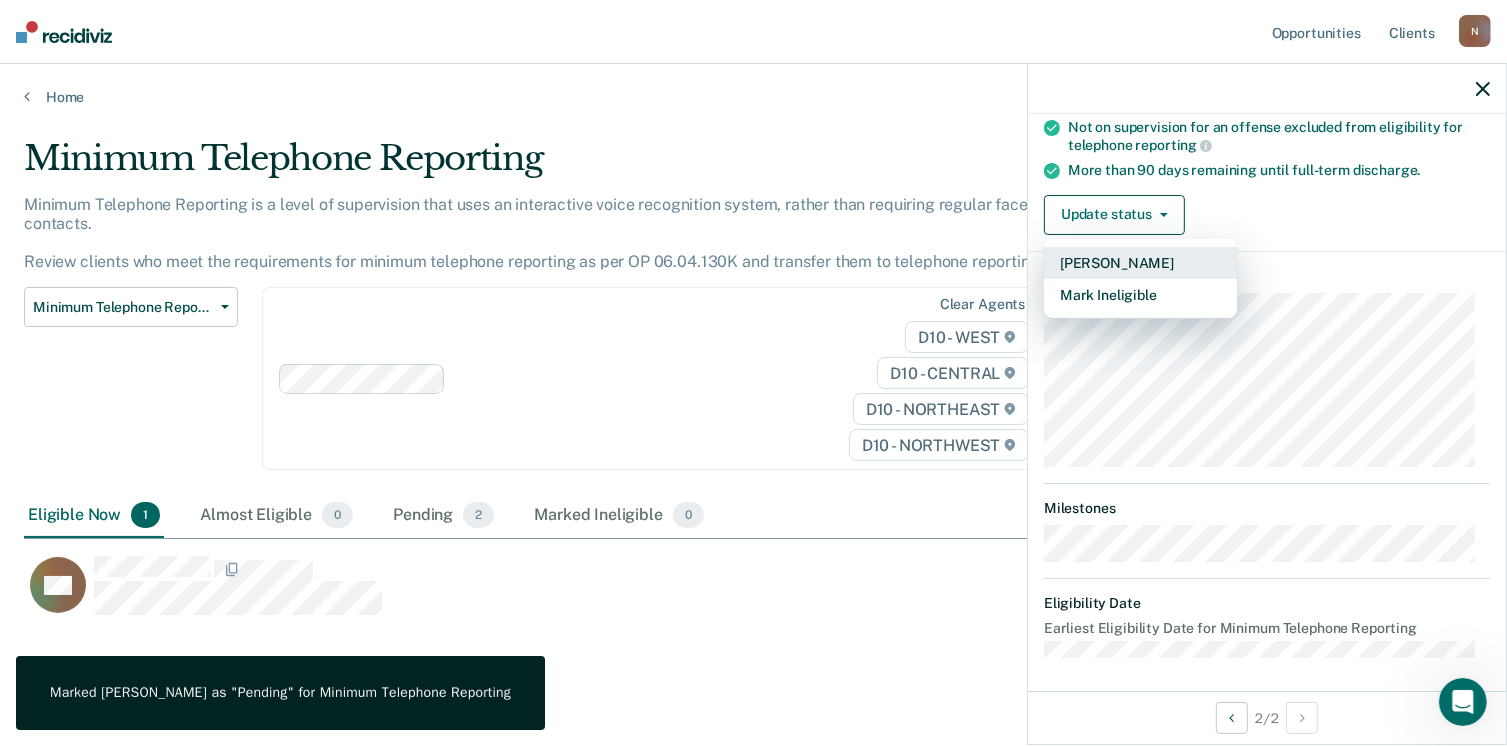 click on "[PERSON_NAME]" at bounding box center [1140, 263] 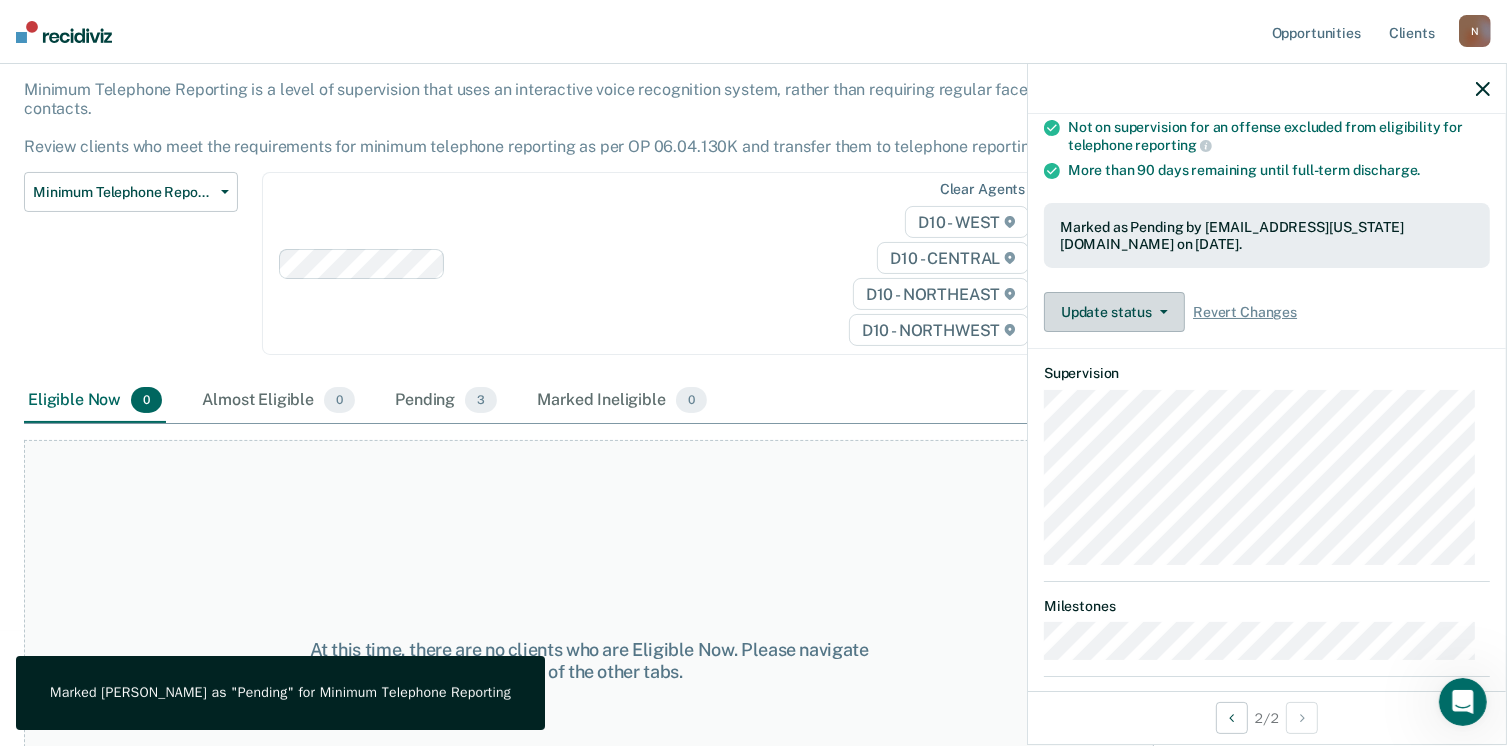 scroll, scrollTop: 0, scrollLeft: 0, axis: both 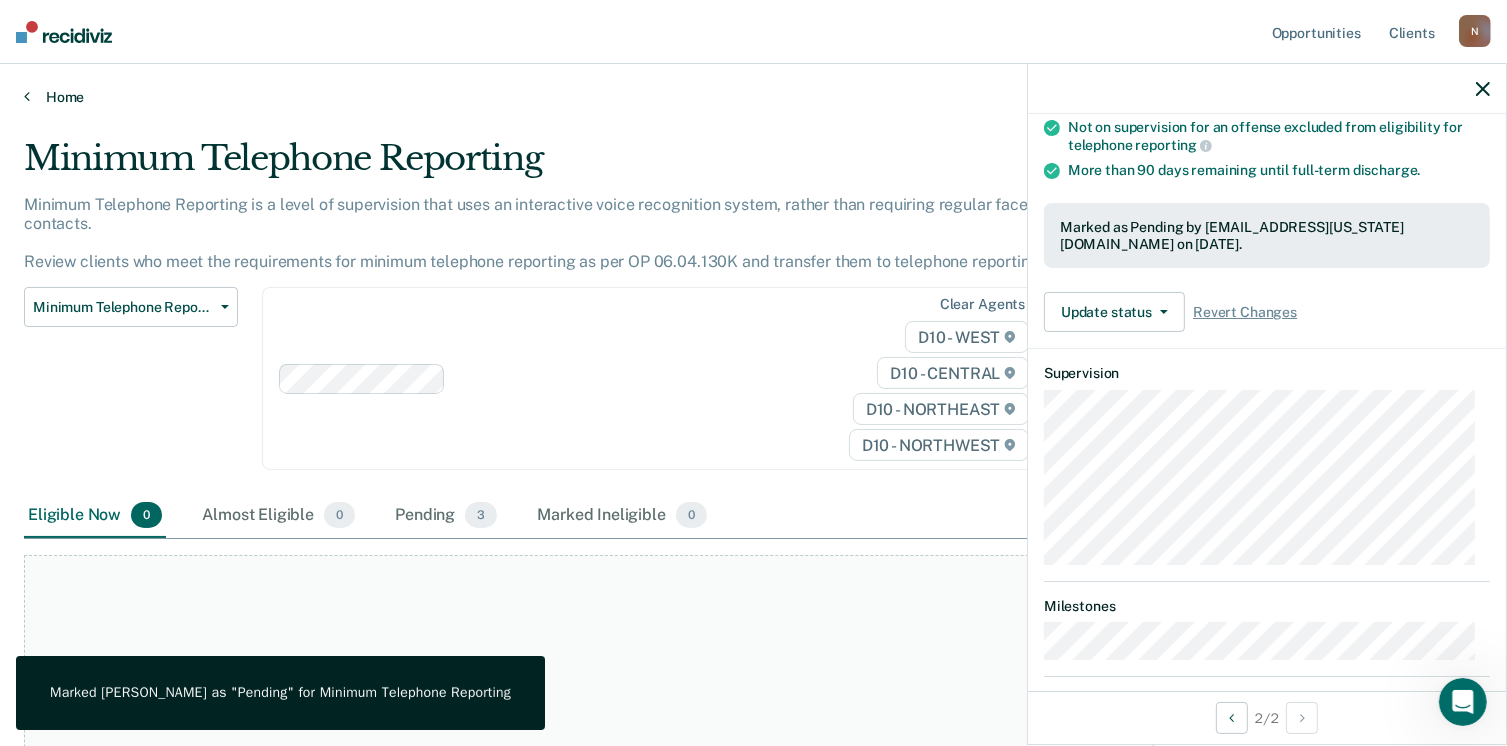 click on "Home" at bounding box center (753, 97) 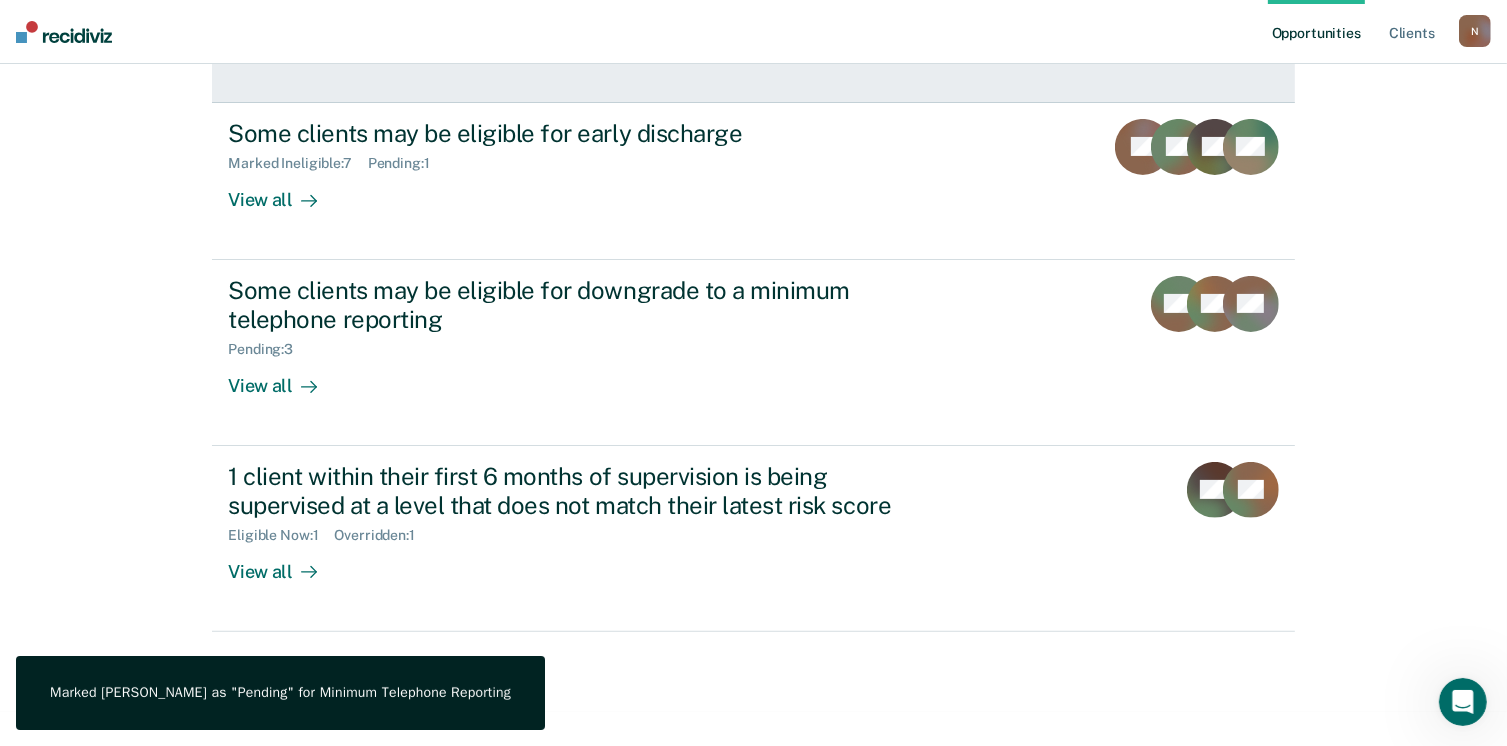 scroll, scrollTop: 458, scrollLeft: 0, axis: vertical 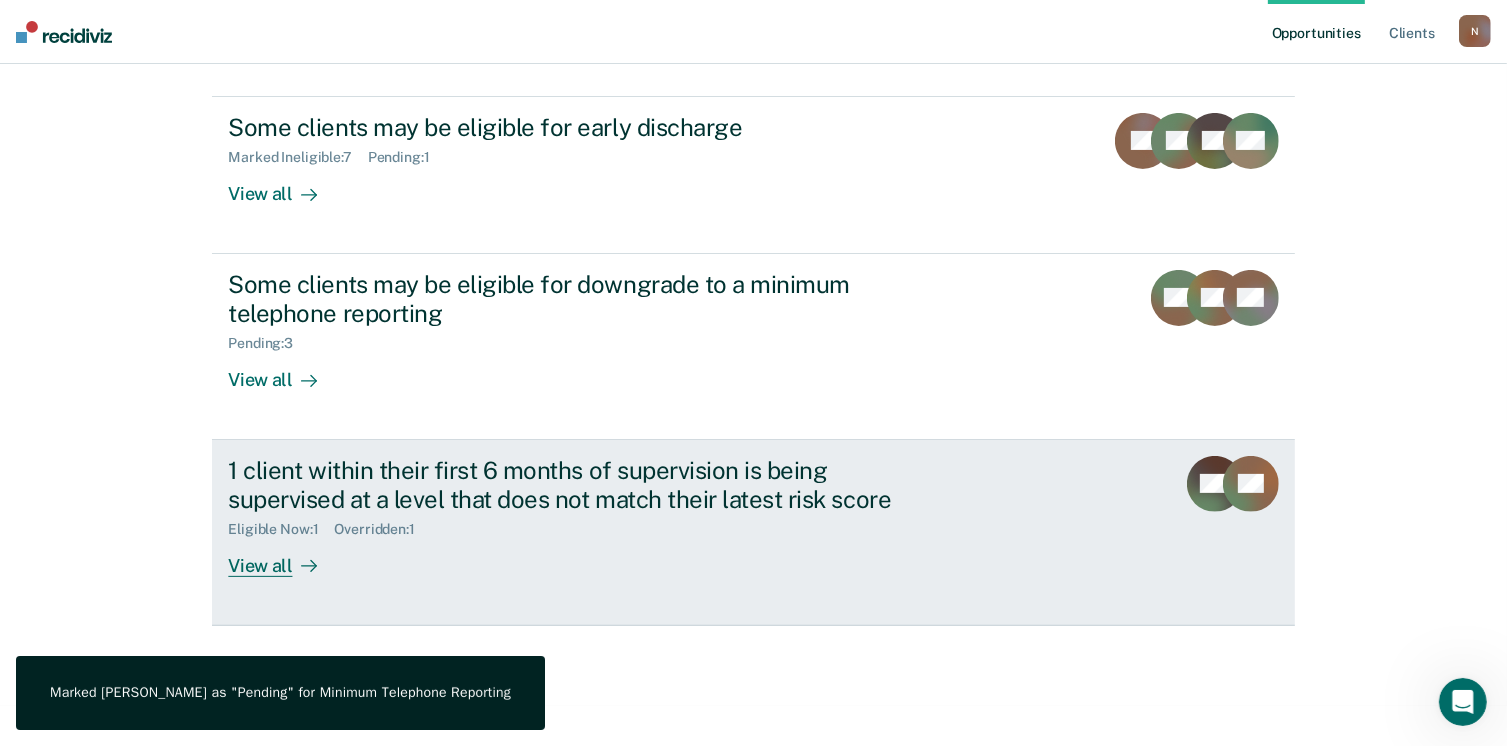 click on "1 client within their first 6 months of supervision is being supervised at a level that does not match their latest risk score" at bounding box center (579, 485) 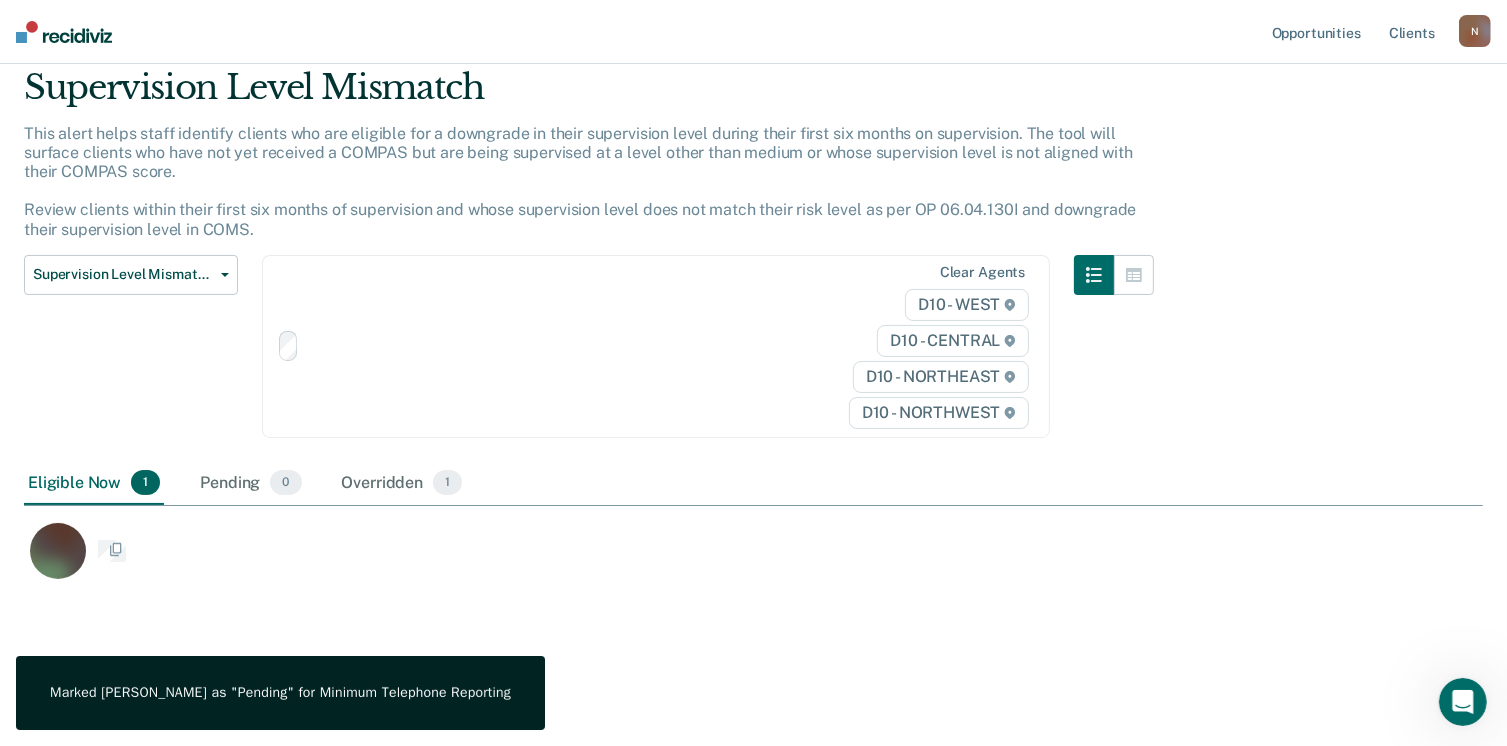 scroll, scrollTop: 0, scrollLeft: 0, axis: both 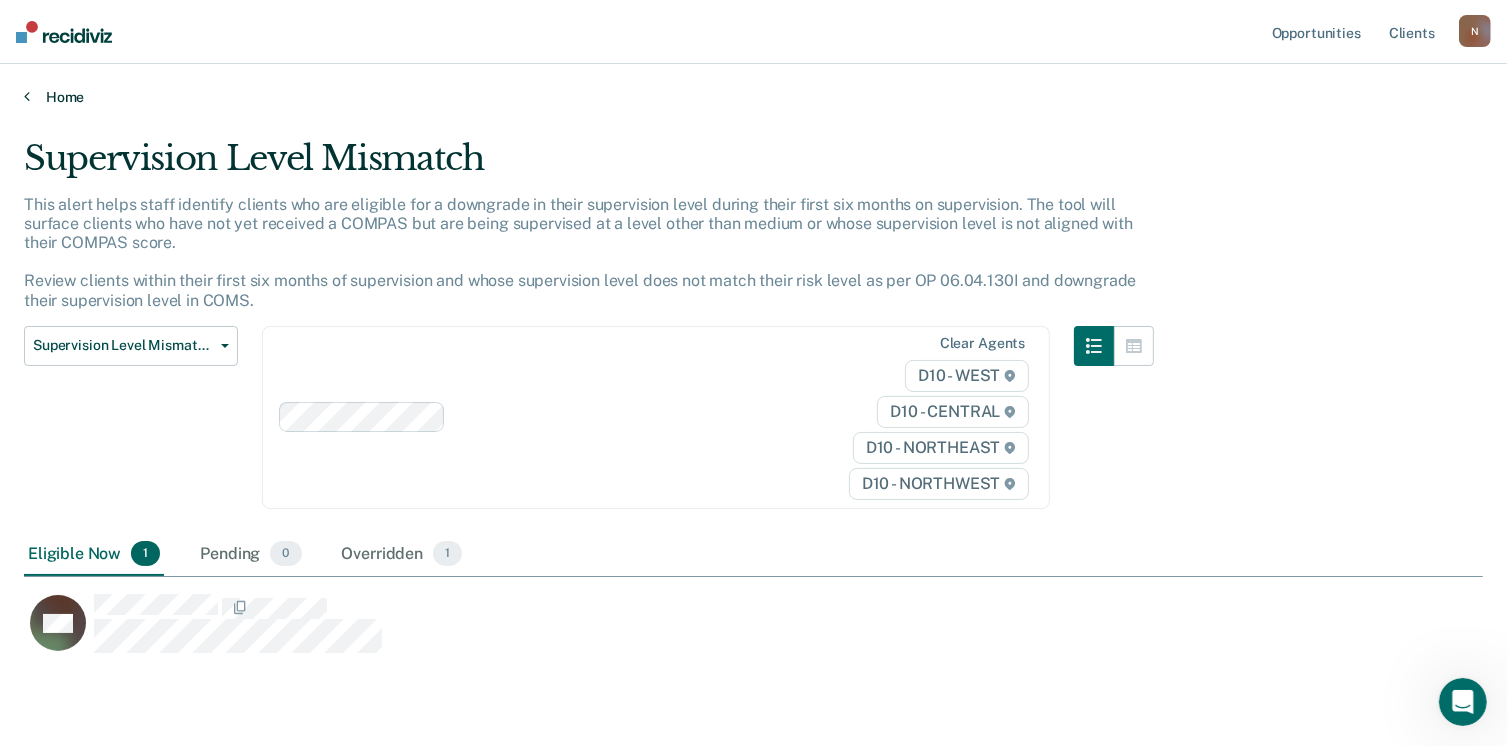 click on "Home" at bounding box center (753, 97) 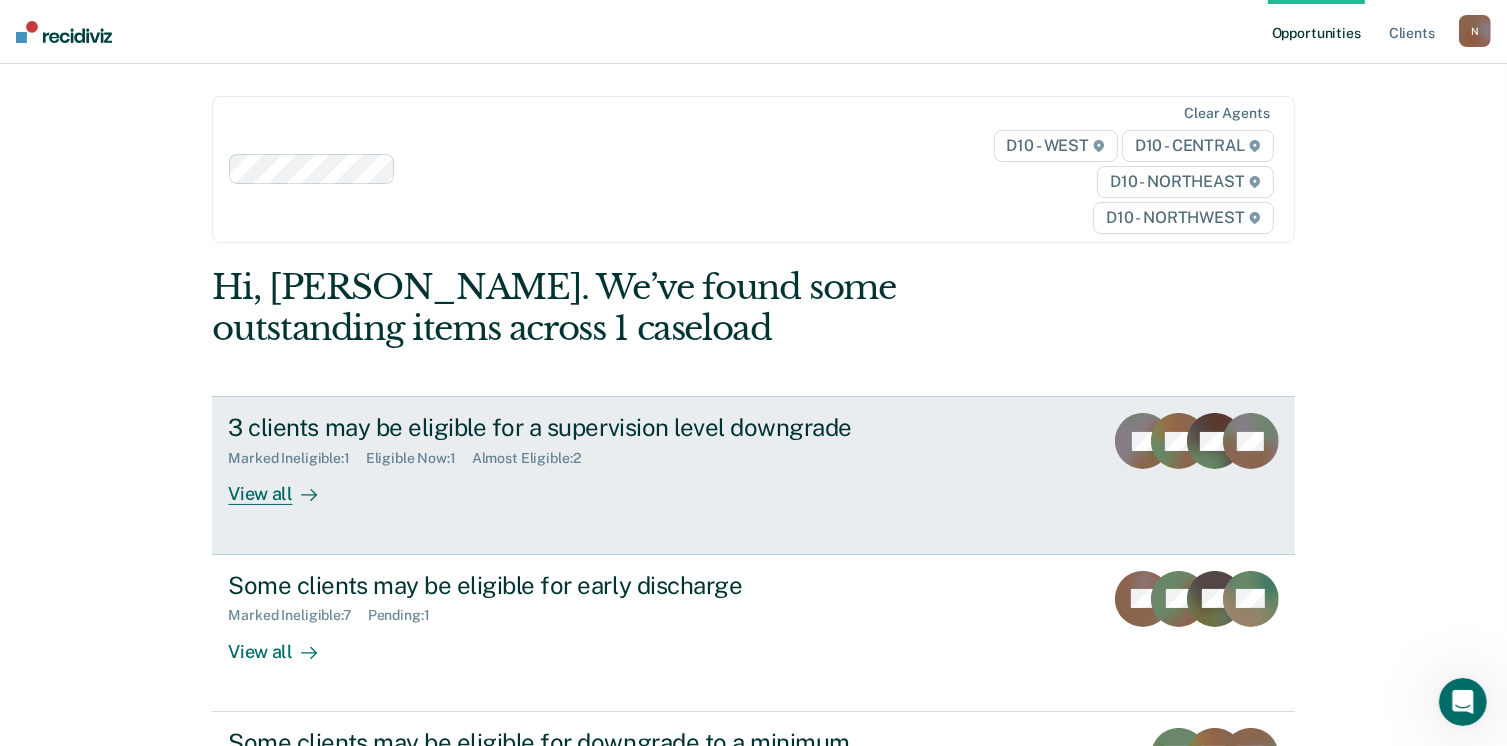click on "3 clients may be eligible for a supervision level downgrade" at bounding box center (579, 427) 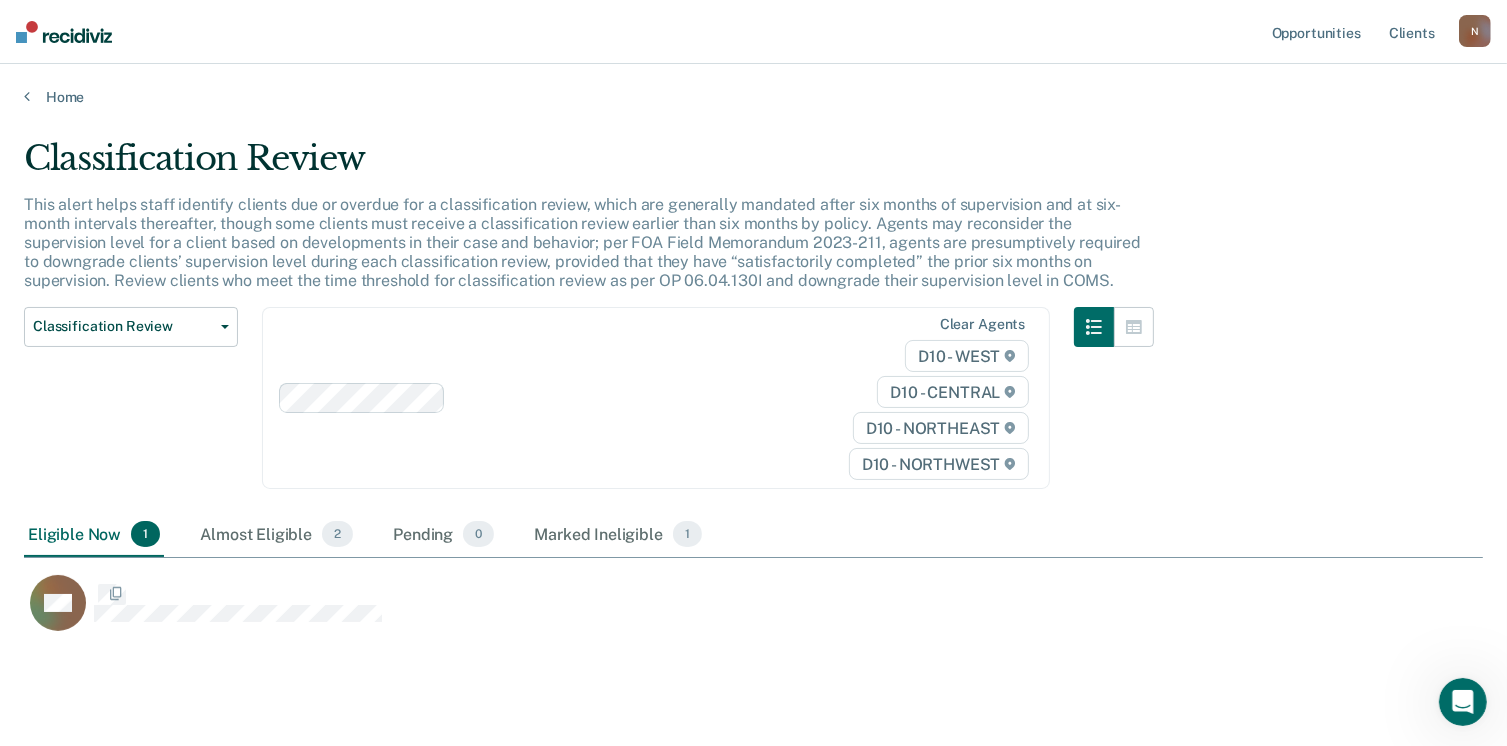 scroll, scrollTop: 16, scrollLeft: 16, axis: both 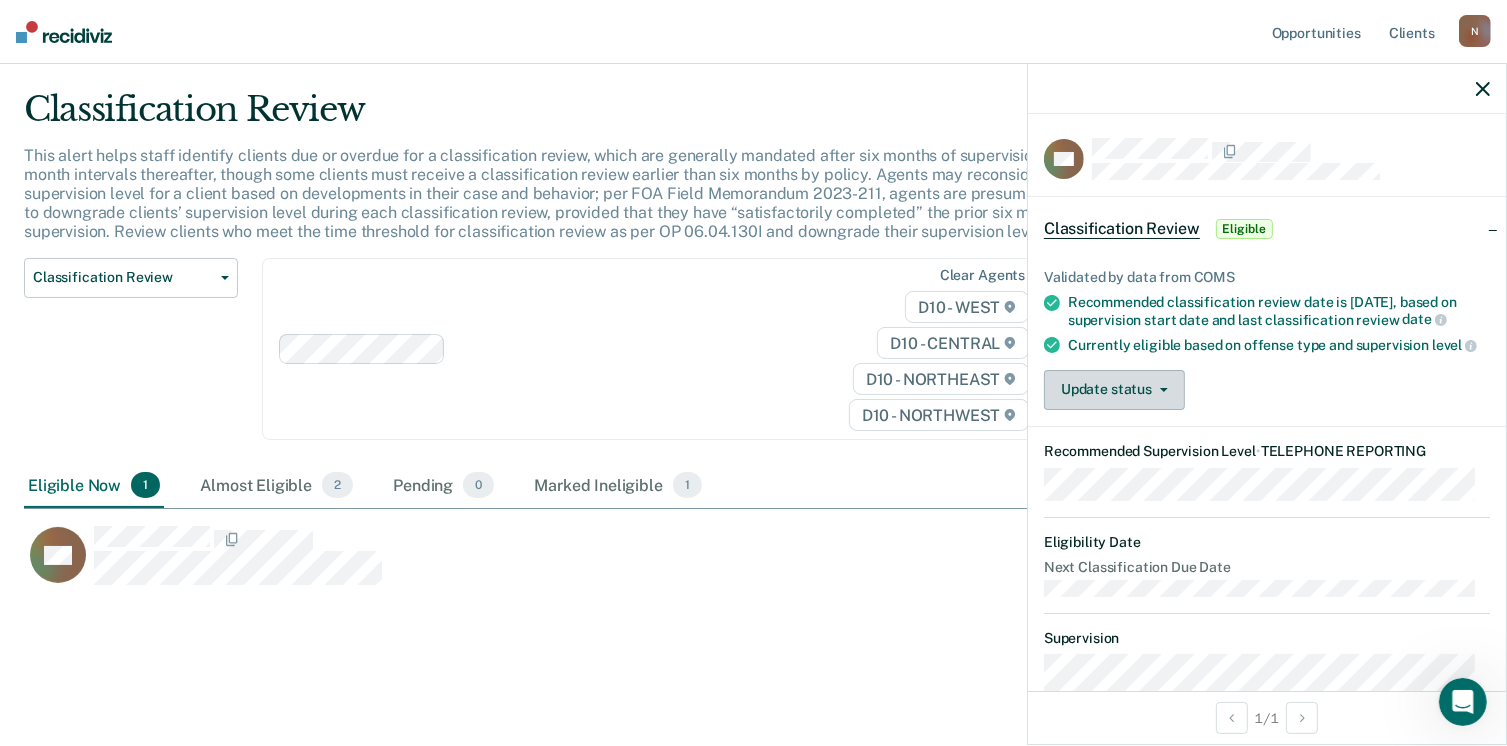 click on "Update status" at bounding box center [1114, 390] 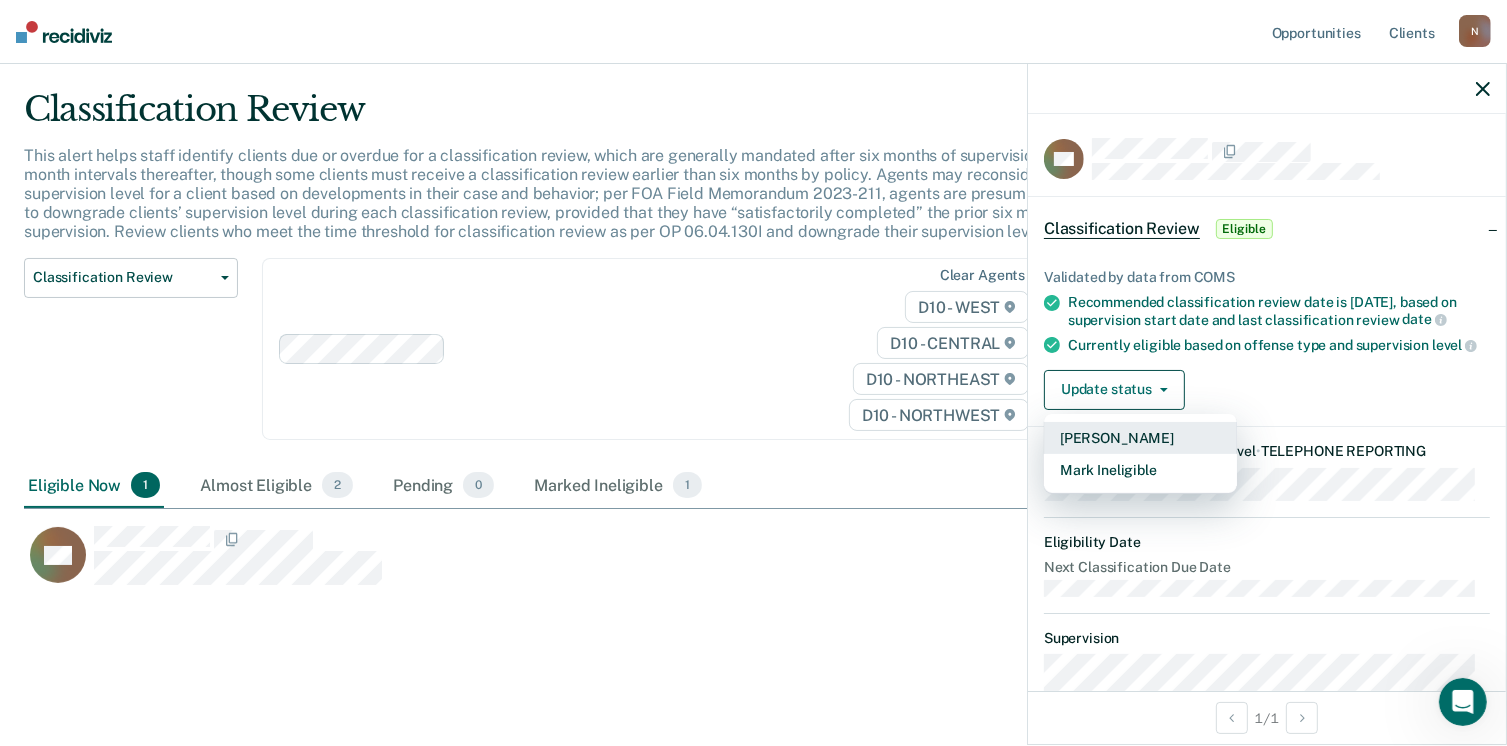 click on "[PERSON_NAME]" at bounding box center (1140, 438) 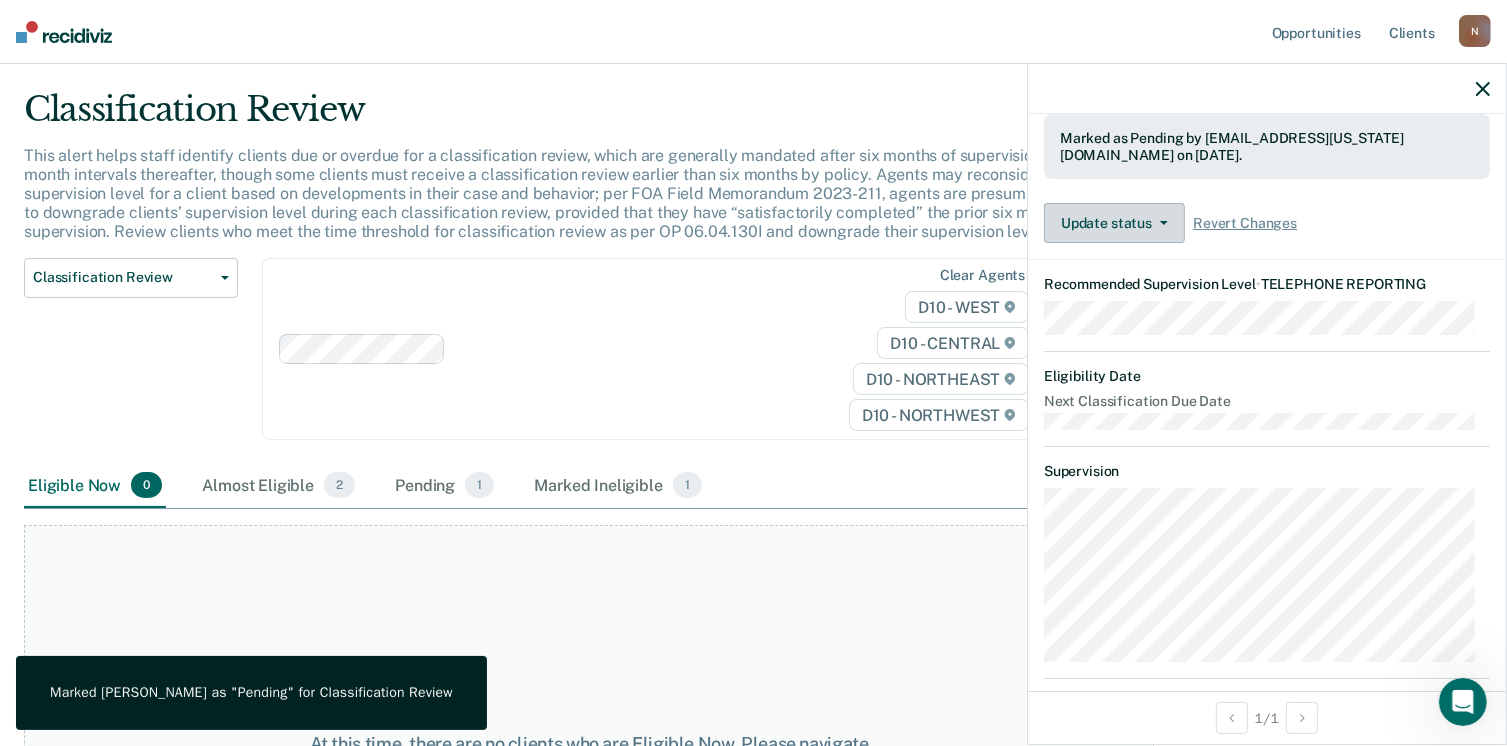 scroll, scrollTop: 456, scrollLeft: 0, axis: vertical 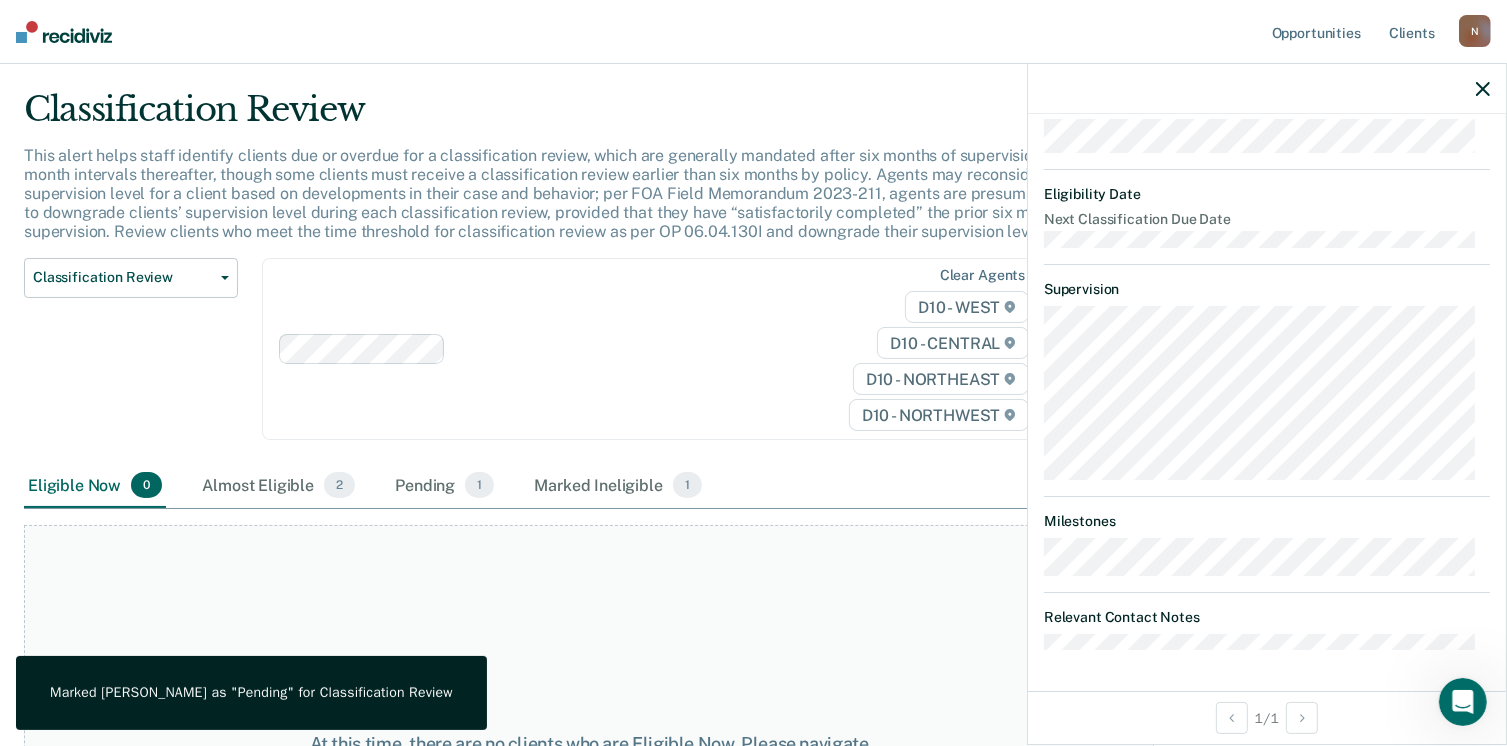 click on "At this time, there are no clients who are Eligible Now. Please navigate to one of the other tabs." at bounding box center [589, 754] 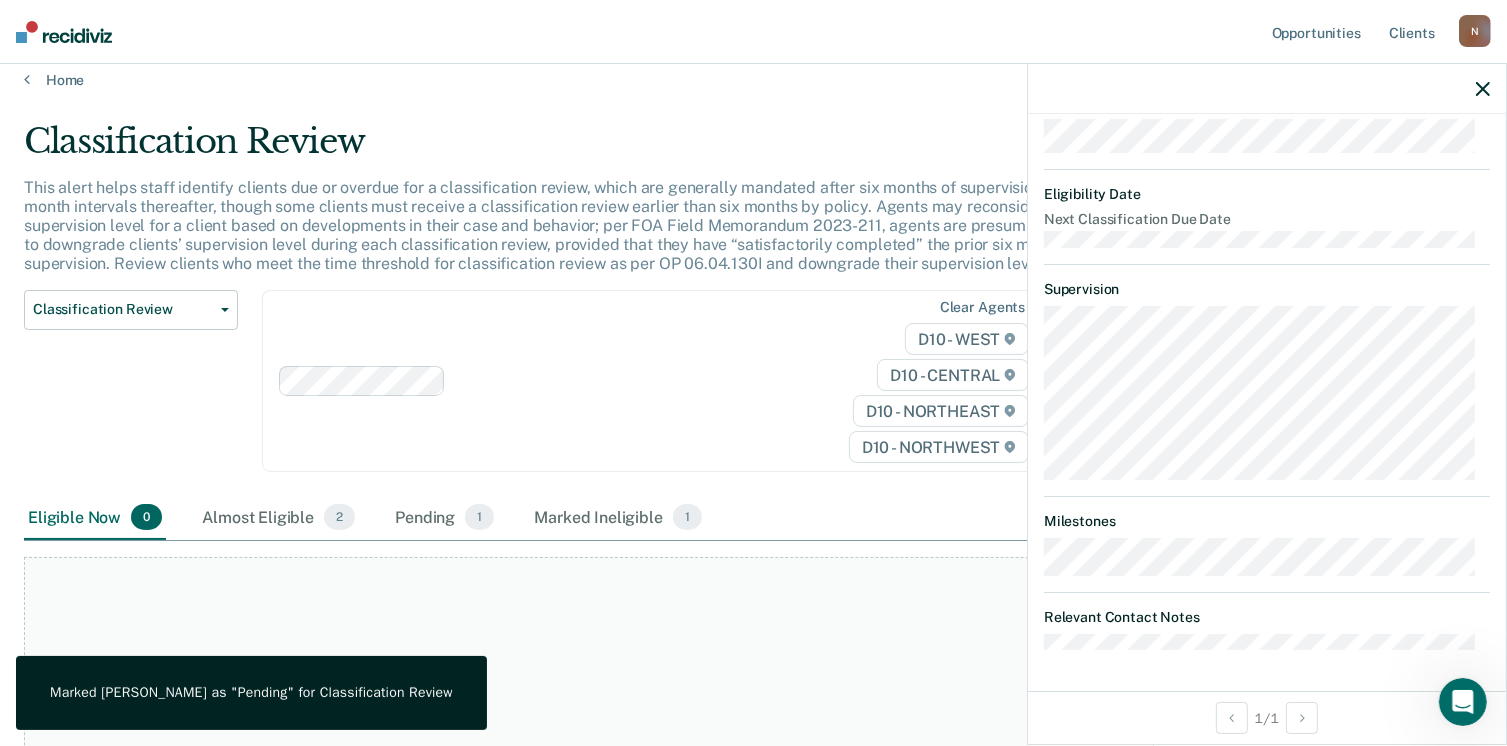 scroll, scrollTop: 0, scrollLeft: 0, axis: both 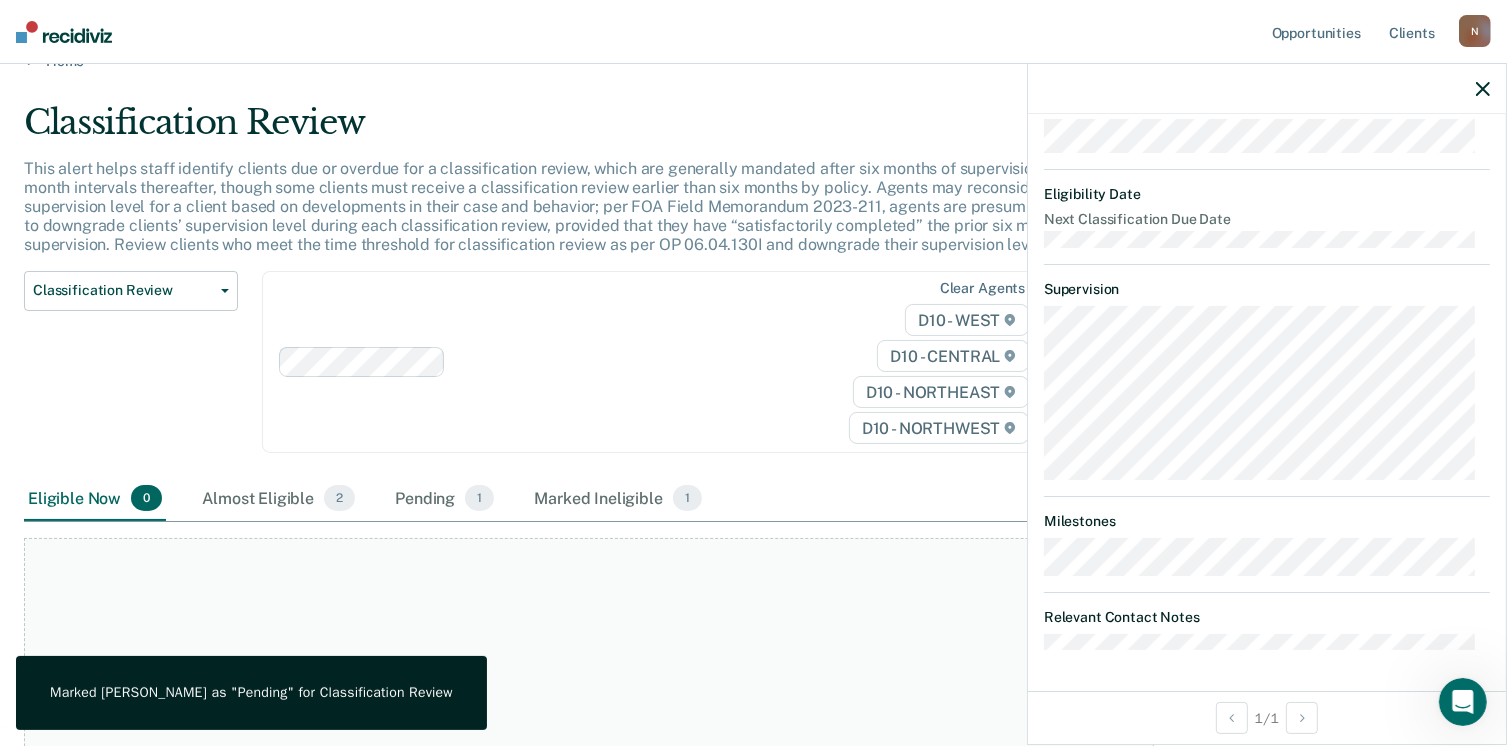 click on "Clear   agents D10 - WEST   D10 - CENTRAL   D10 - NORTHEAST   D10 - NORTHWEST" at bounding box center [656, 362] 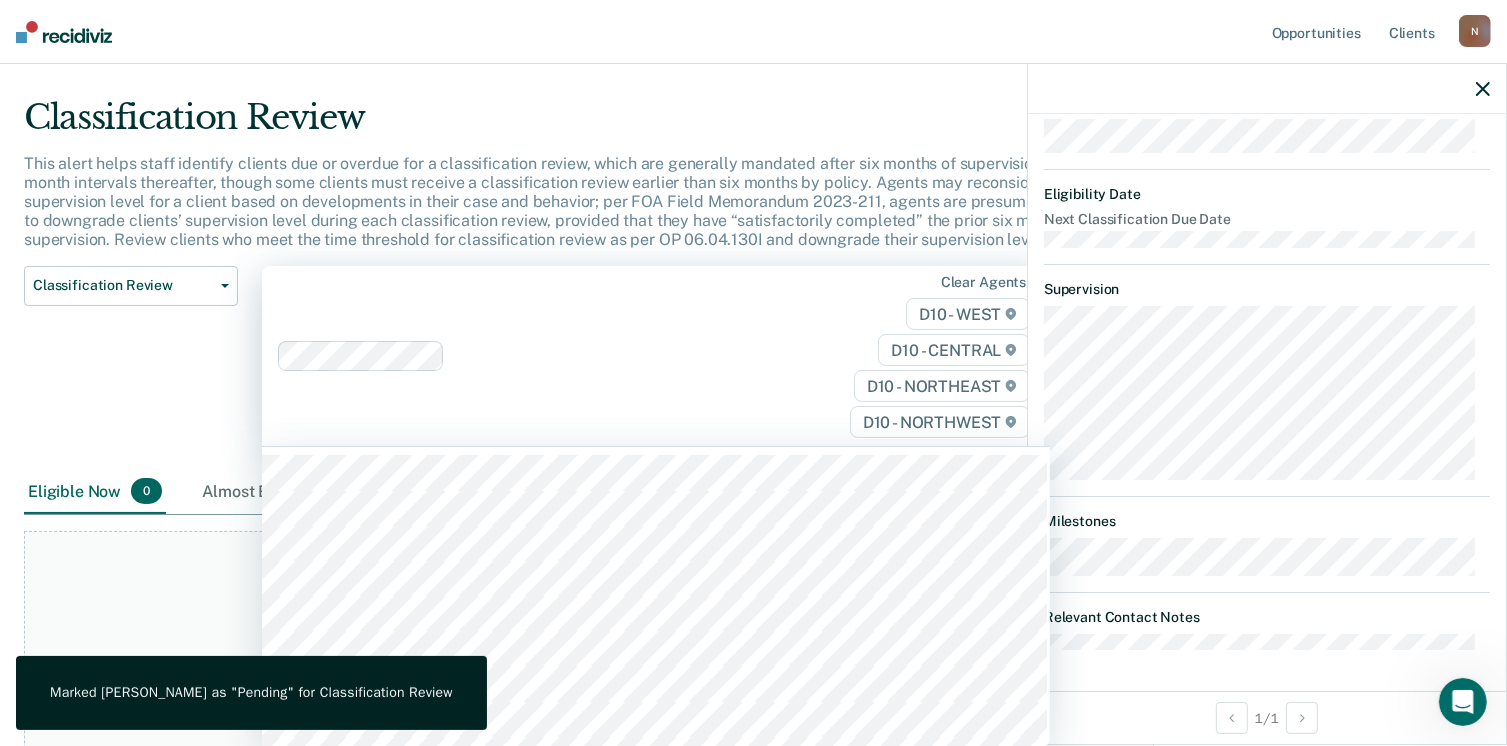 scroll, scrollTop: 43, scrollLeft: 0, axis: vertical 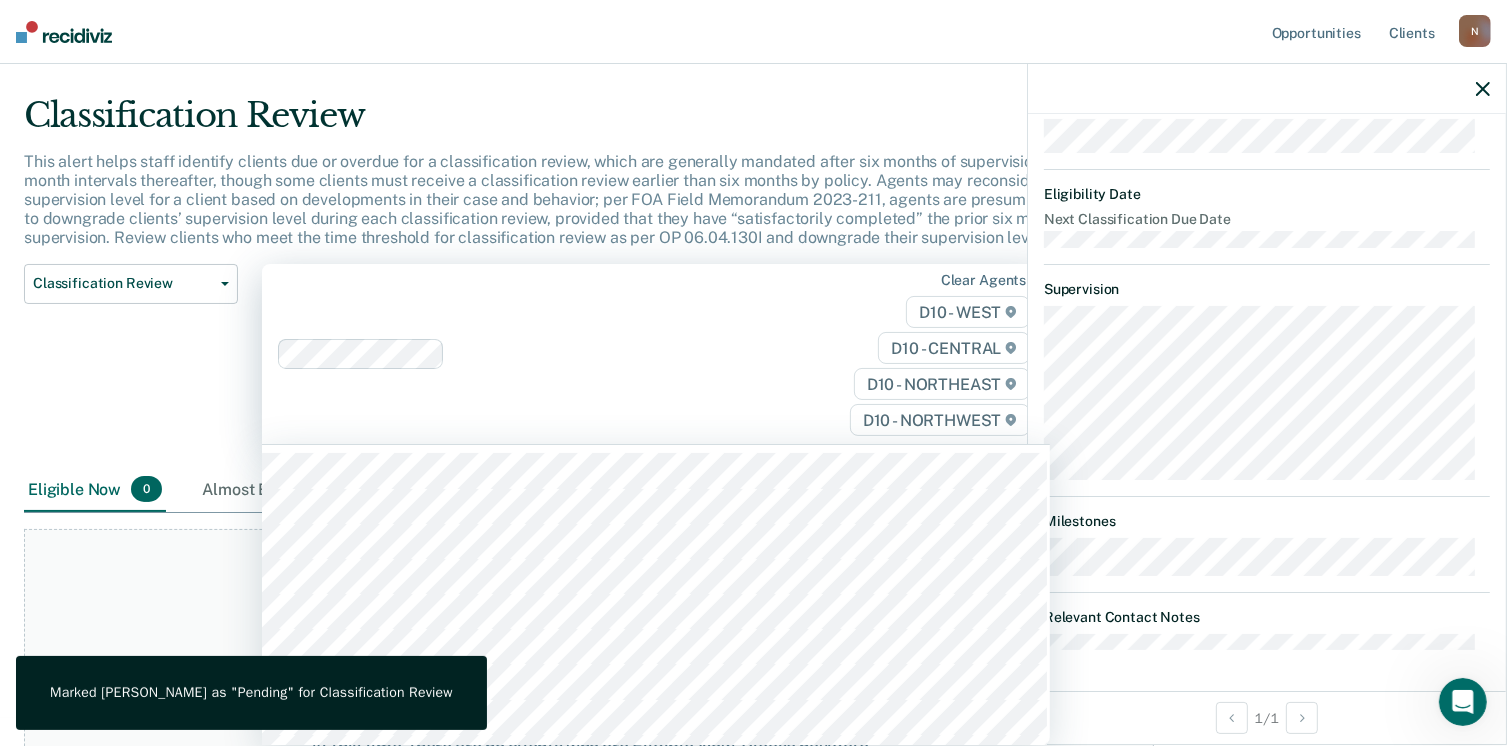 click at bounding box center [64, 32] 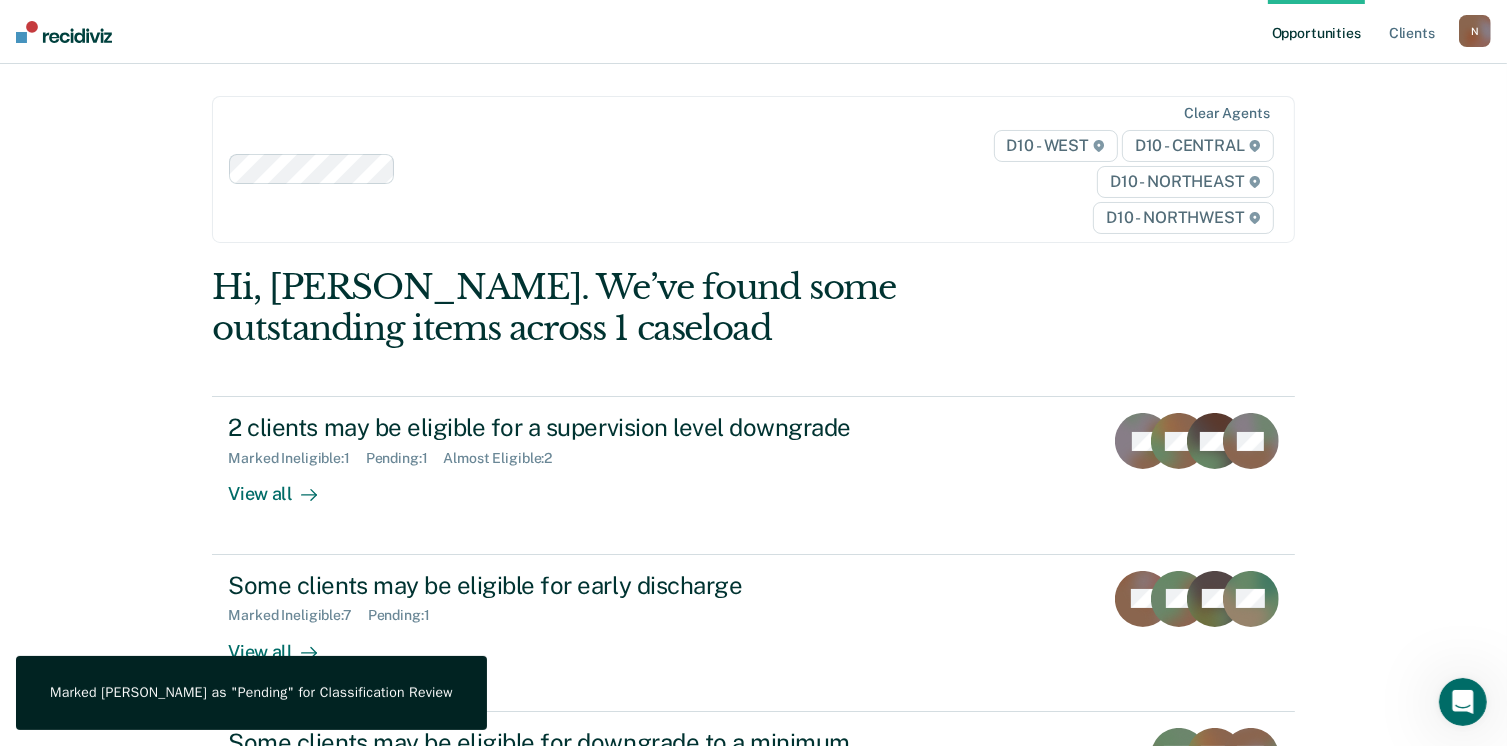 scroll 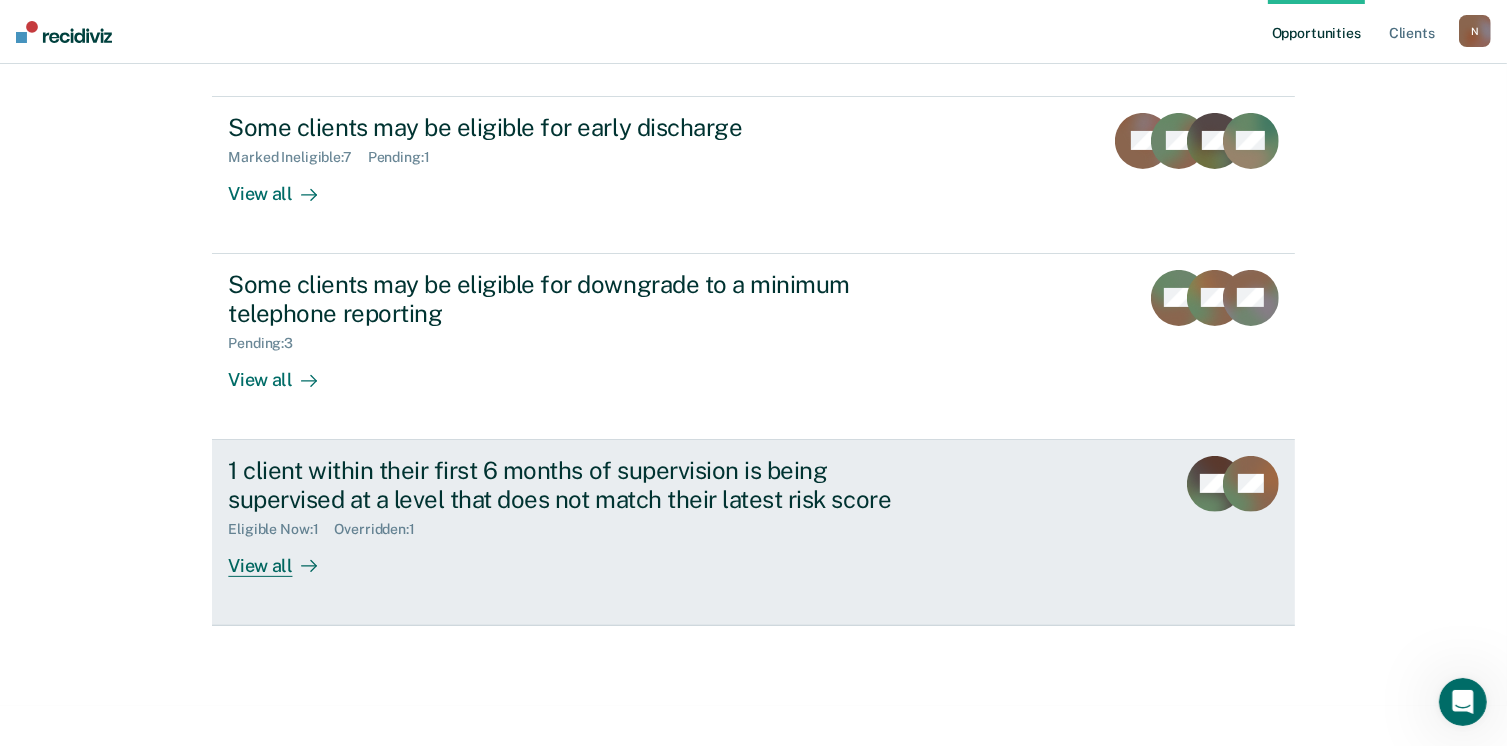 click on "1 client within their first 6 months of supervision is being supervised at a level that does not match their latest risk score" at bounding box center (579, 485) 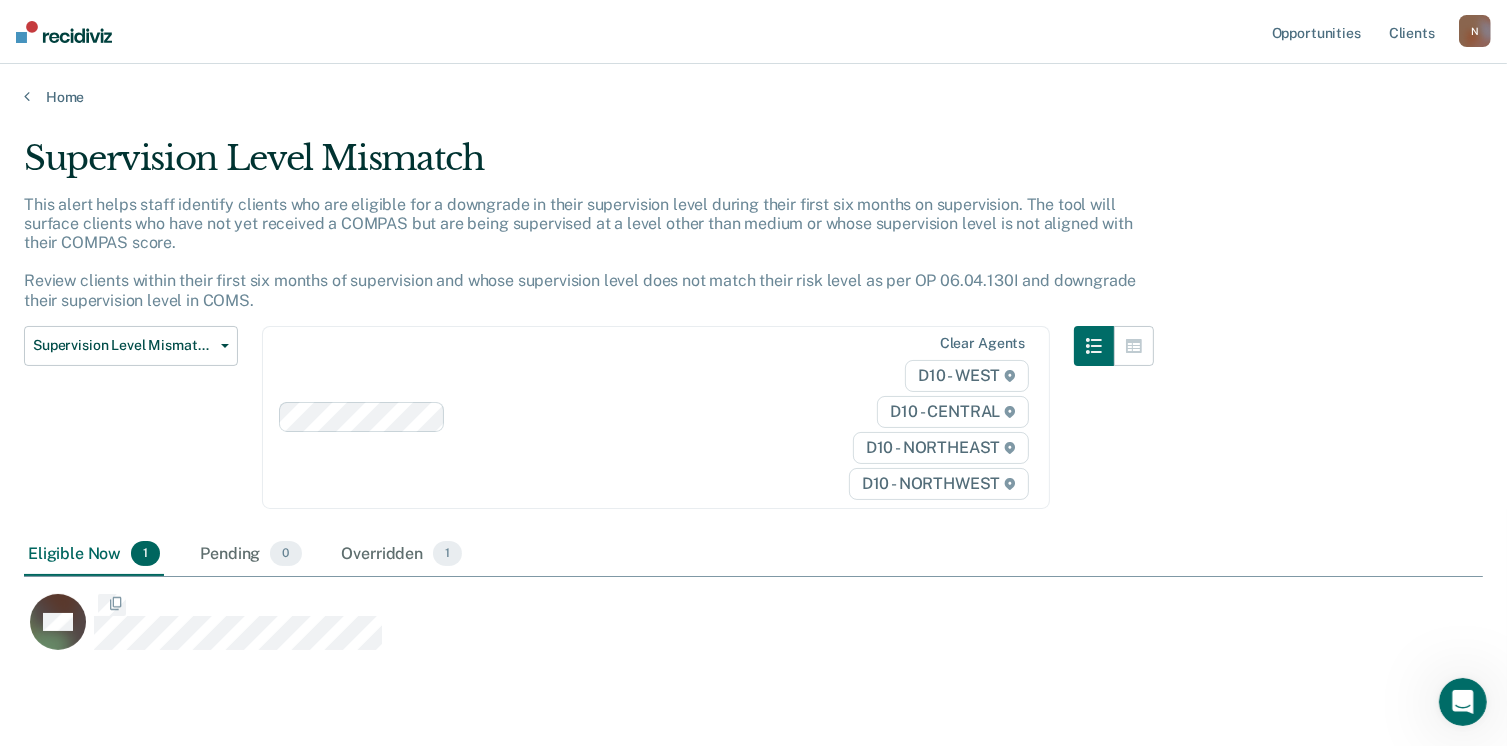 scroll, scrollTop: 16, scrollLeft: 16, axis: both 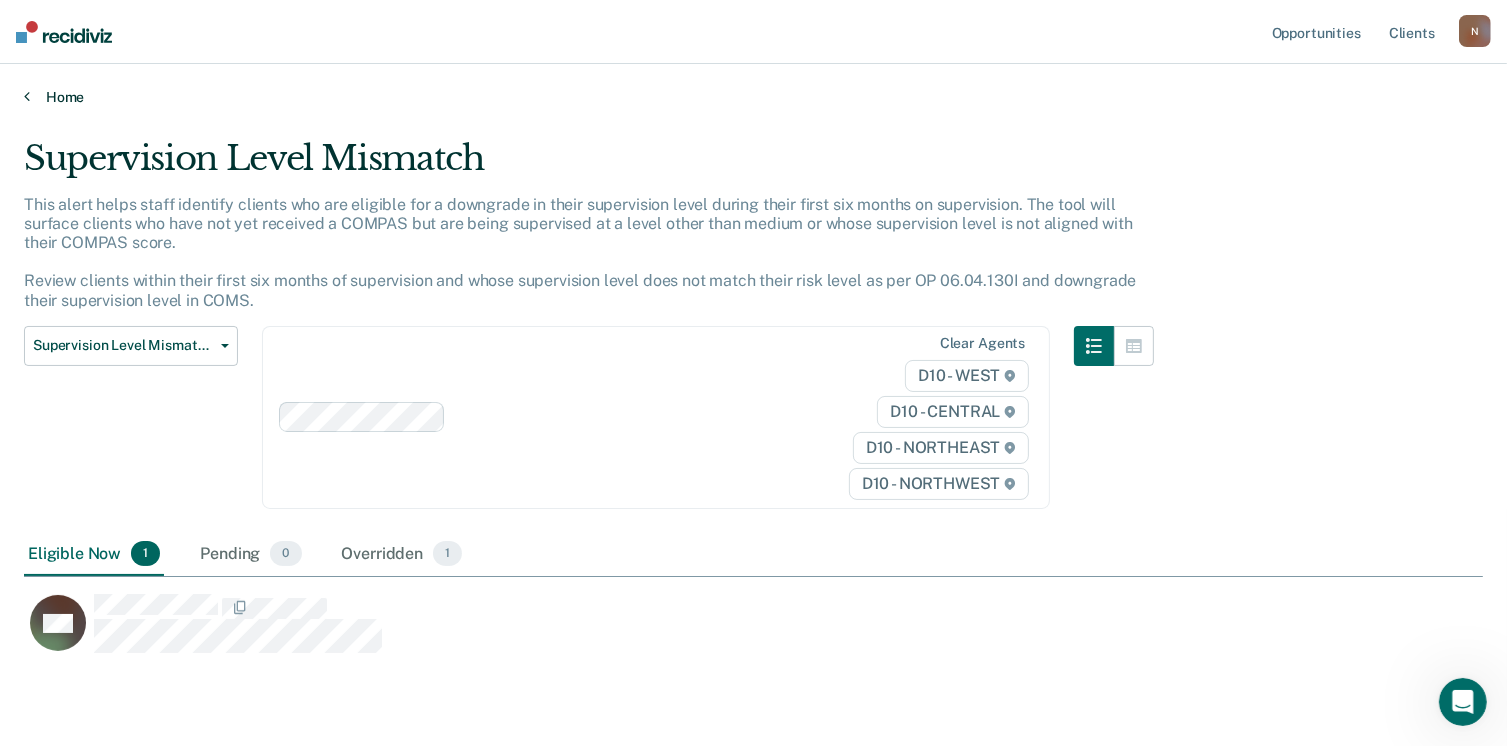 click on "Home" at bounding box center (753, 97) 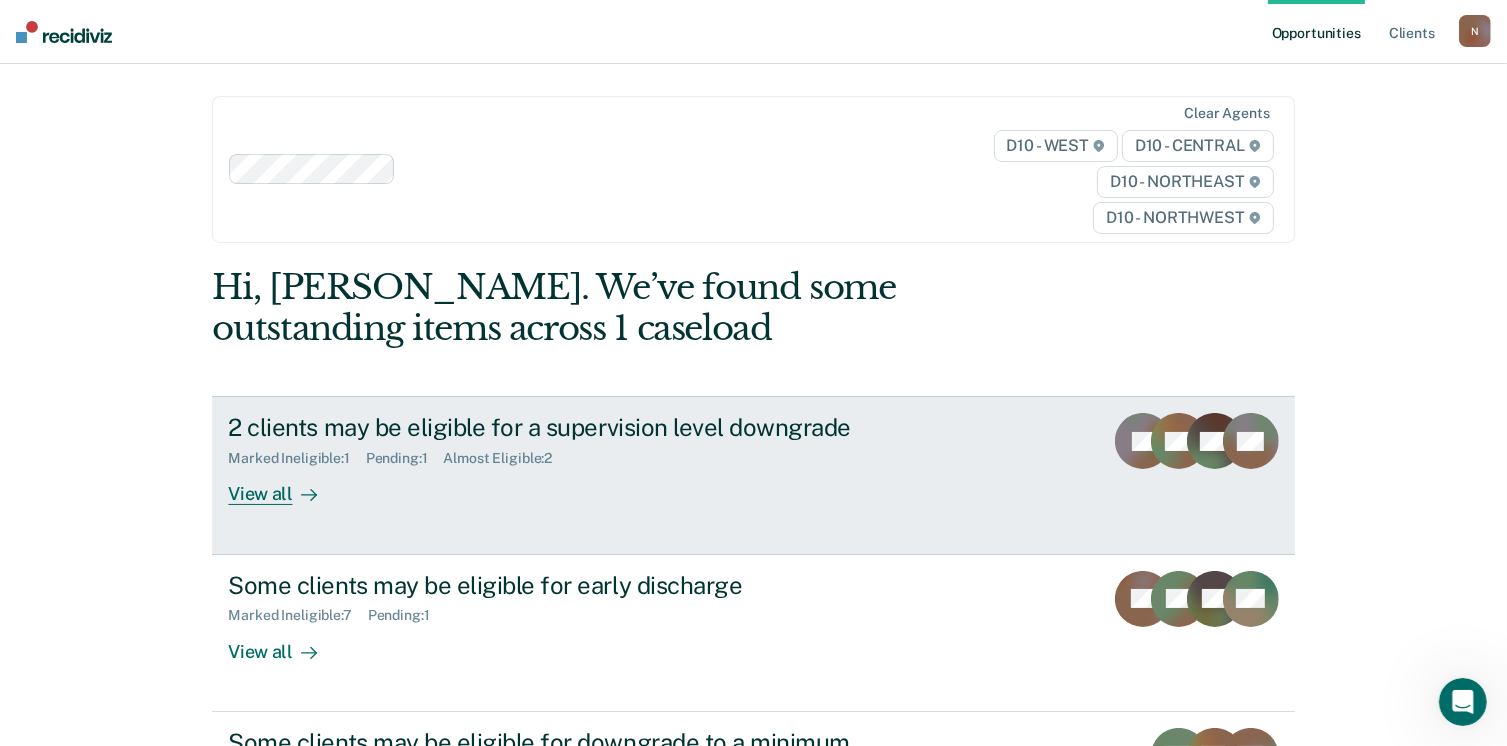 click on "2 clients may be eligible for a supervision level downgrade" at bounding box center [579, 427] 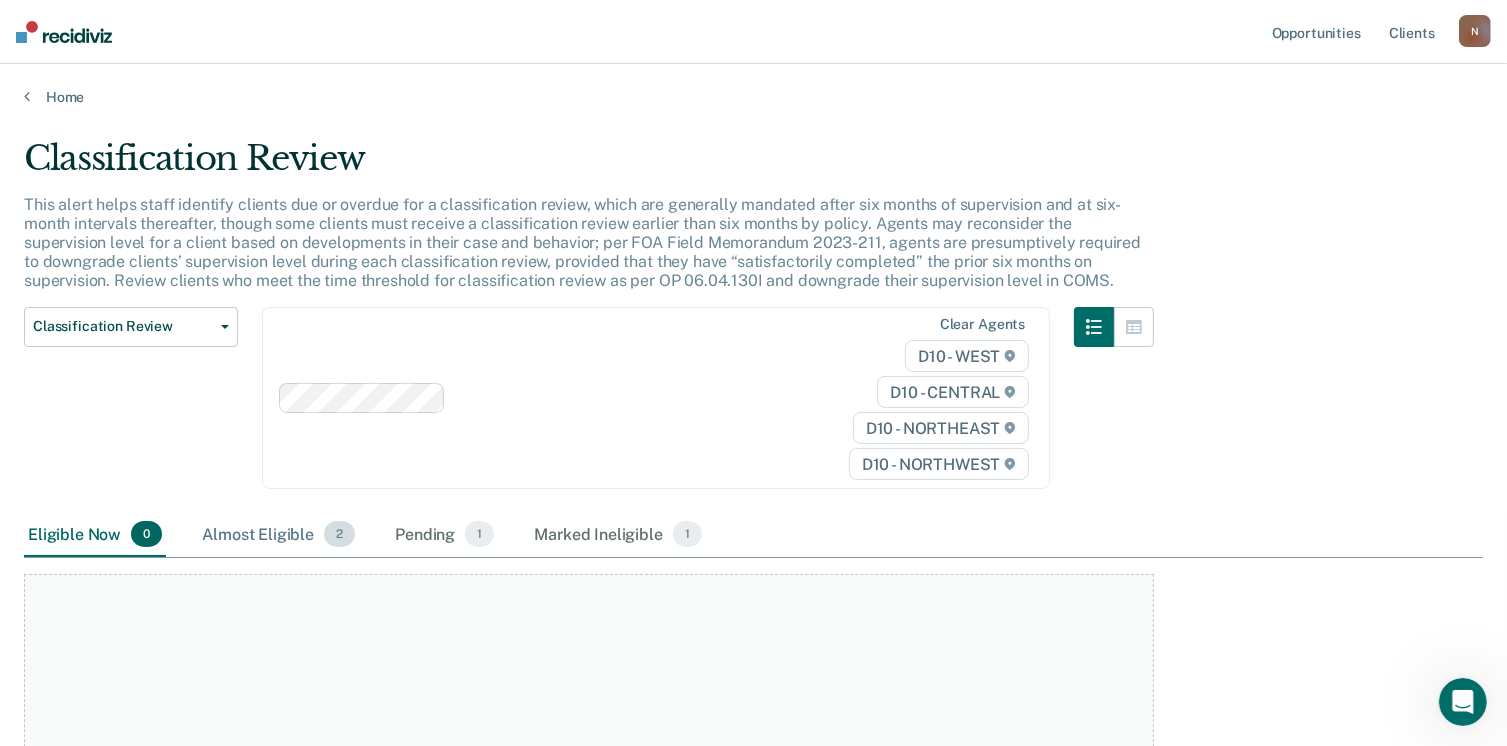 click on "Almost Eligible 2" at bounding box center (278, 535) 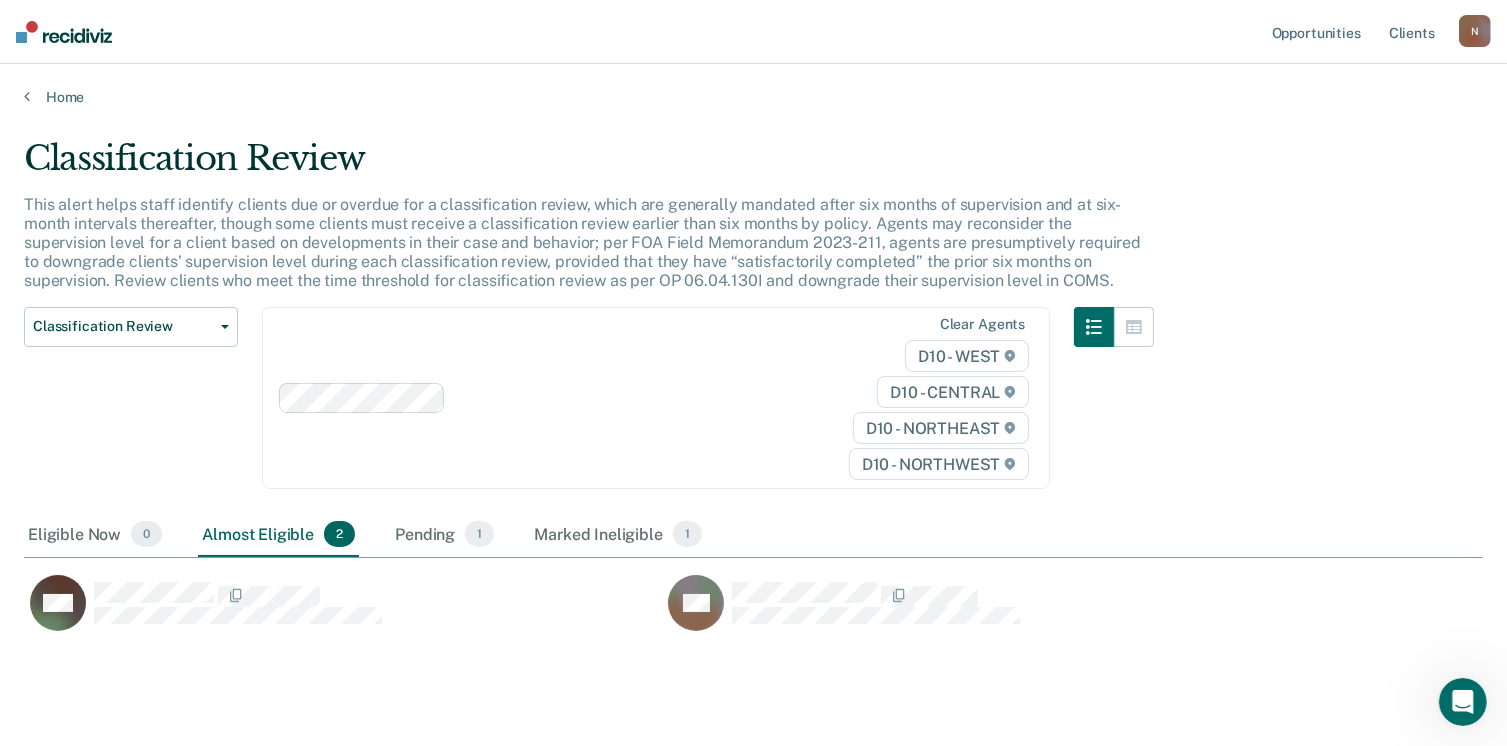 scroll, scrollTop: 16, scrollLeft: 16, axis: both 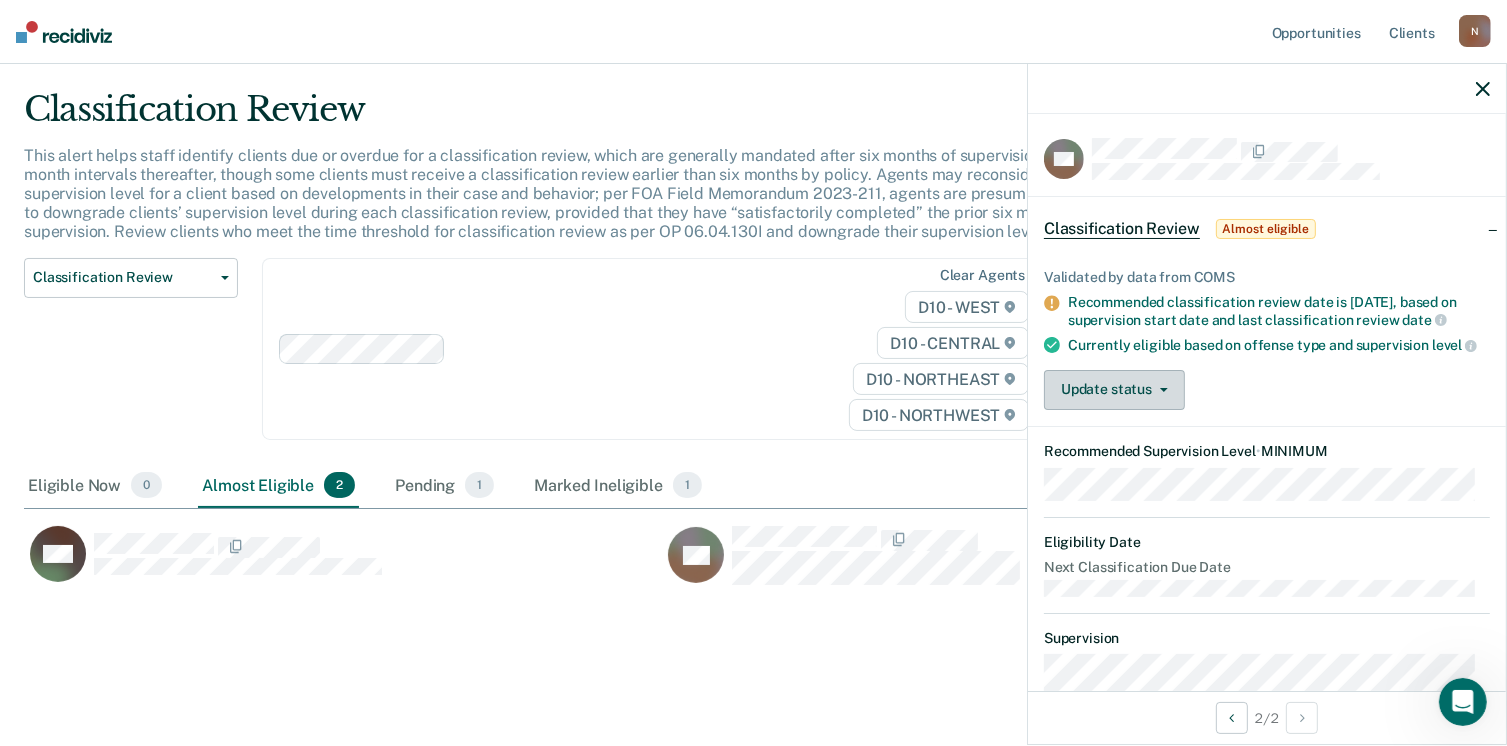 click on "Update status" at bounding box center (1114, 390) 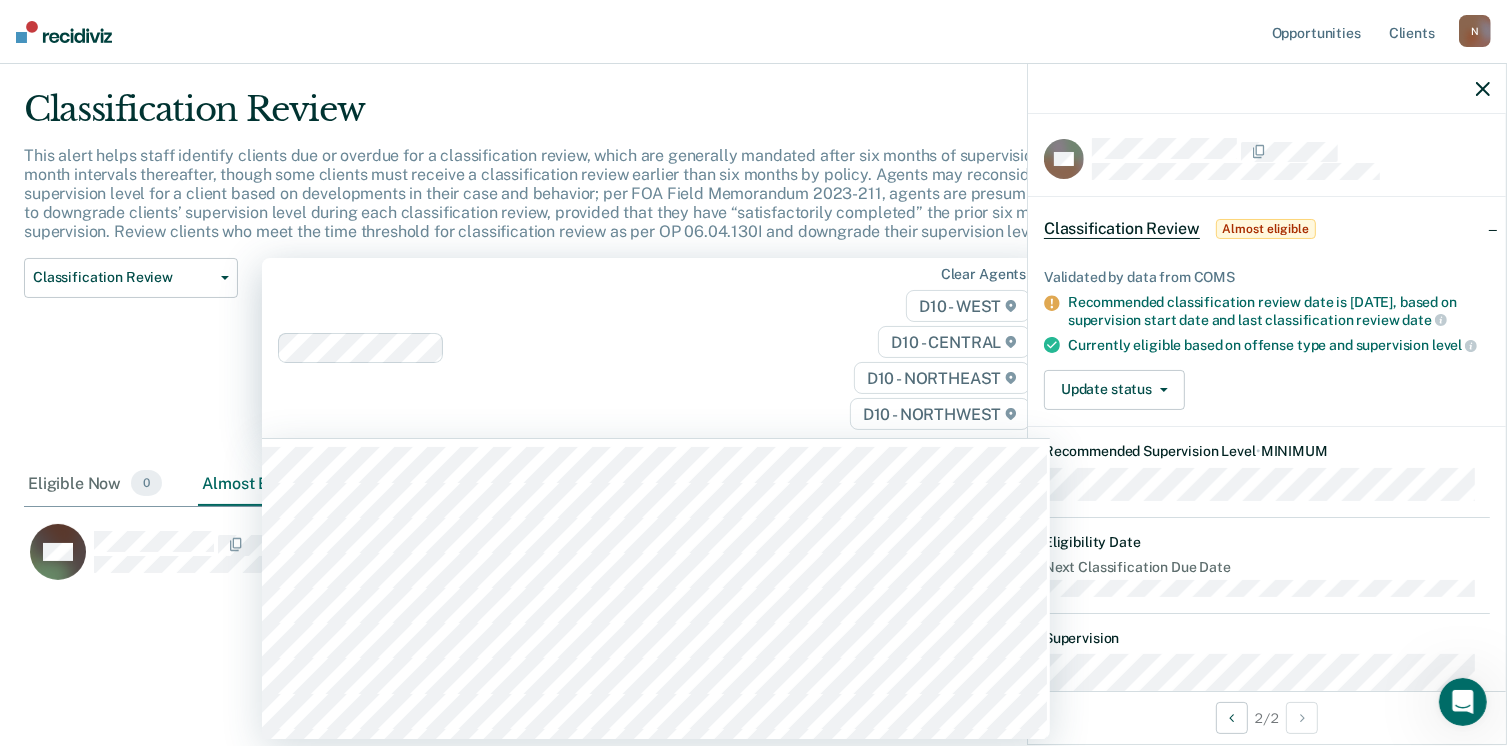 click on "Clear   agents D10 - WEST   D10 - CENTRAL   D10 - NORTHEAST   D10 - NORTHWEST" at bounding box center (656, 348) 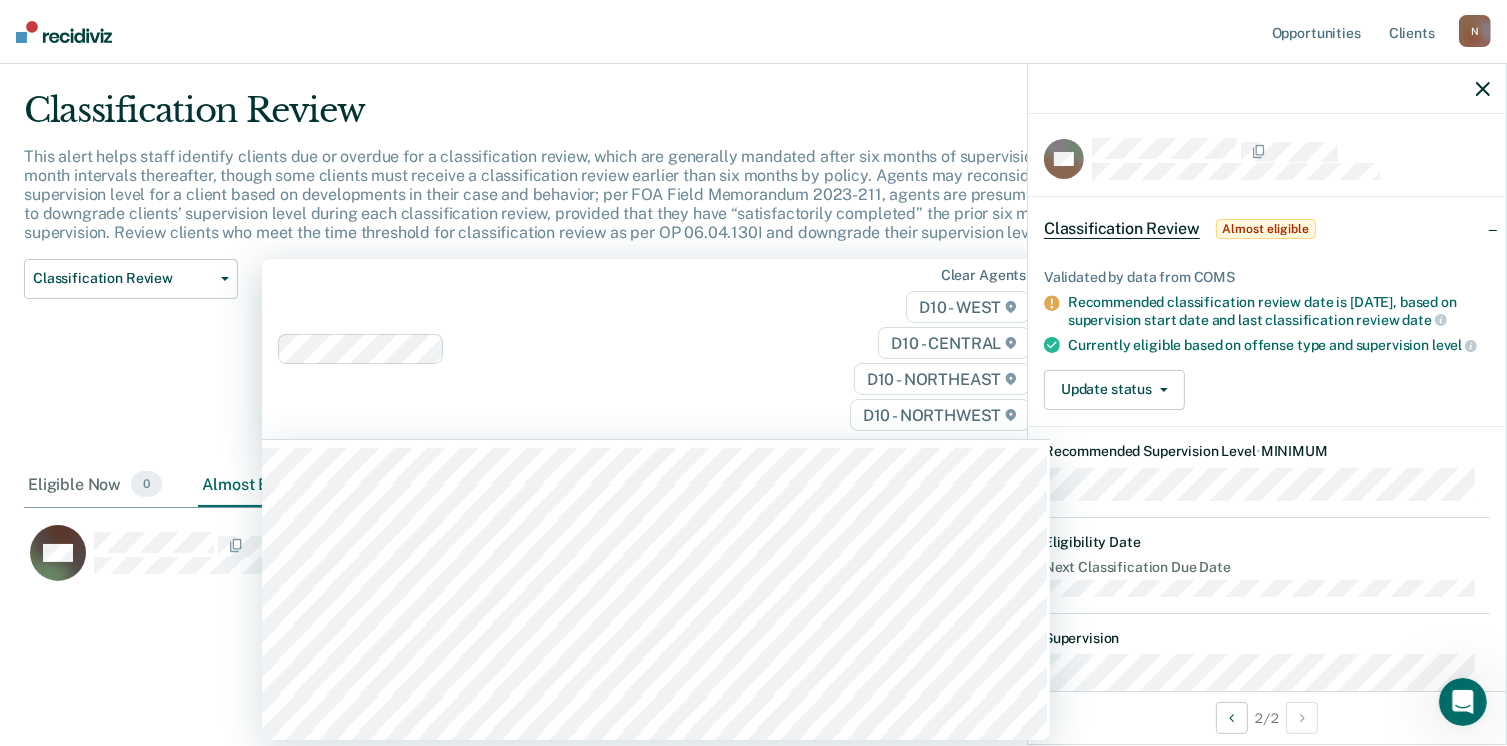 click on "Classification Review" at bounding box center (589, 118) 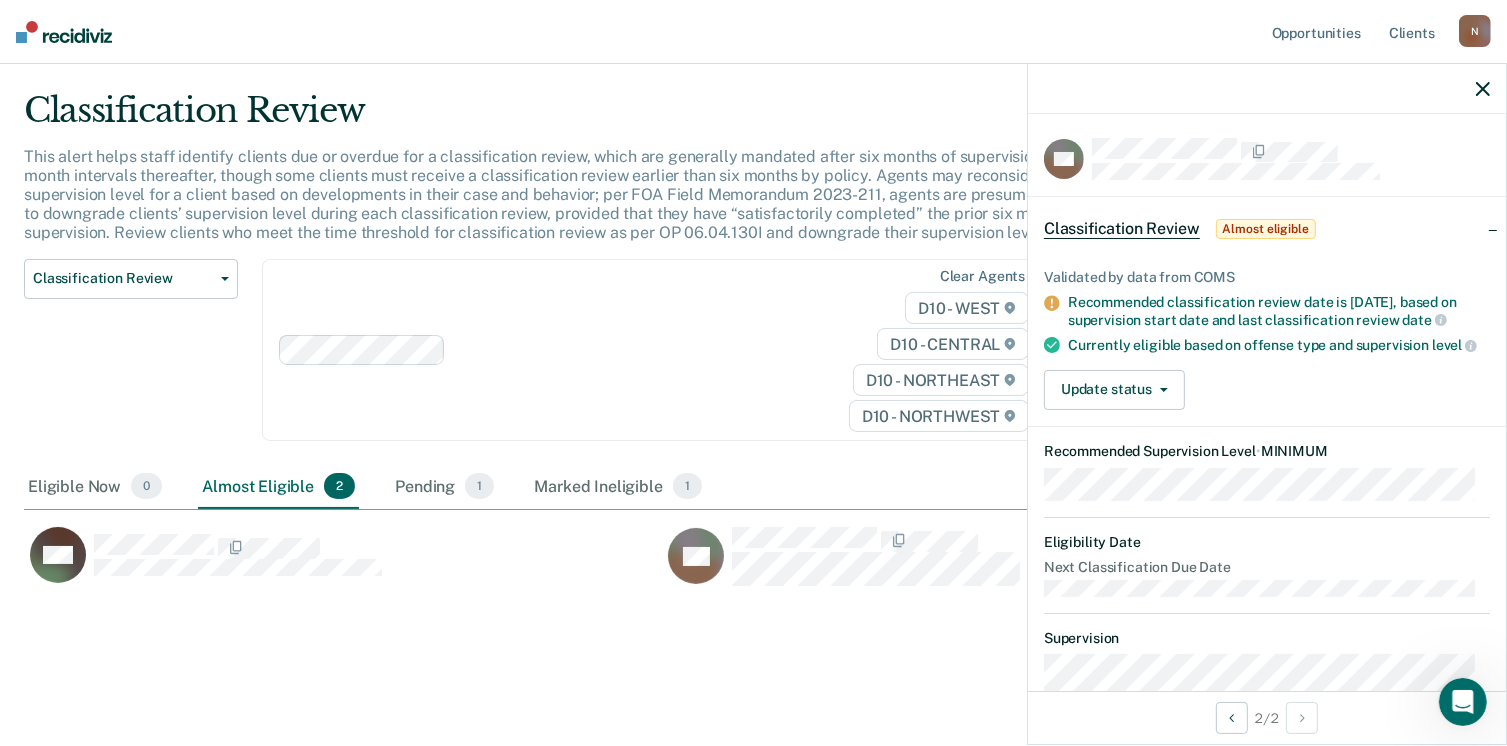 scroll, scrollTop: 16, scrollLeft: 16, axis: both 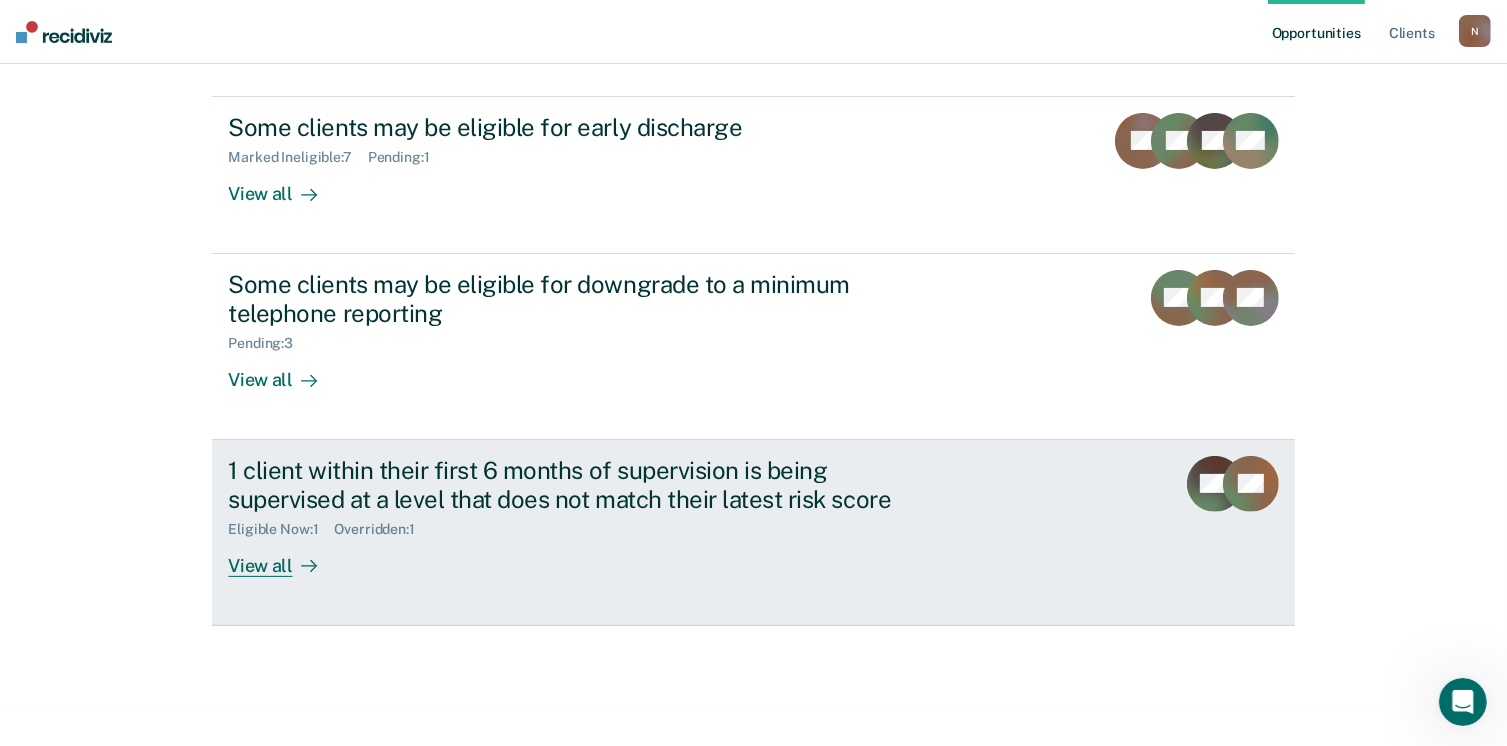 click on "1 client within their first 6 months of supervision is being supervised at a level that does not match their latest risk score" at bounding box center (579, 485) 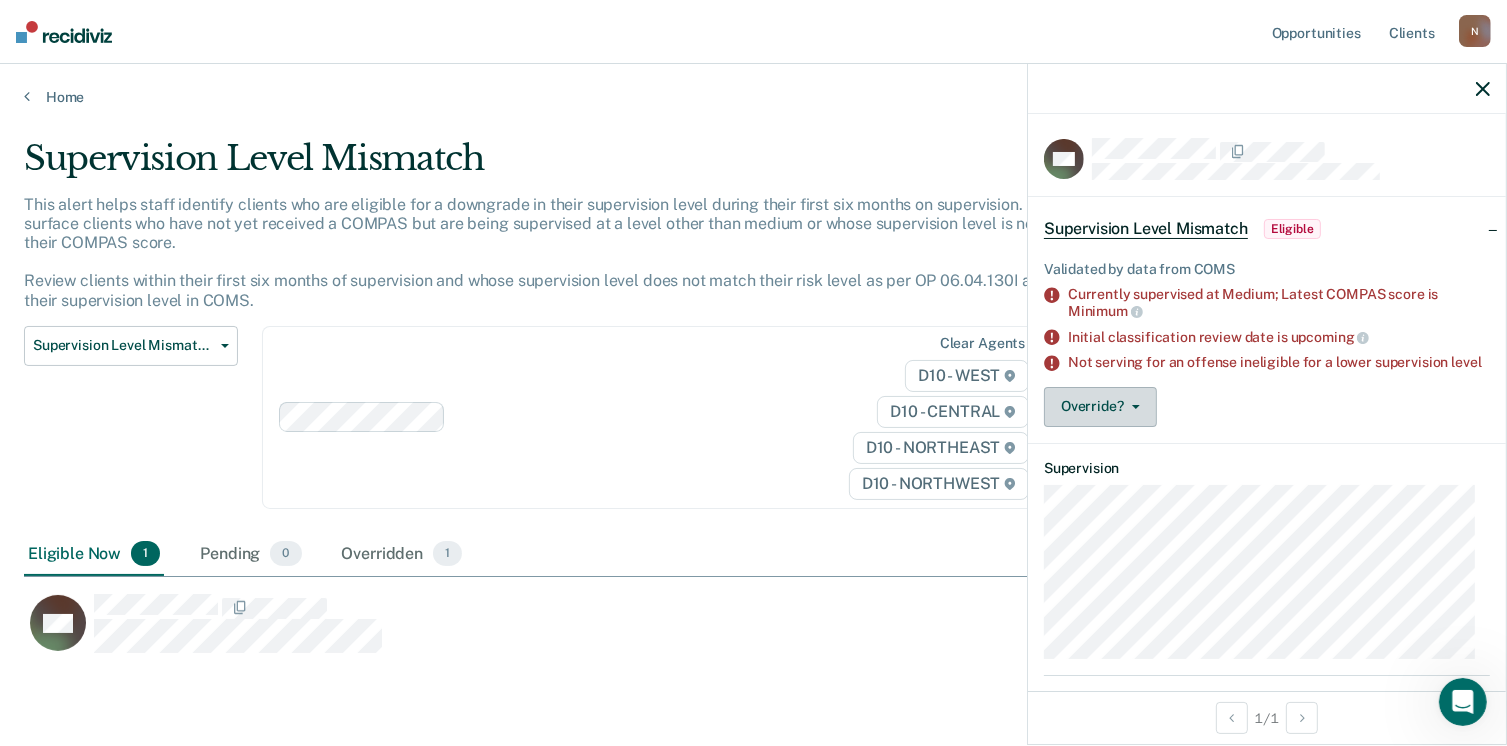 click on "Override?" at bounding box center [1100, 407] 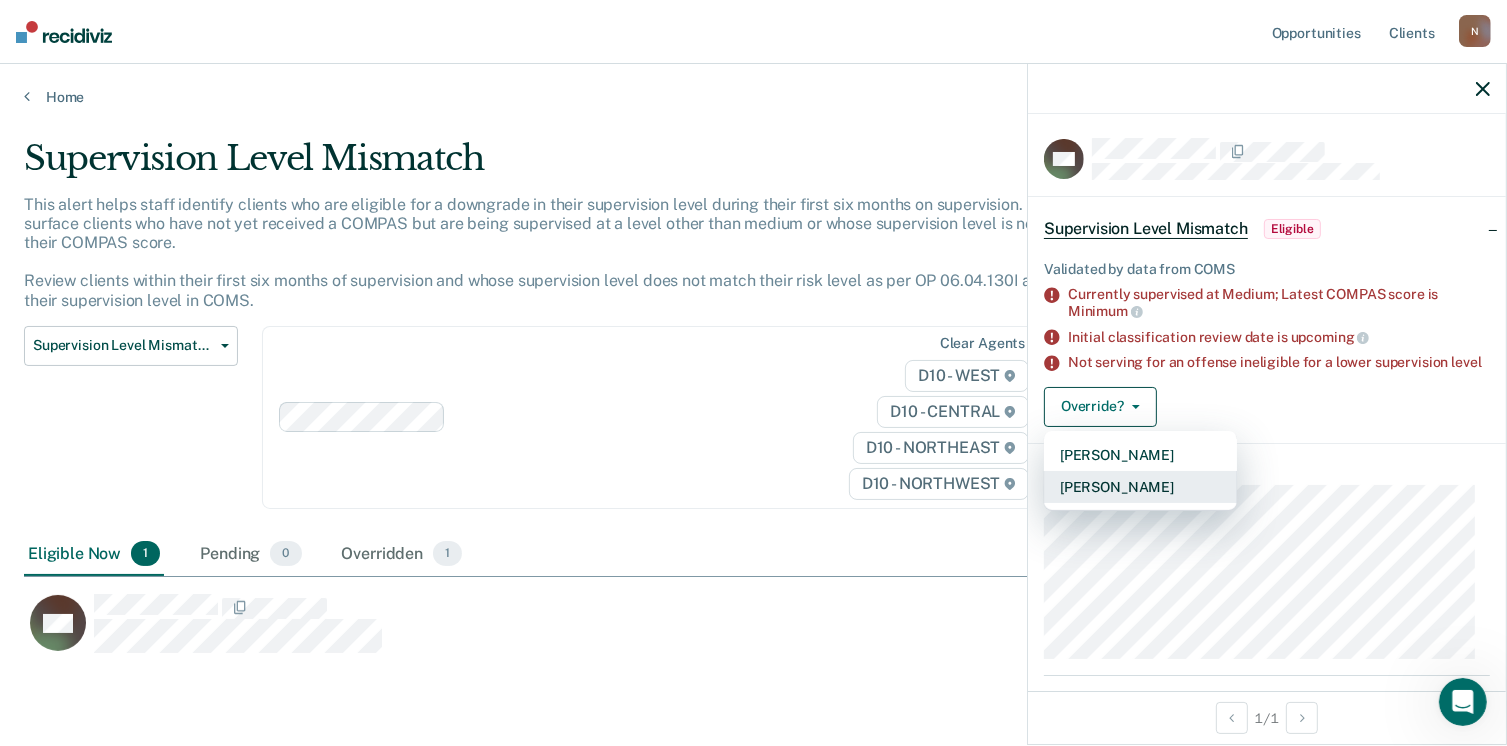 click on "[PERSON_NAME]" at bounding box center (1140, 487) 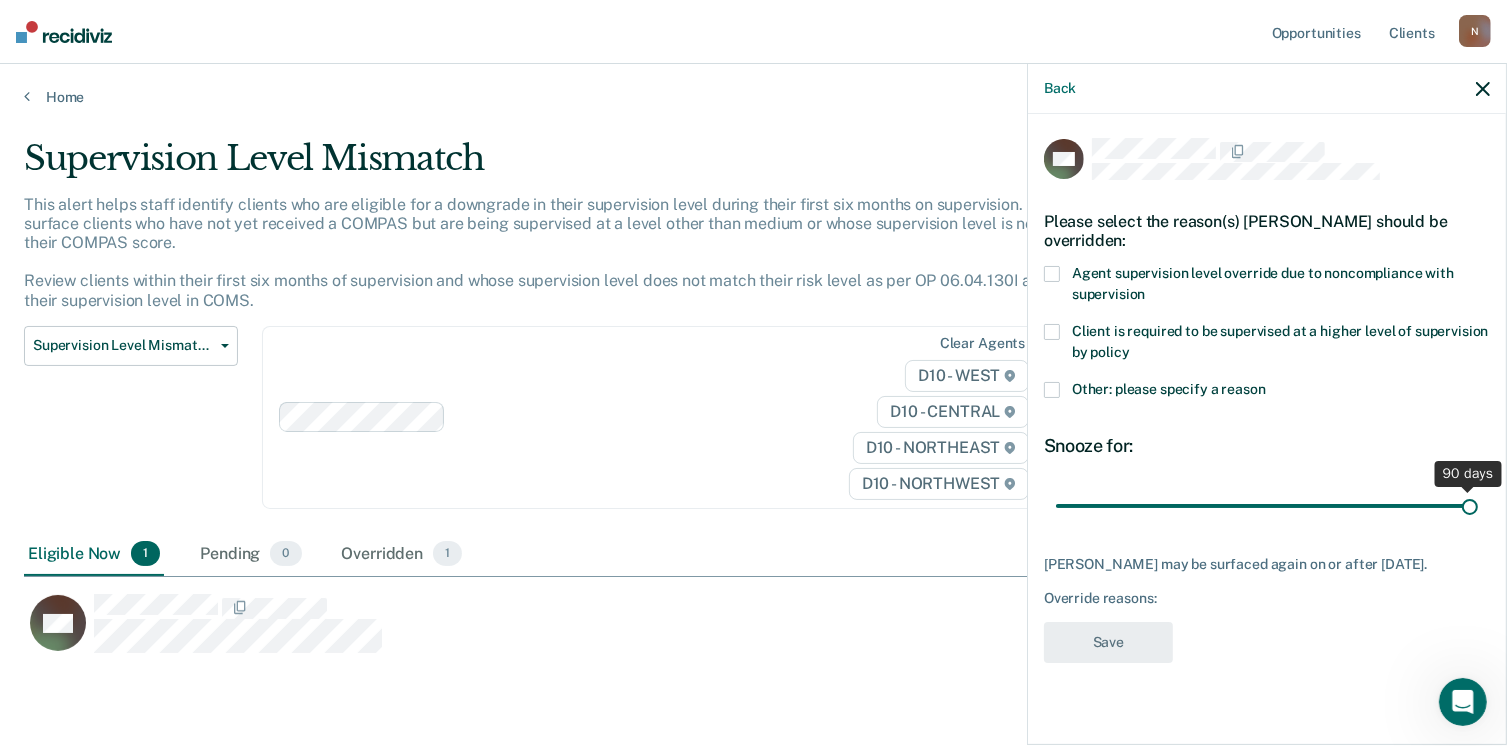 drag, startPoint x: 1189, startPoint y: 509, endPoint x: 1528, endPoint y: 524, distance: 339.3317 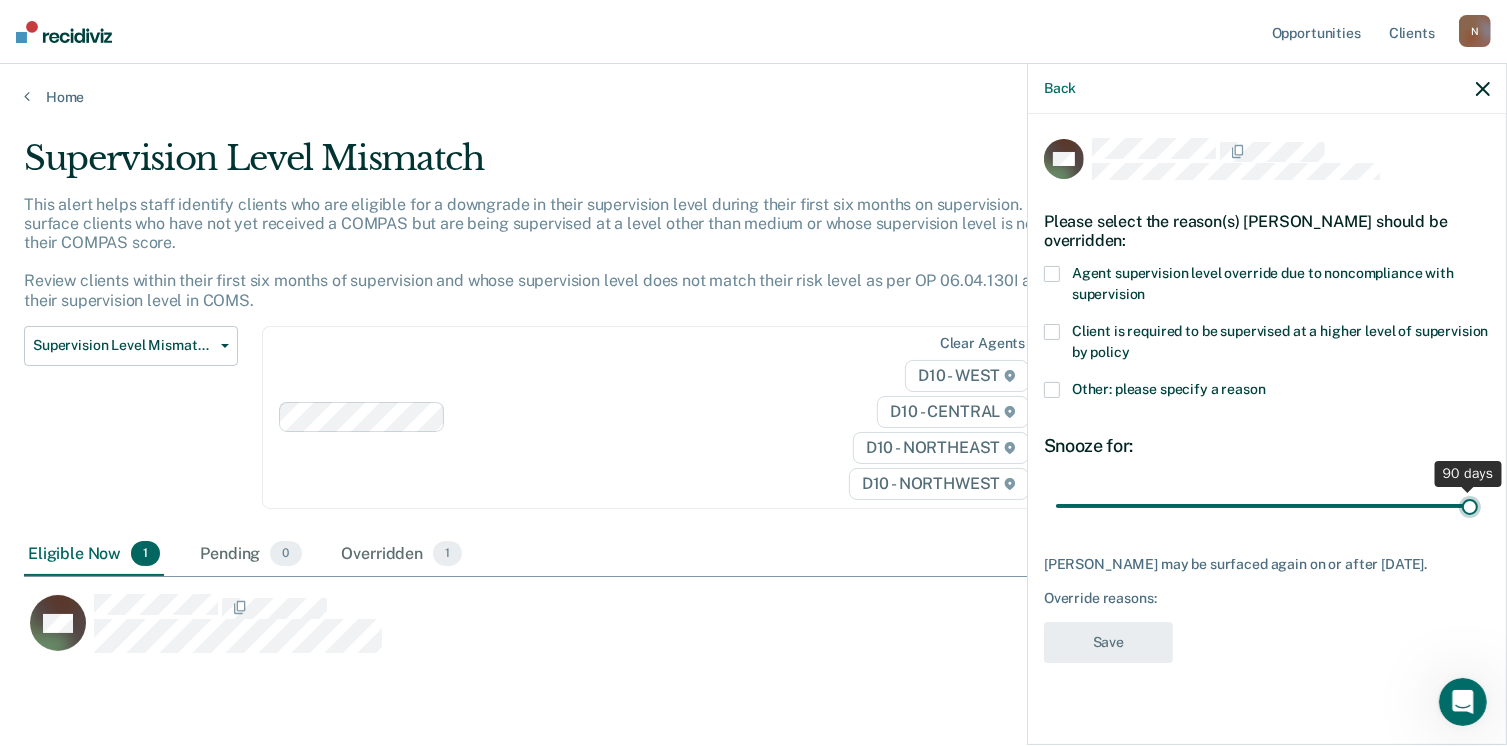 type on "90" 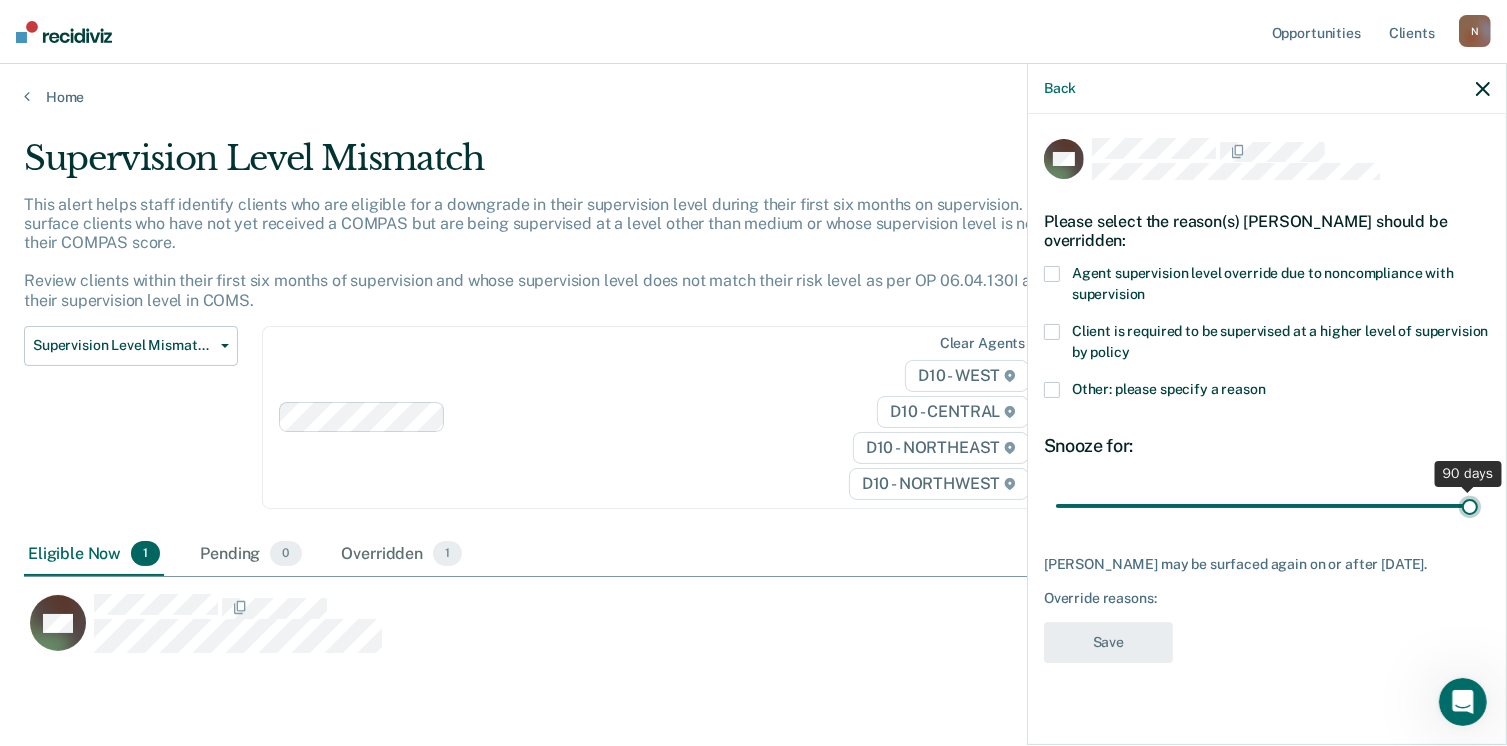 click at bounding box center [1267, 506] 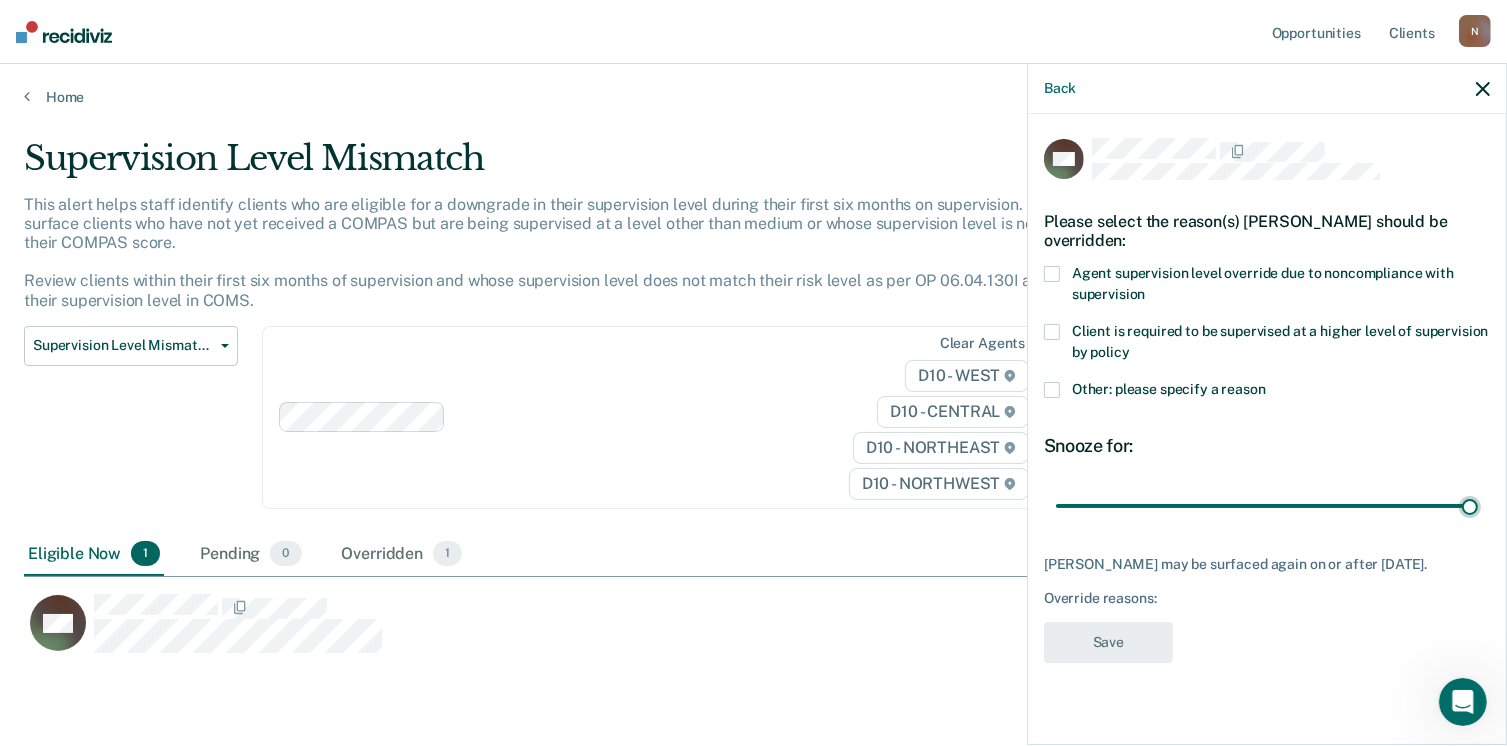 click on "Other: please specify a reason" at bounding box center [1267, 392] 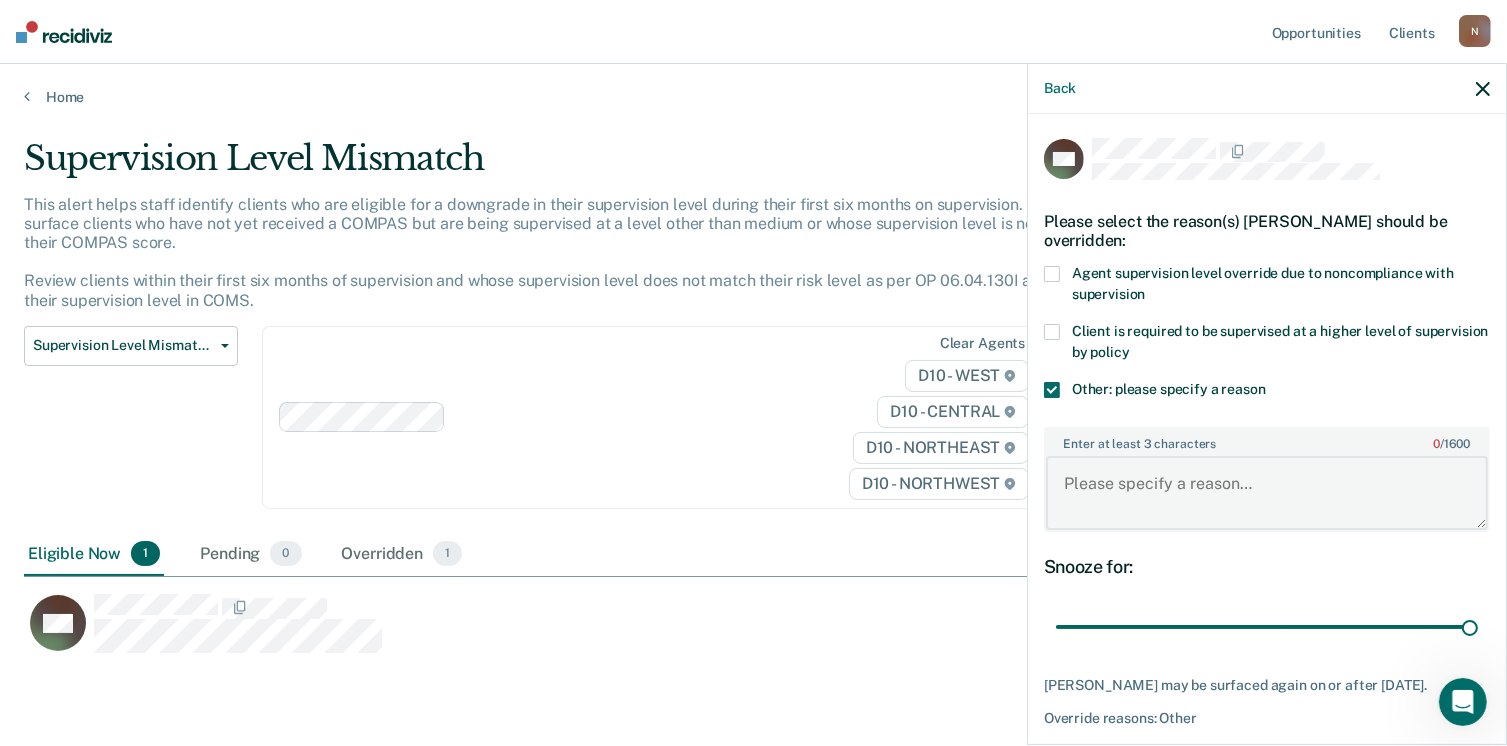 click on "Enter at least 3 characters 0  /  1600" at bounding box center [1267, 493] 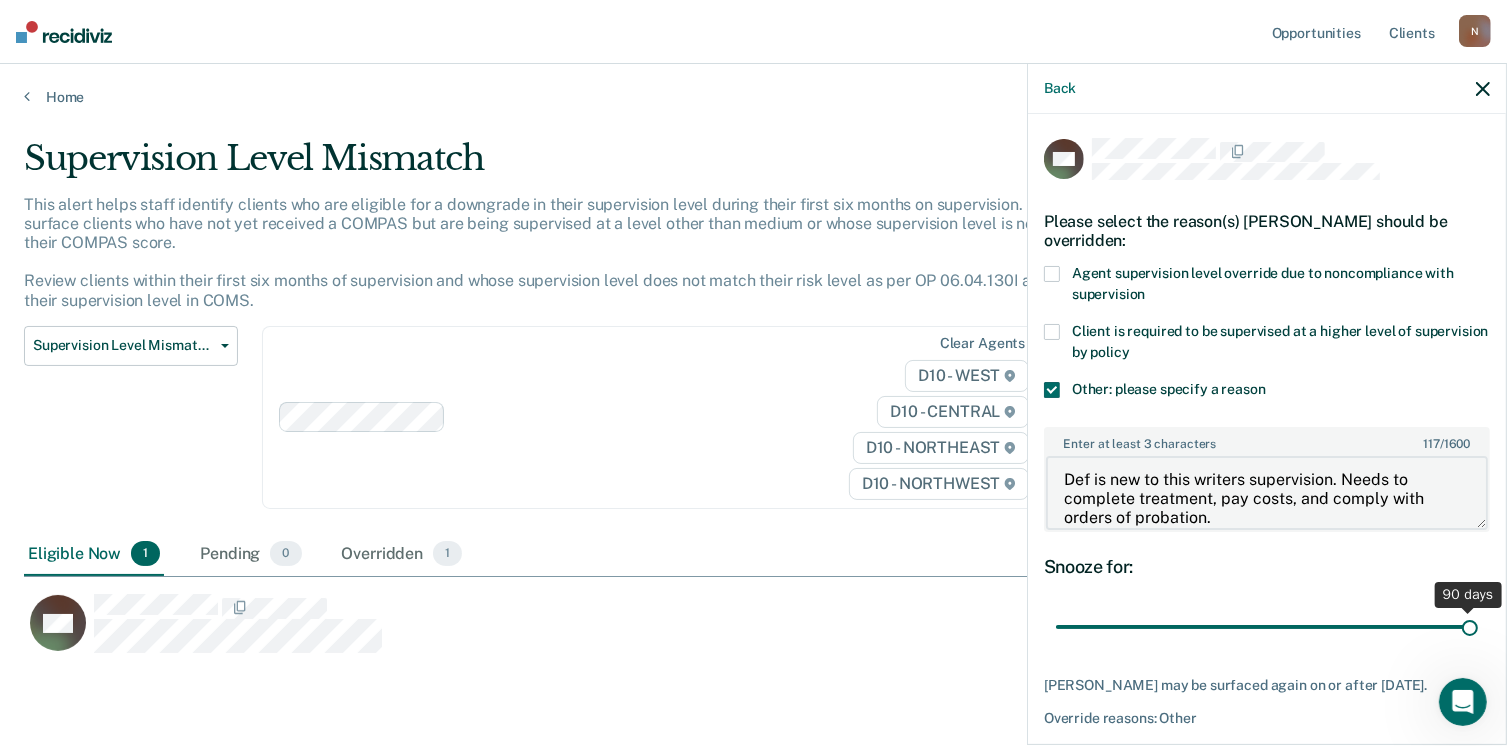 scroll, scrollTop: 19, scrollLeft: 0, axis: vertical 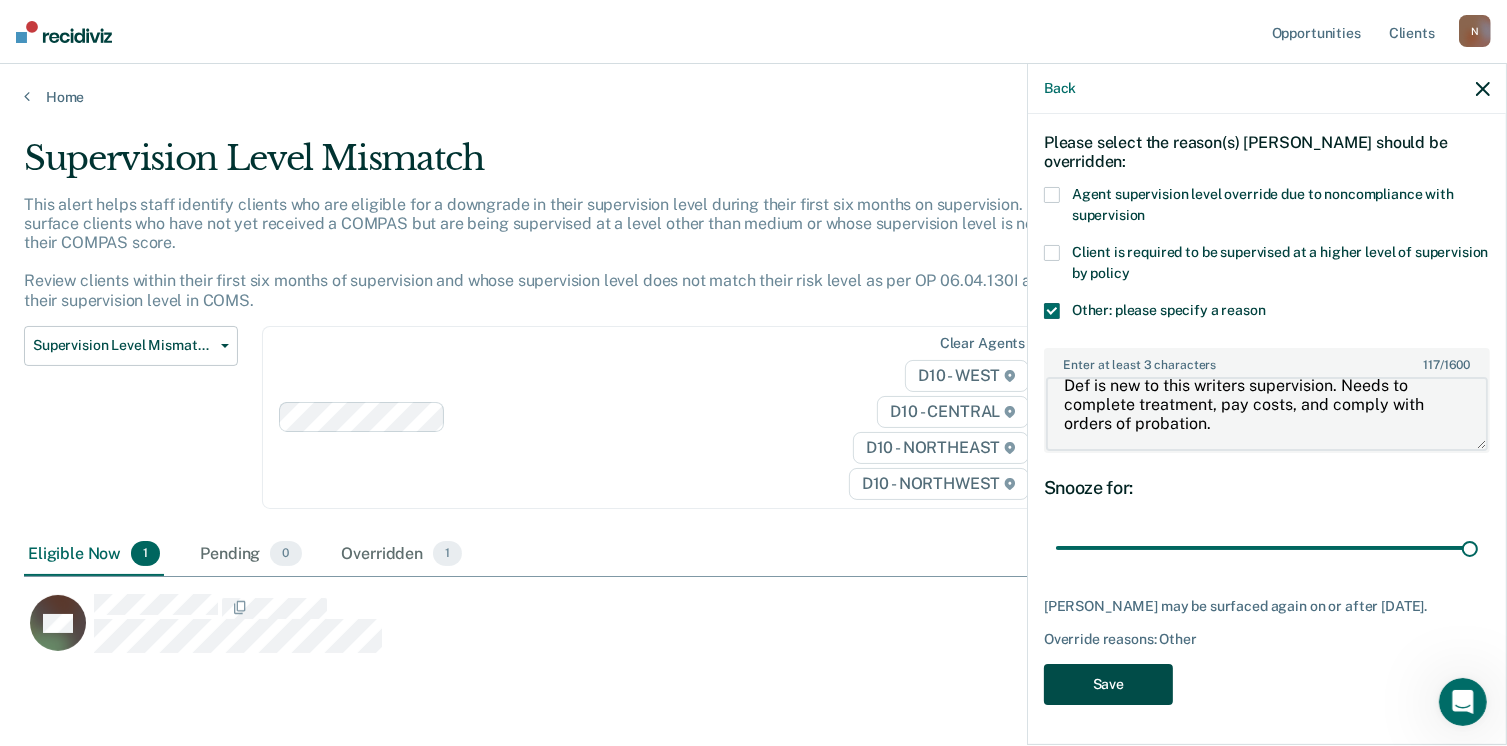 type on "Def is new to this writers supervision. Needs to complete treatment, pay costs, and comply with orders of probation." 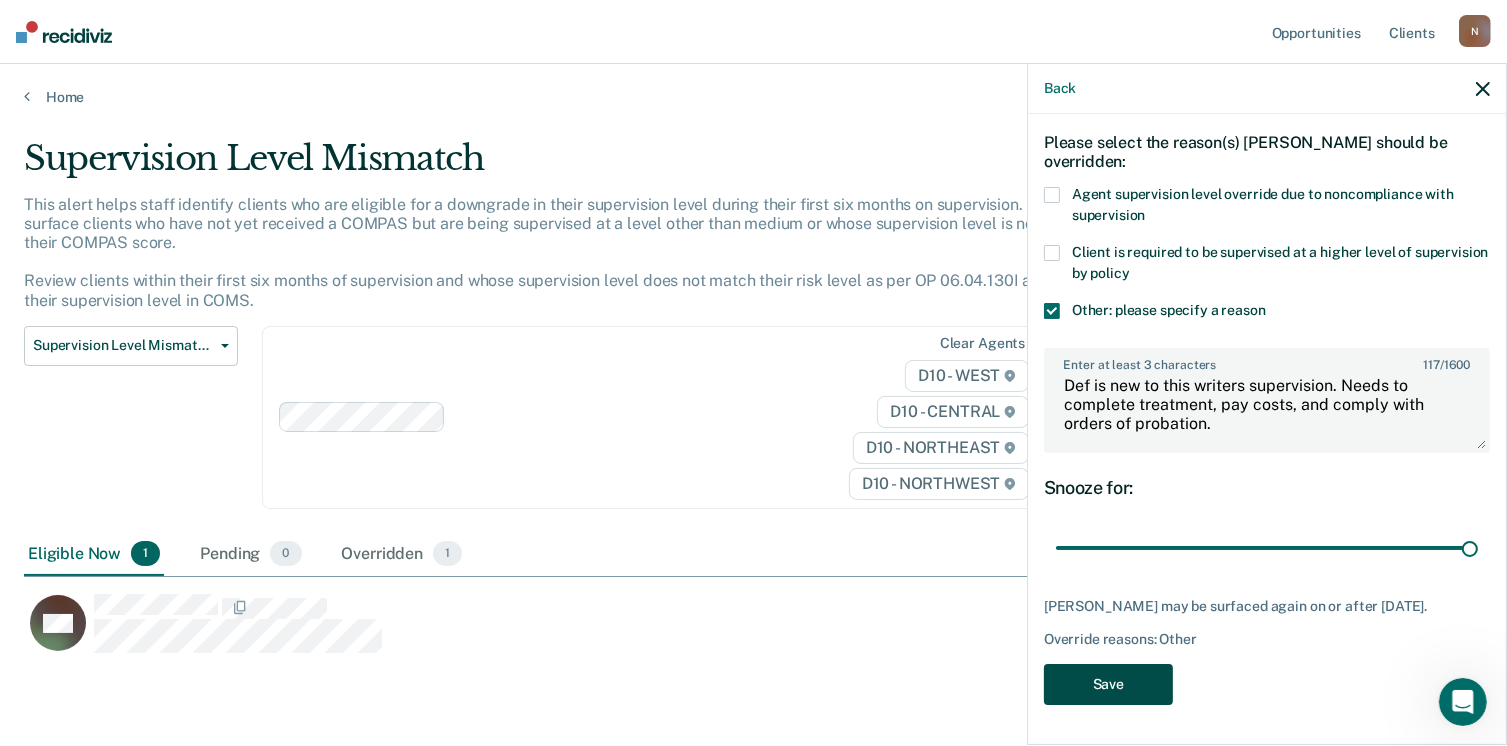 click on "Save" at bounding box center (1108, 684) 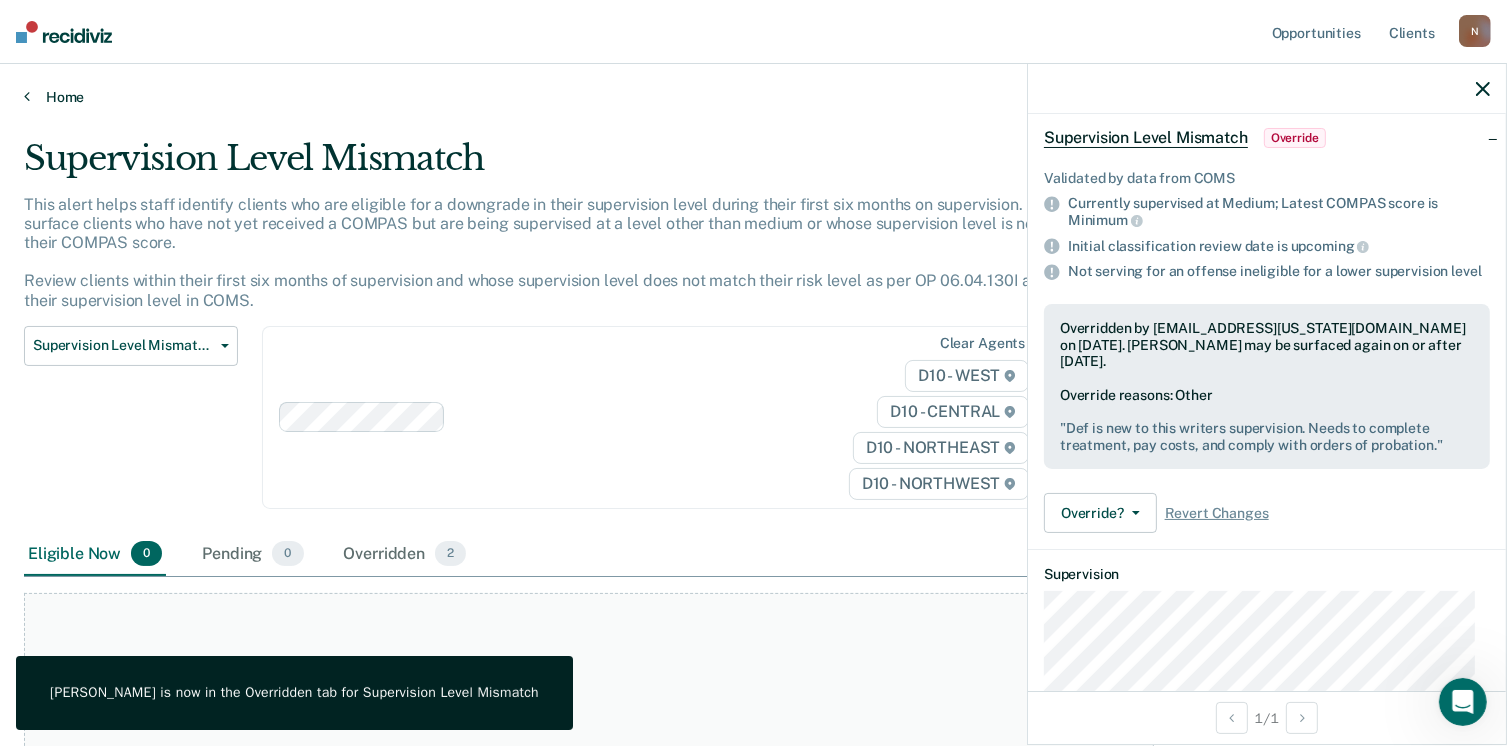 click on "Home" at bounding box center (753, 97) 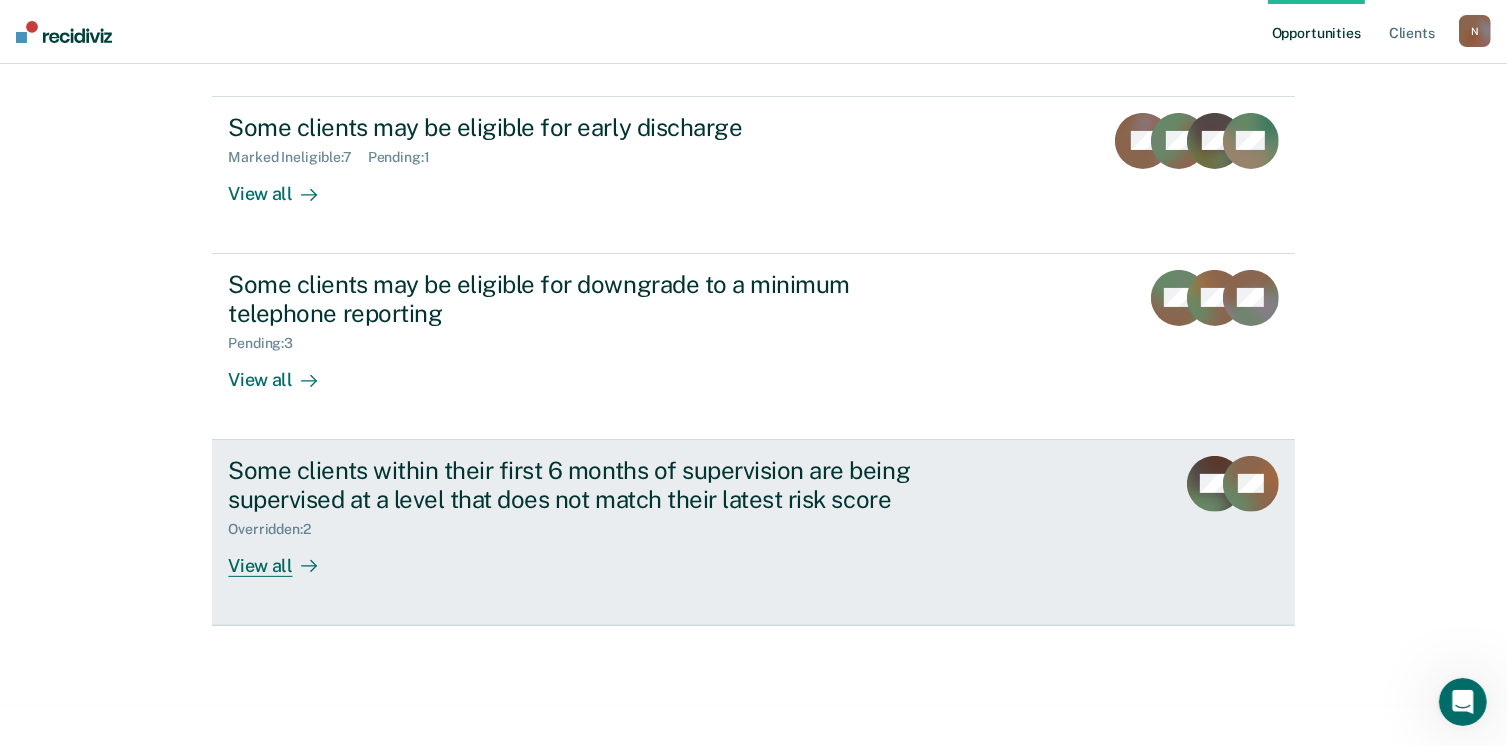 scroll, scrollTop: 0, scrollLeft: 0, axis: both 